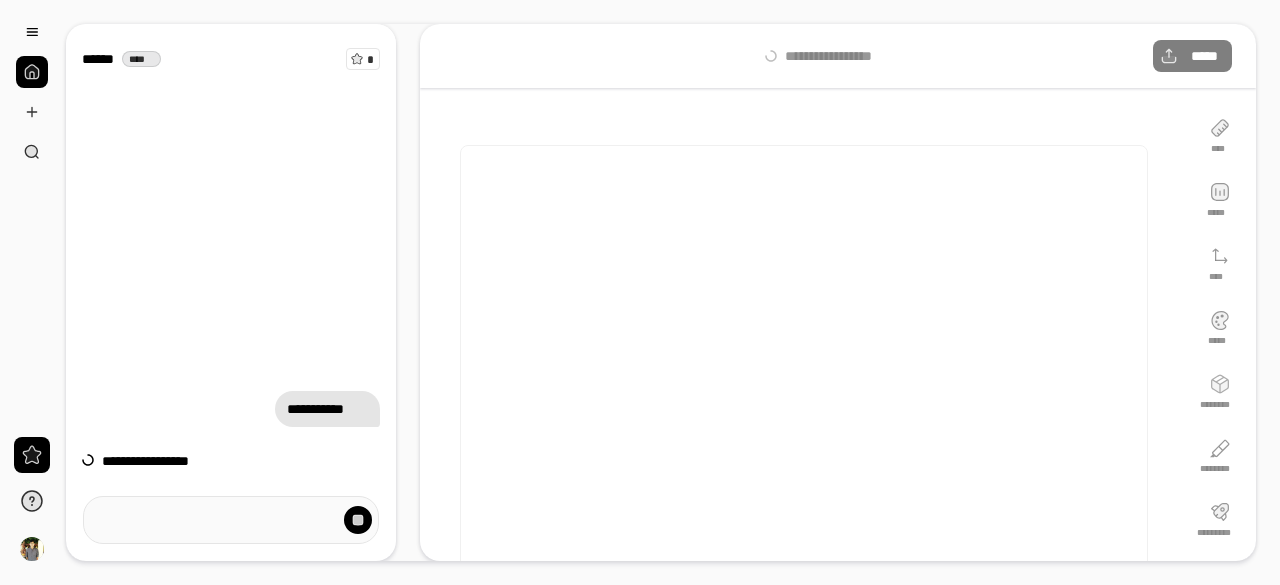 scroll, scrollTop: 0, scrollLeft: 0, axis: both 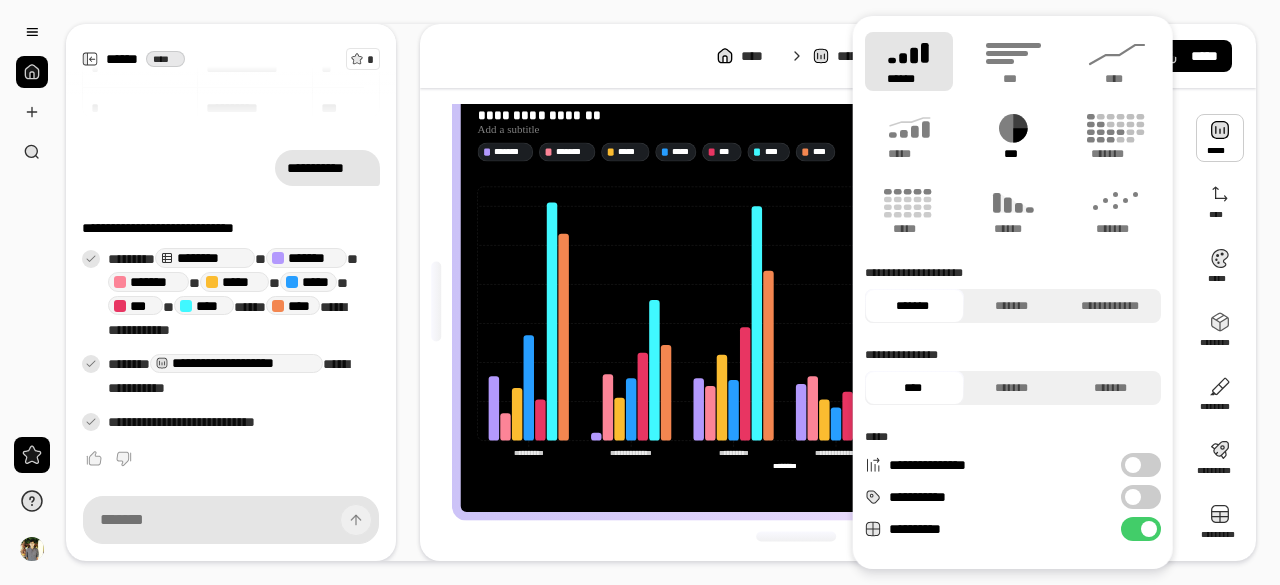click 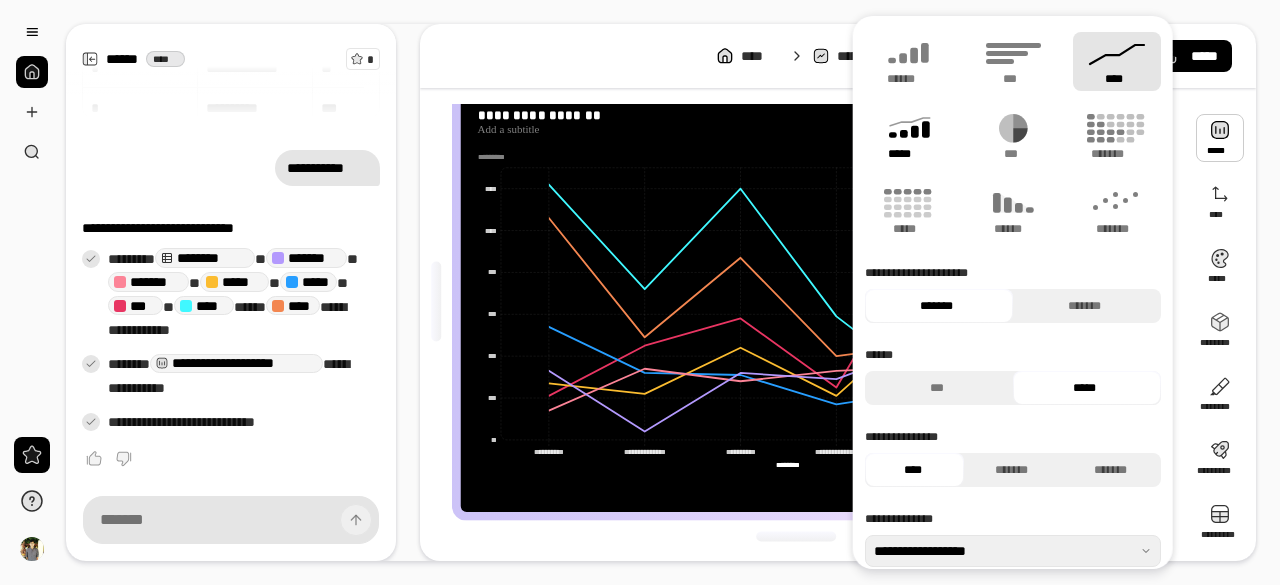 click 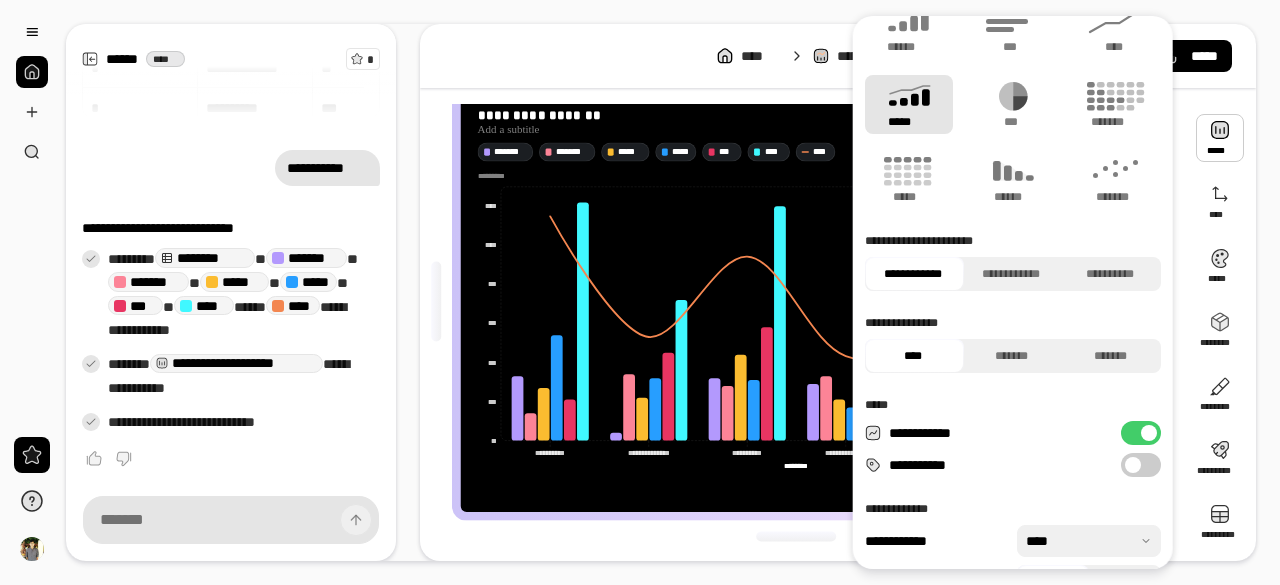 scroll, scrollTop: 0, scrollLeft: 0, axis: both 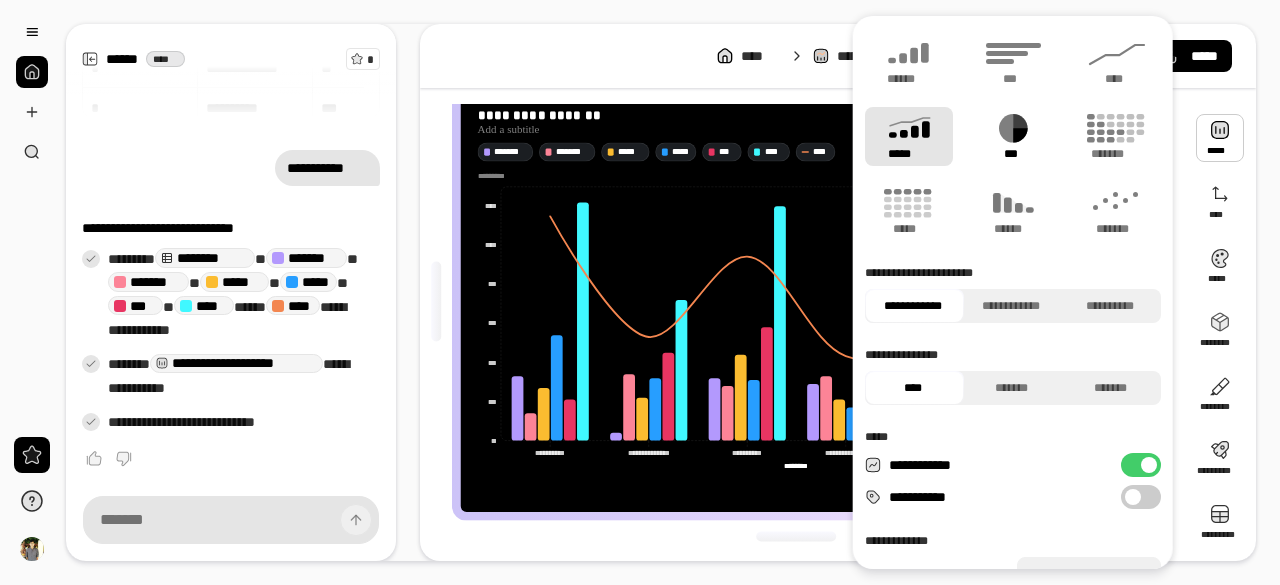 click 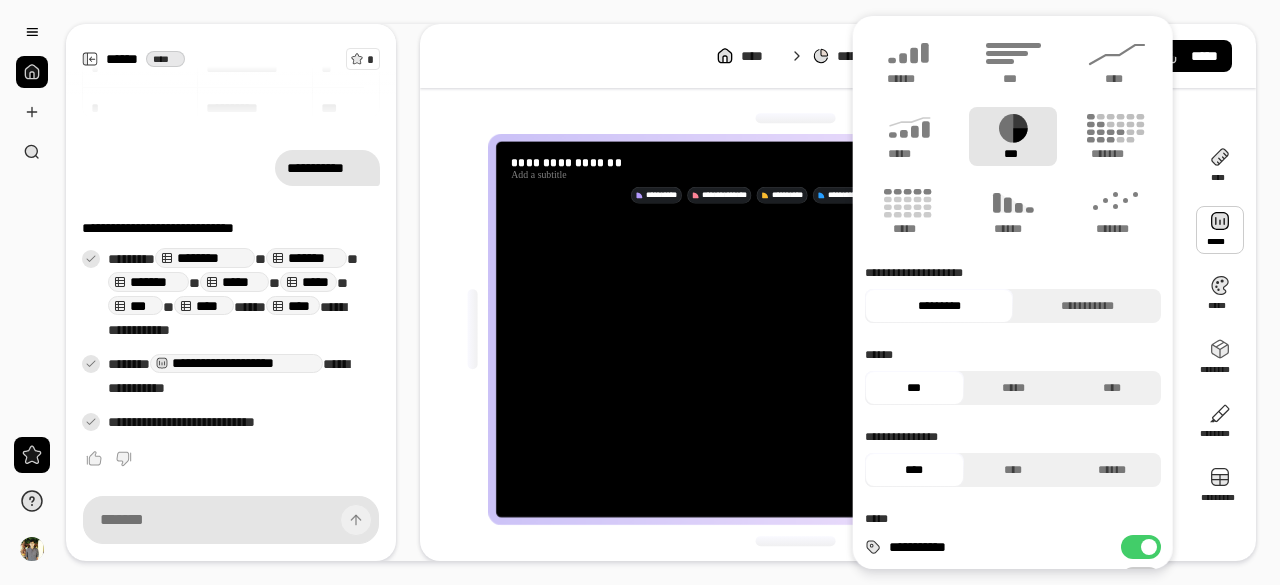 scroll, scrollTop: 2, scrollLeft: 0, axis: vertical 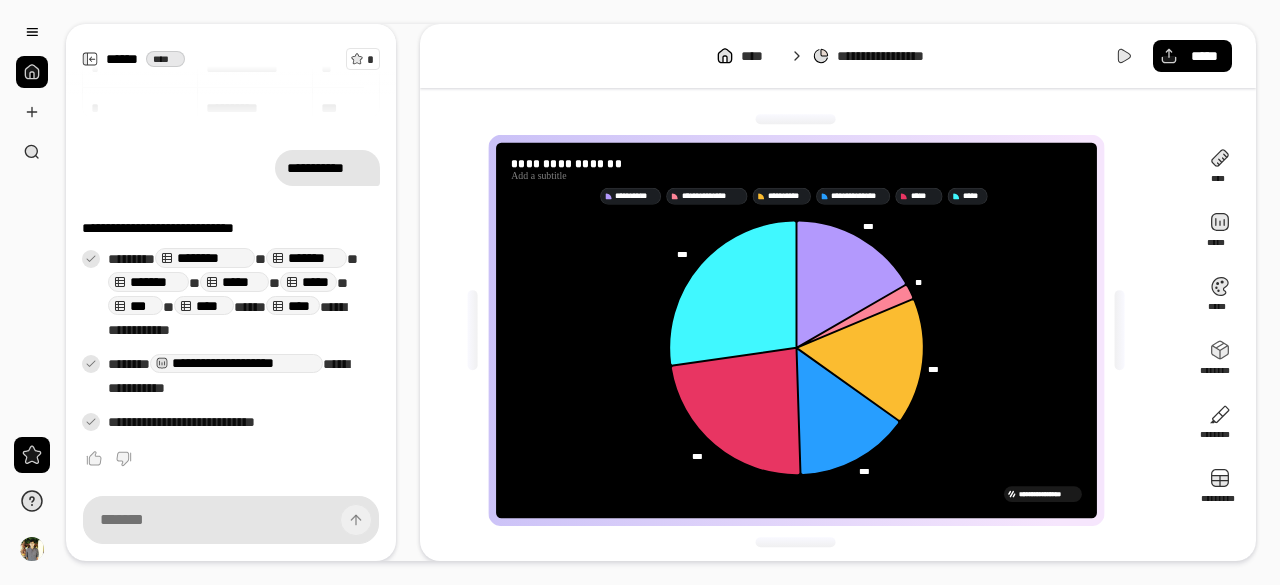 click on "**********" at bounding box center [838, 292] 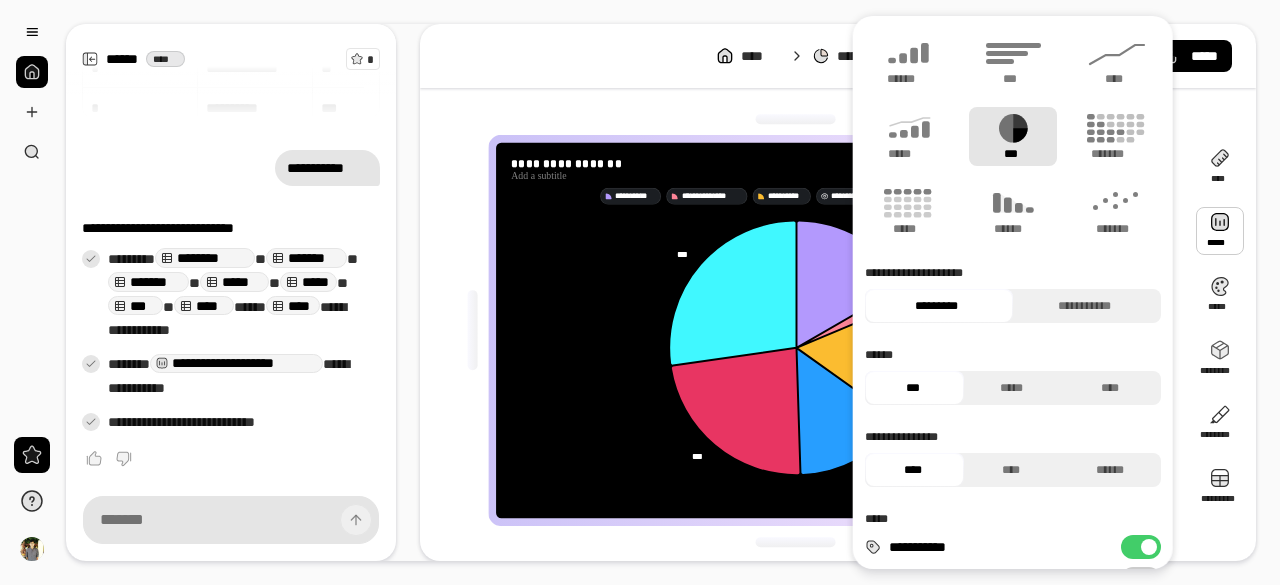 click at bounding box center (1220, 231) 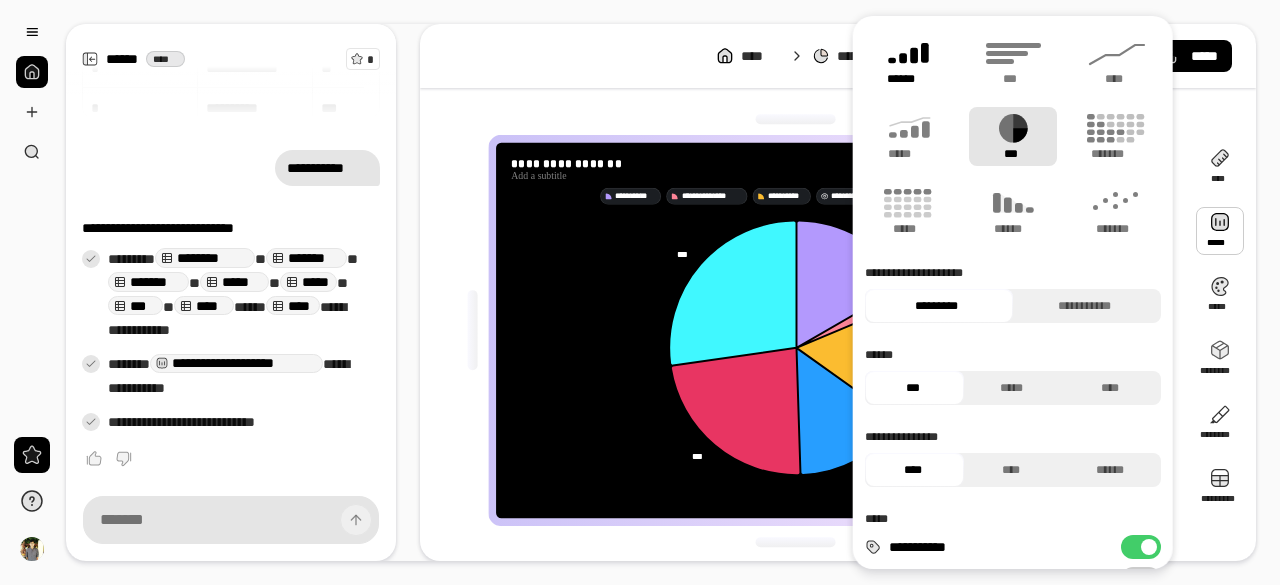 click 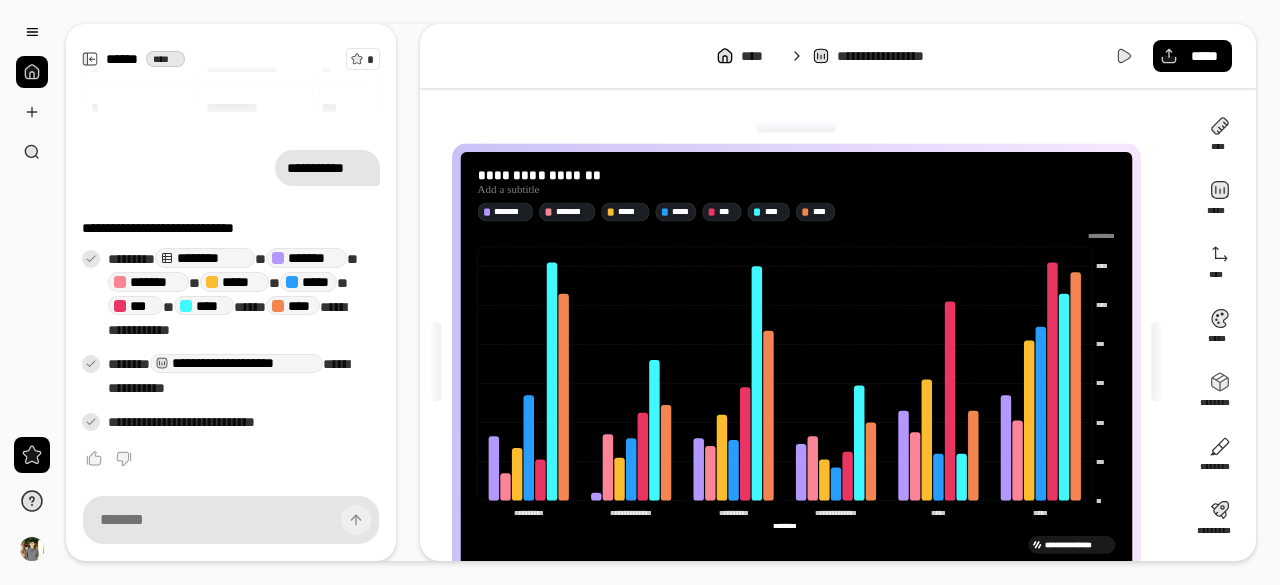 click on "**********" at bounding box center [838, 292] 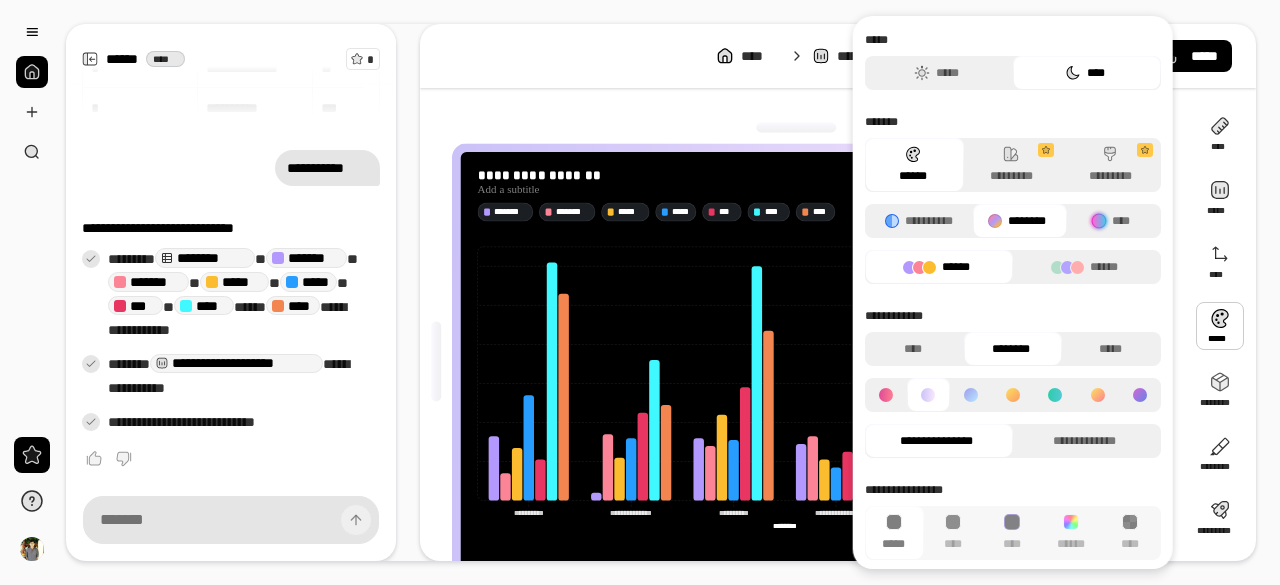 click 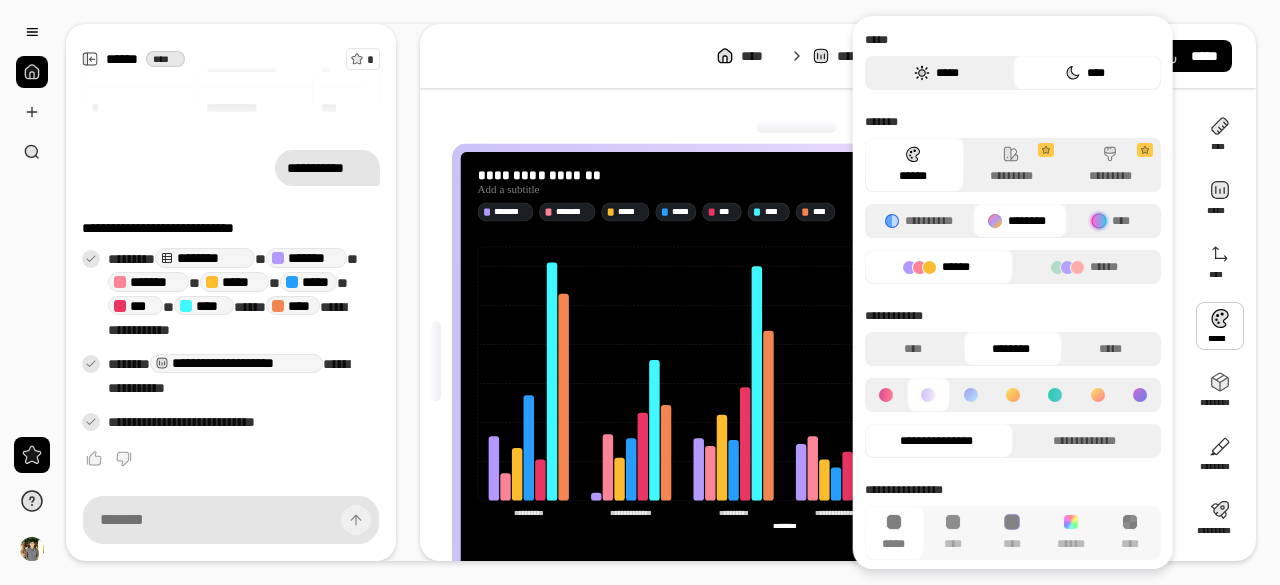 click on "*****" at bounding box center [936, 73] 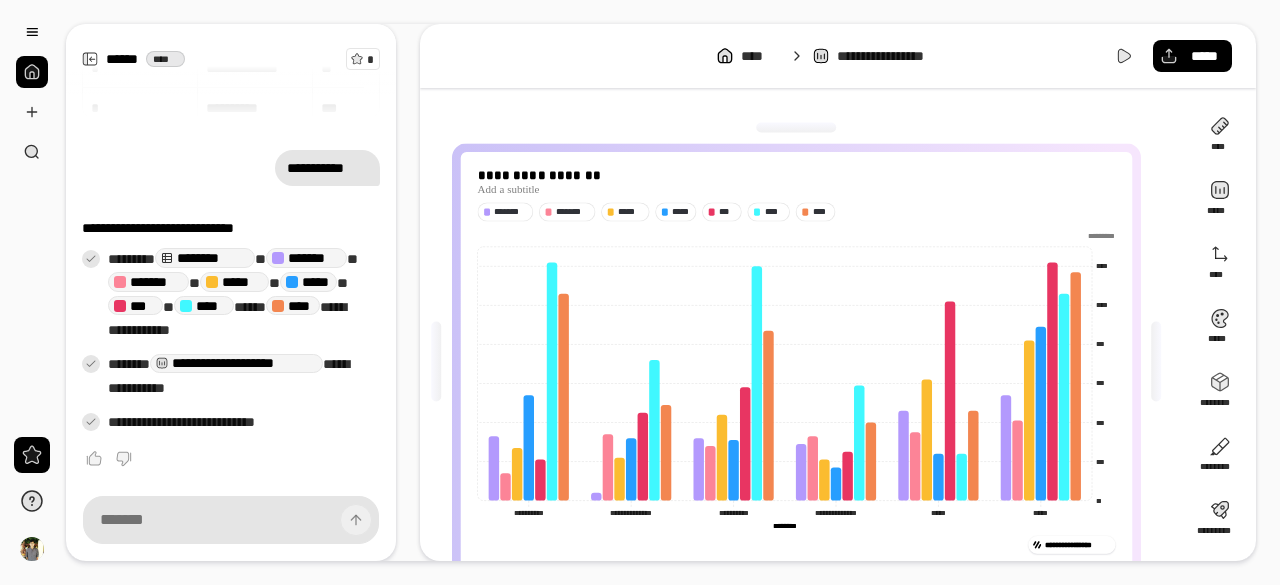 click on "**********" at bounding box center [804, 362] 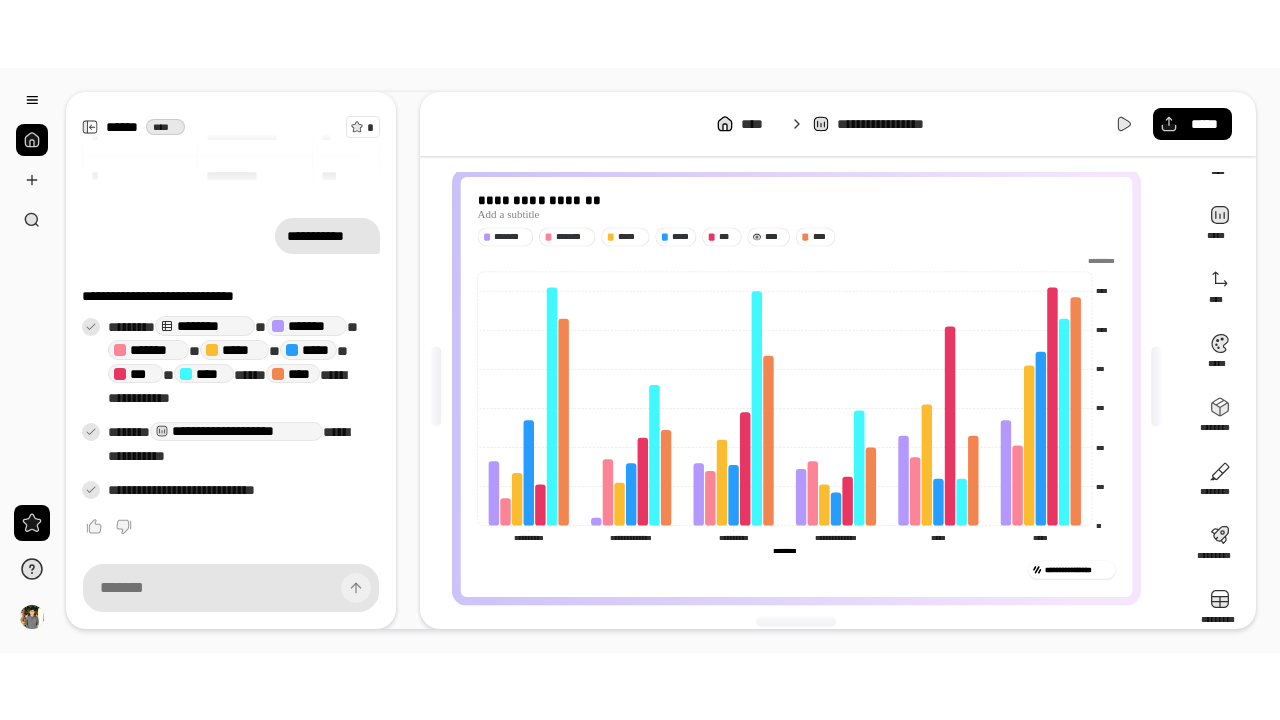 scroll, scrollTop: 62, scrollLeft: 0, axis: vertical 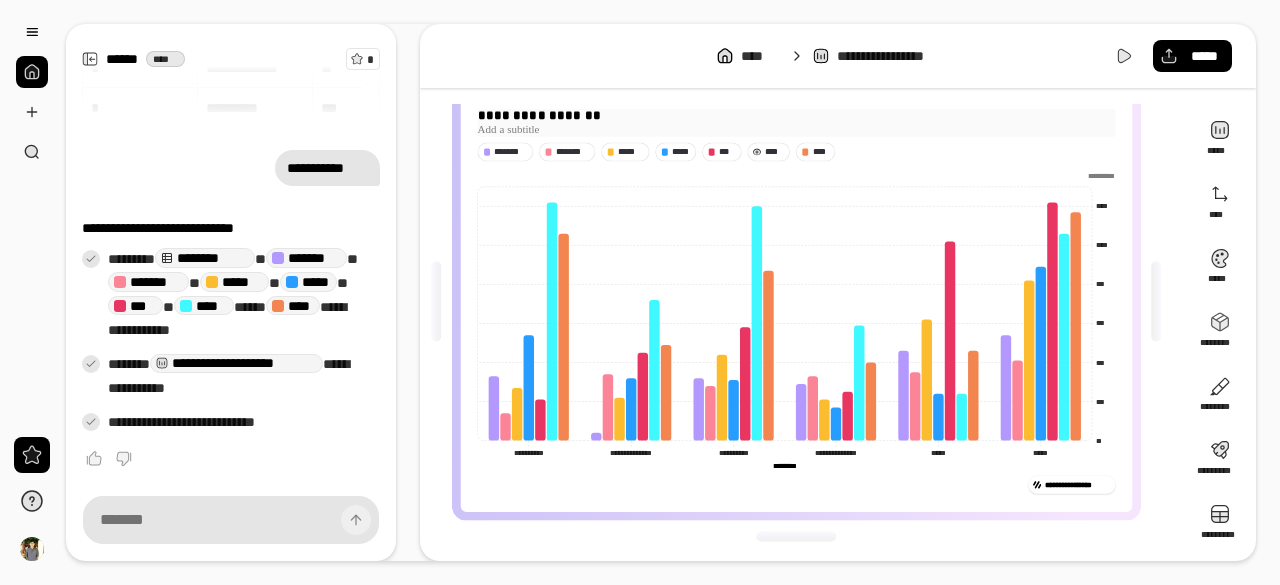 click on "**********" at bounding box center [796, 116] 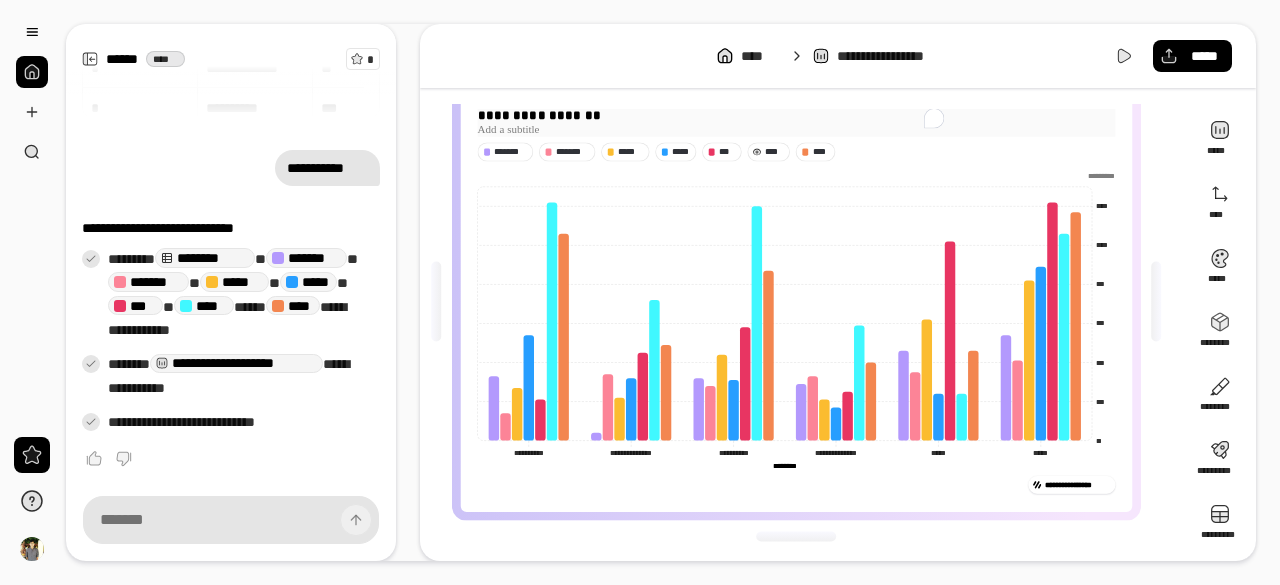 click on "**********" at bounding box center [796, 116] 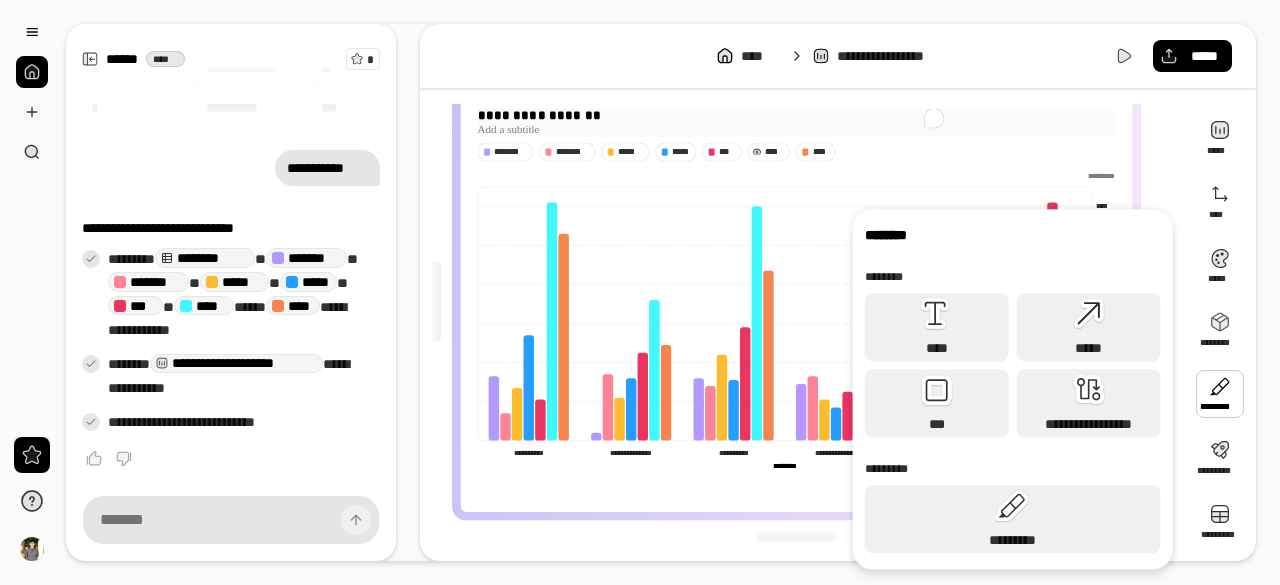 click on "**********" at bounding box center (796, 116) 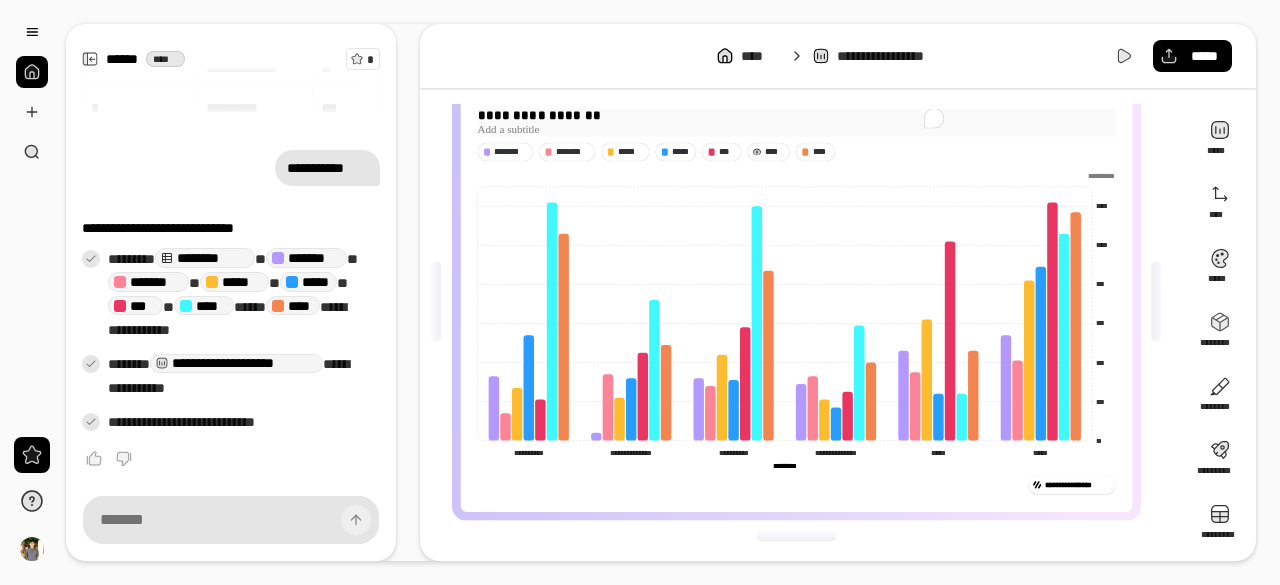 click at bounding box center [796, 129] 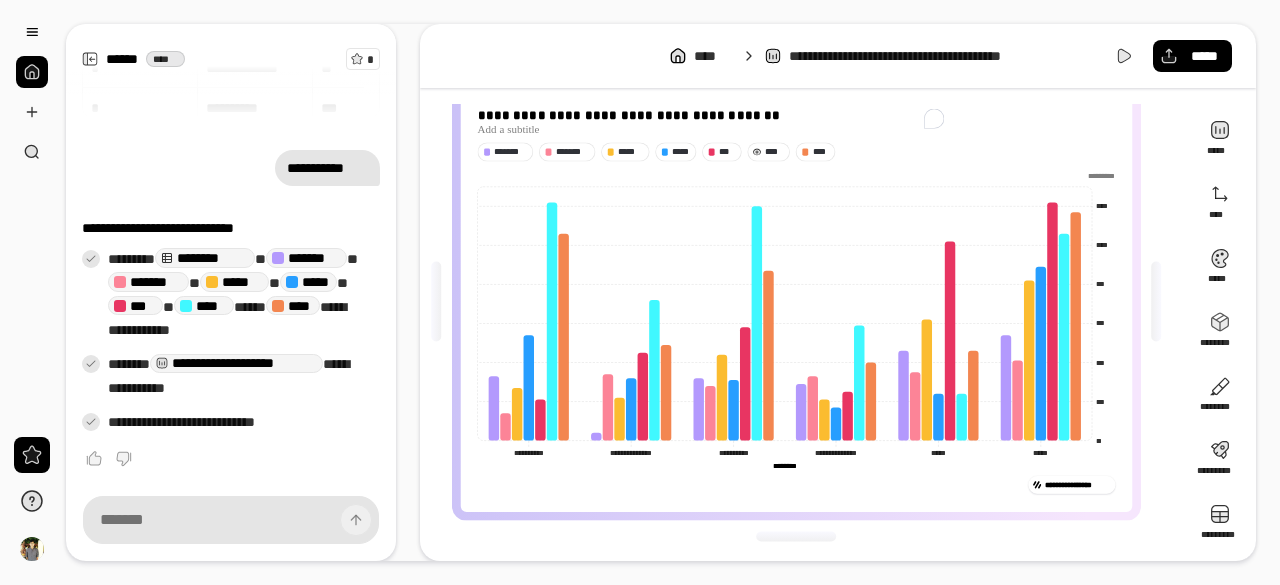 click on "**********" at bounding box center (838, 292) 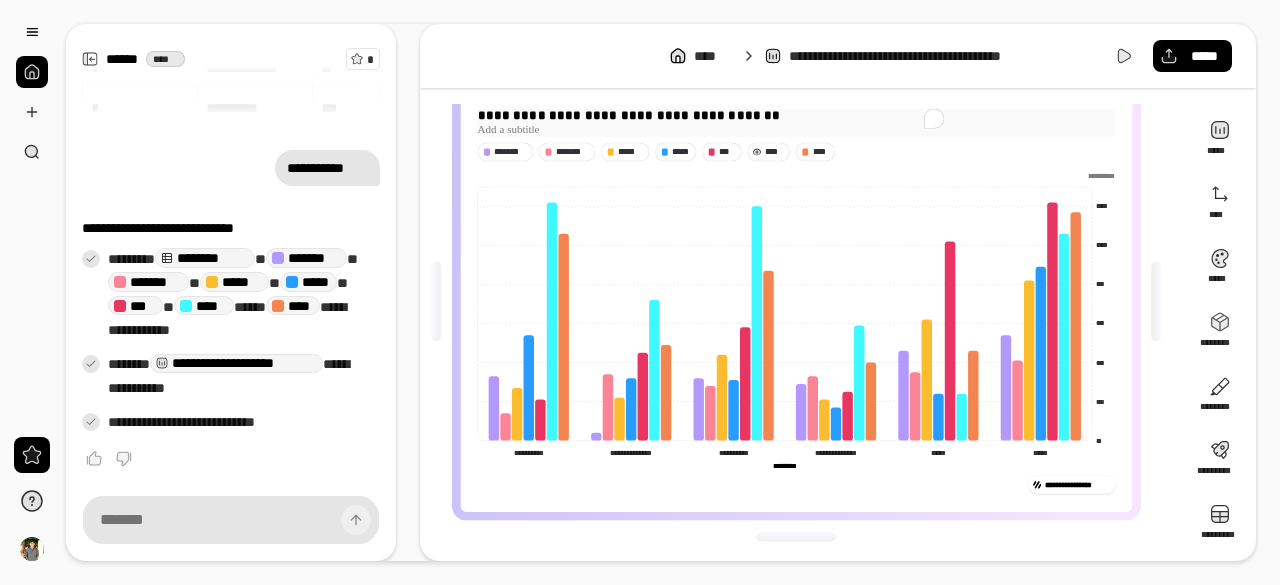 click at bounding box center [796, 129] 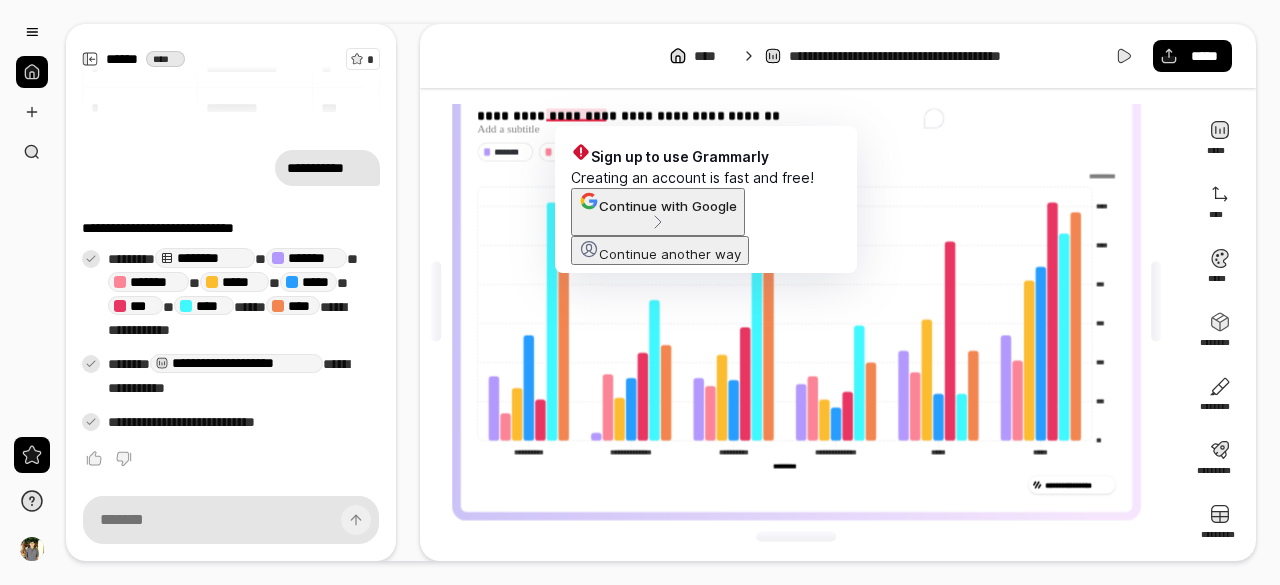 click on "Continue with Google" 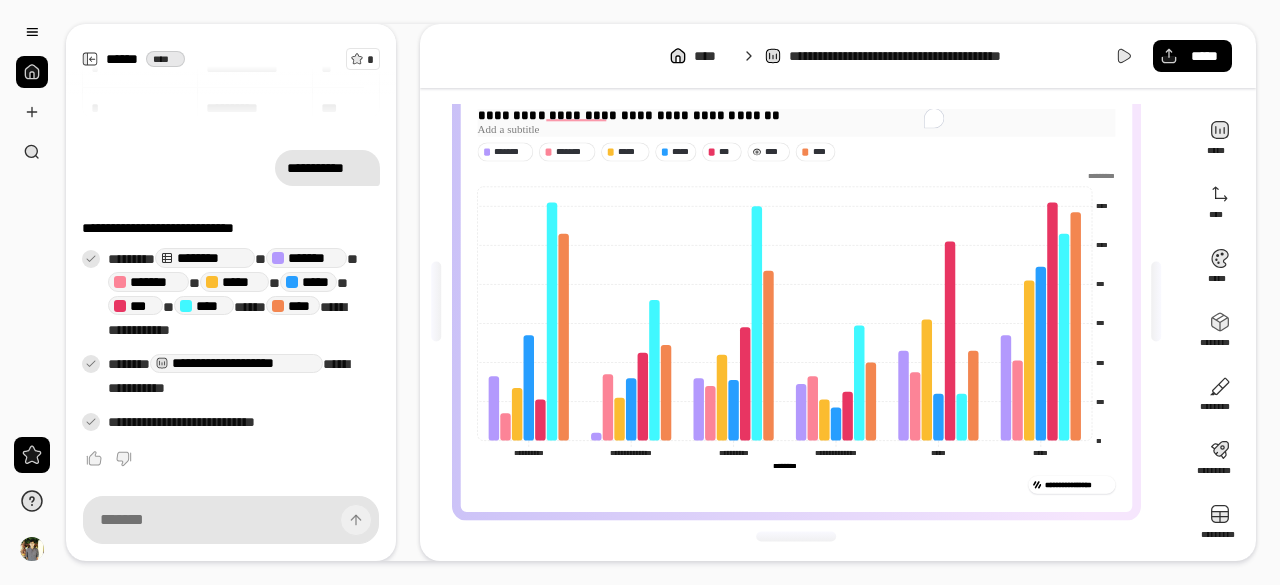 click on "**********" at bounding box center (796, 116) 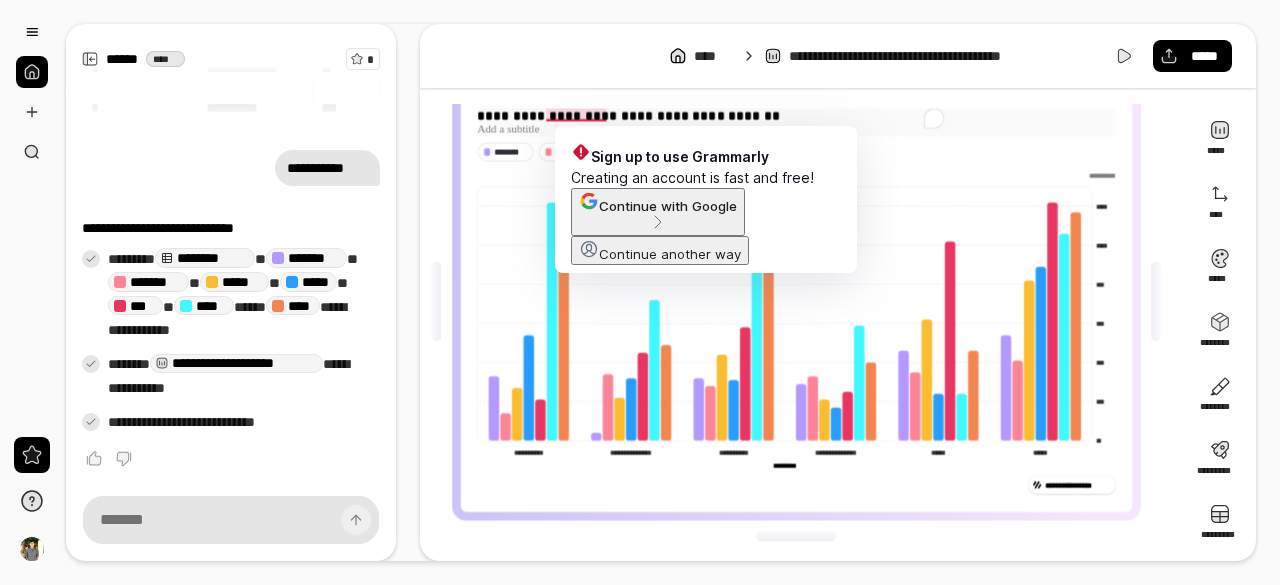 click on "**********" at bounding box center (796, 116) 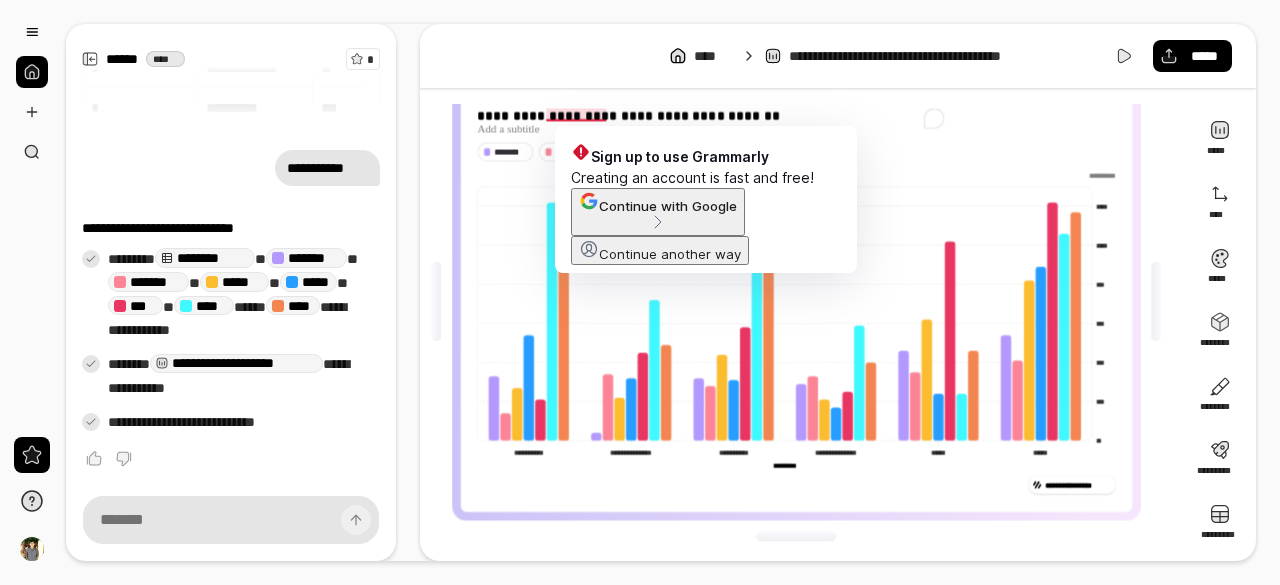 click on "Continue with Google" 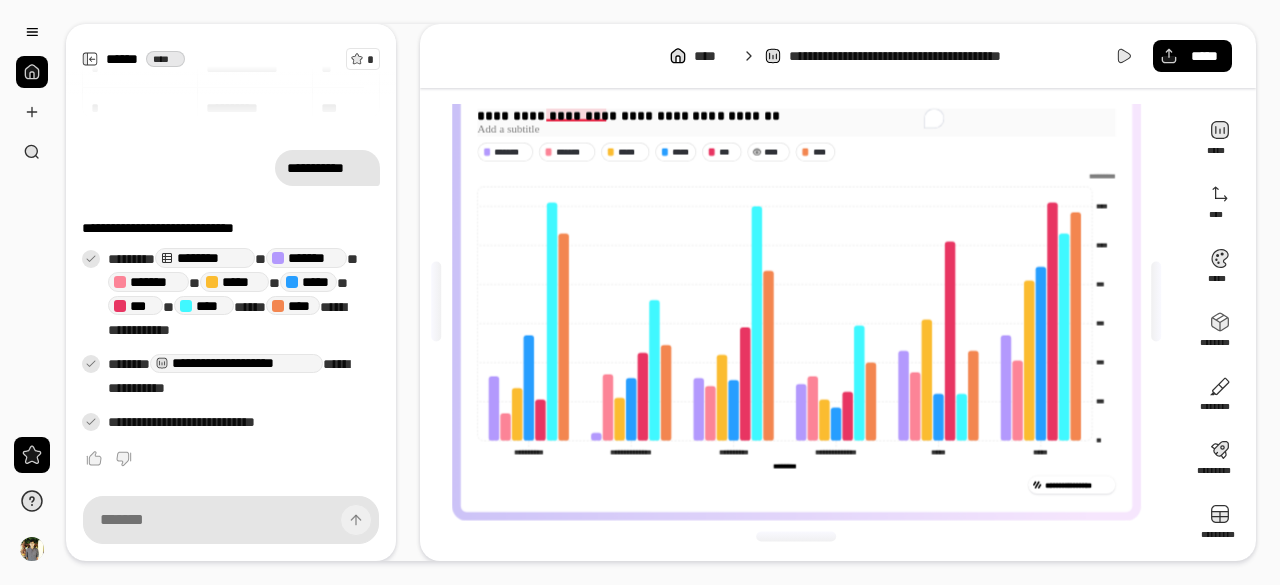 click on "**********" at bounding box center [796, 116] 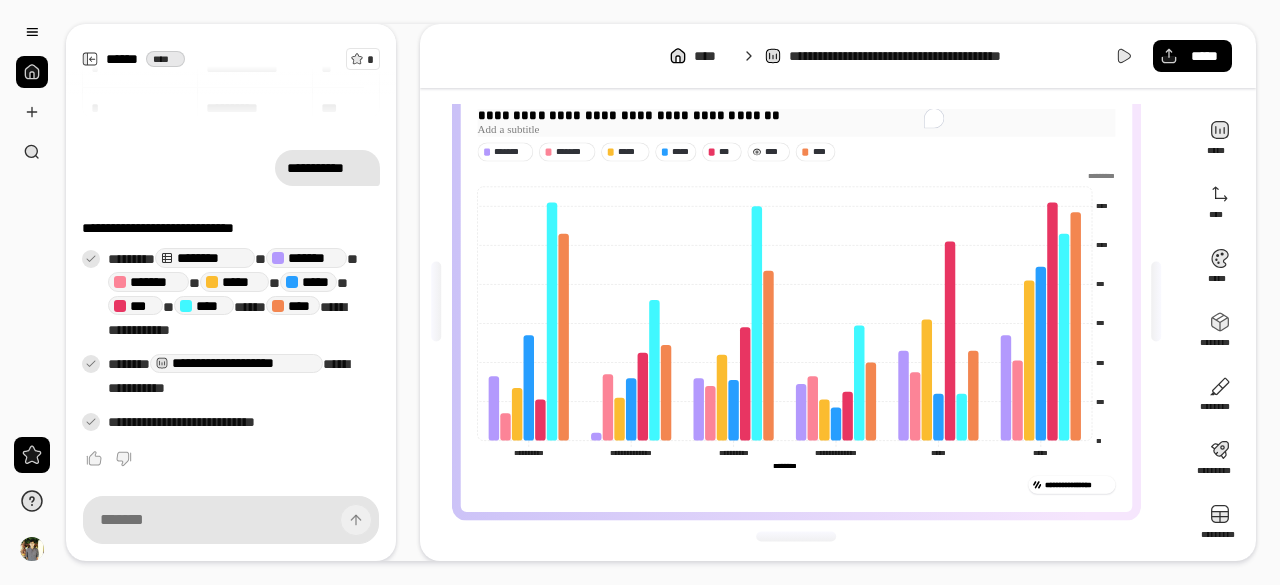 click on "**********" at bounding box center (796, 116) 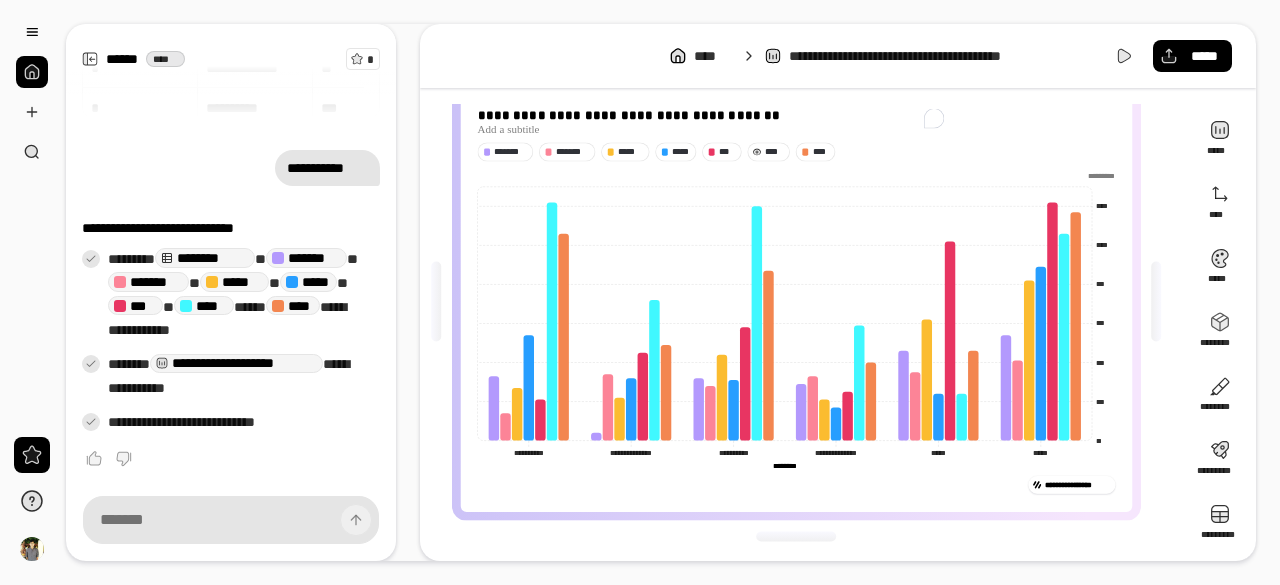 click on "**********" at bounding box center (838, 292) 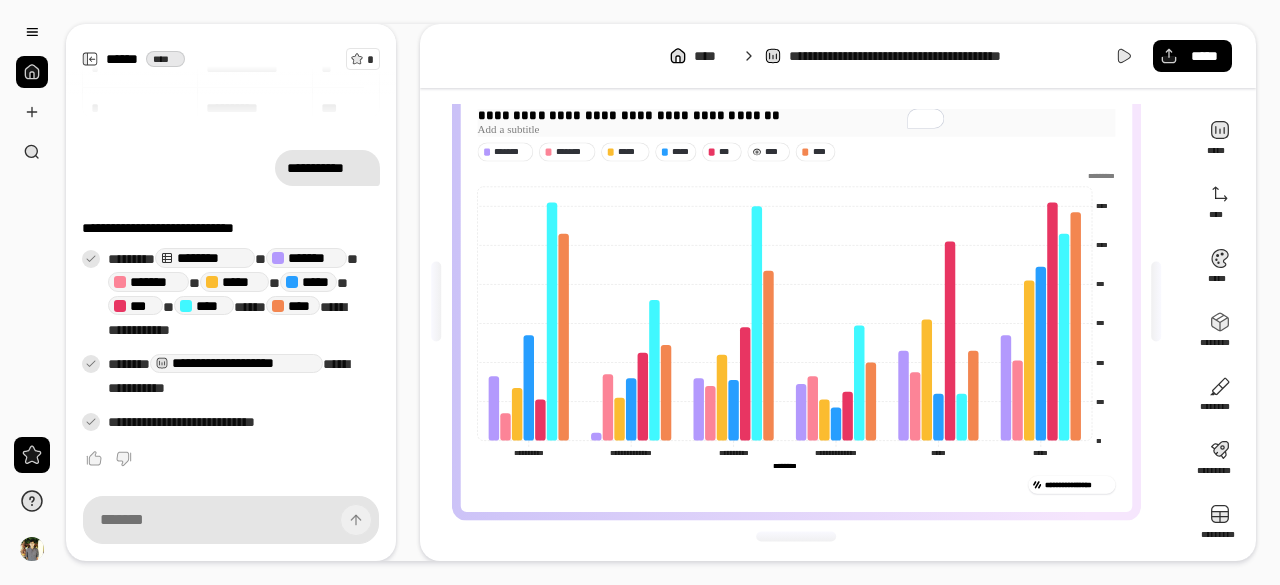 click on "**********" at bounding box center (796, 116) 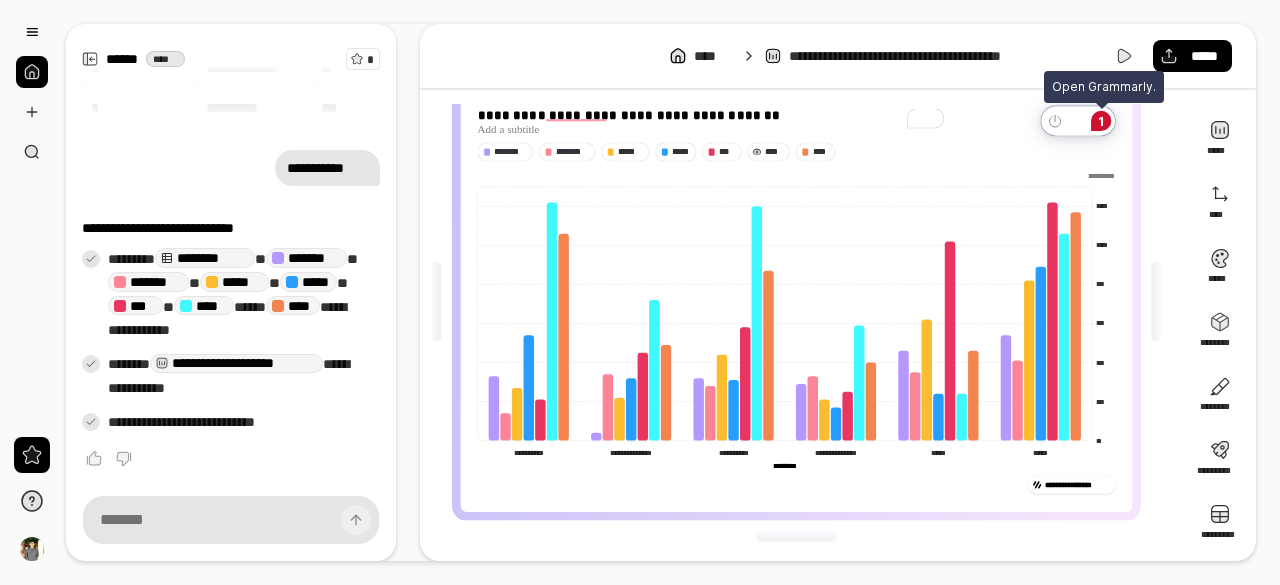 click on "1" 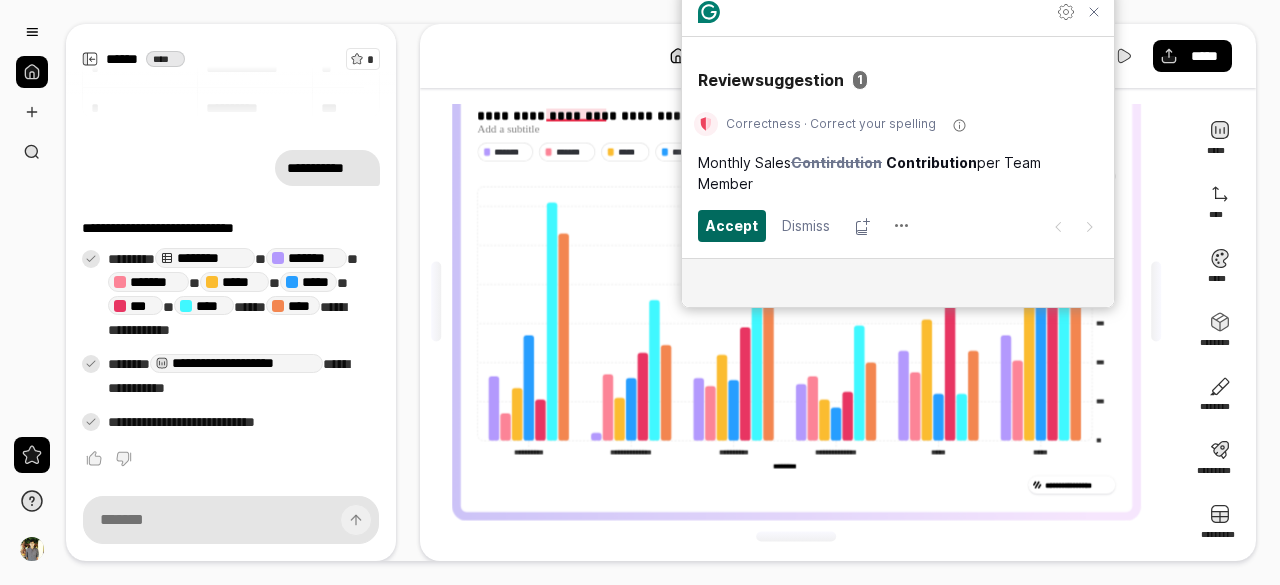 click on "Accept" at bounding box center [732, 225] 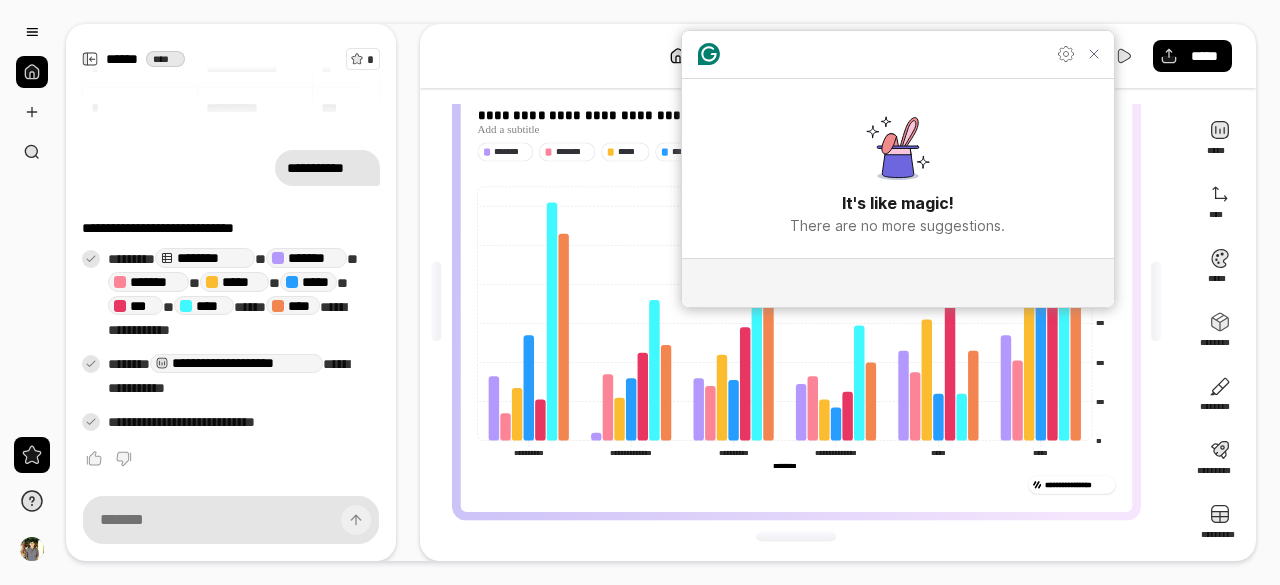 click on "**********" at bounding box center (838, 292) 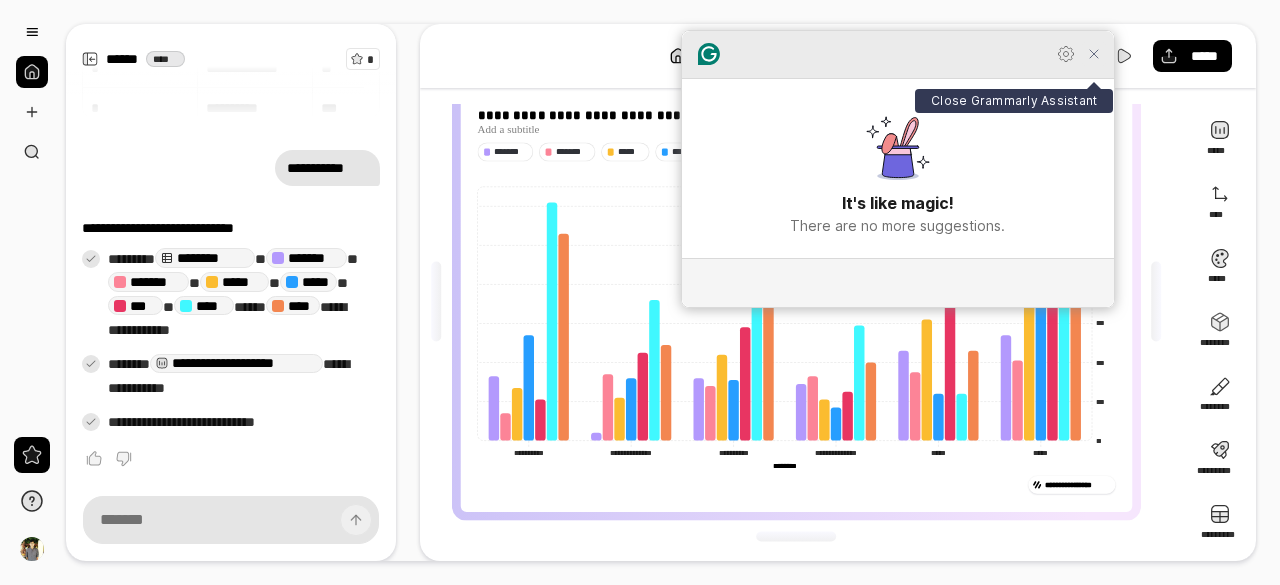 click 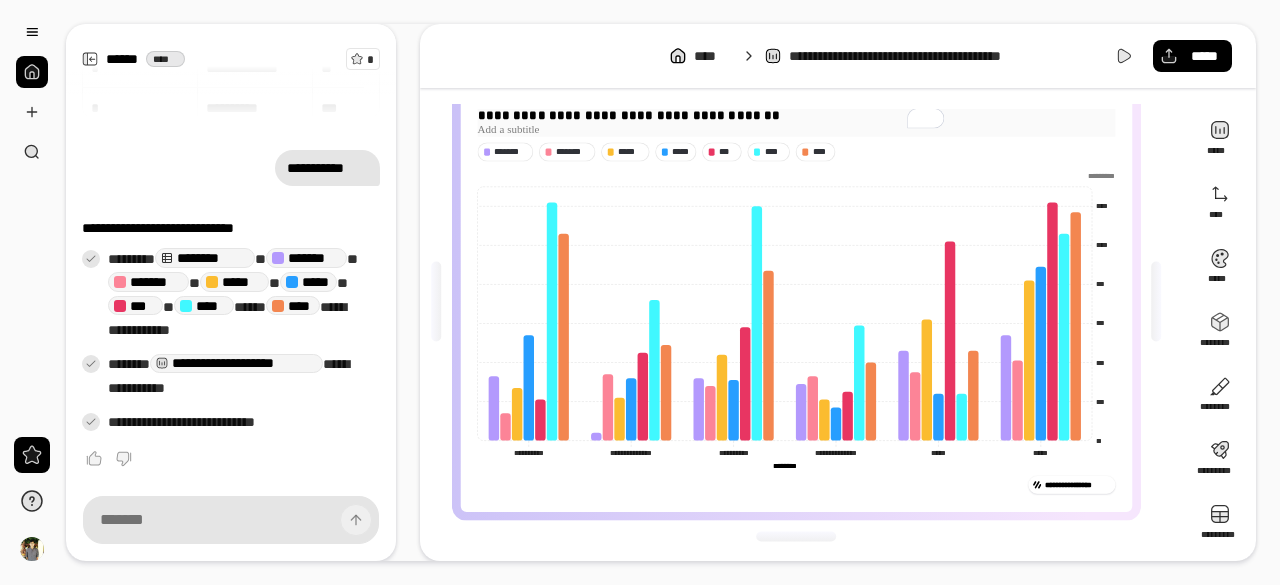 click at bounding box center [796, 129] 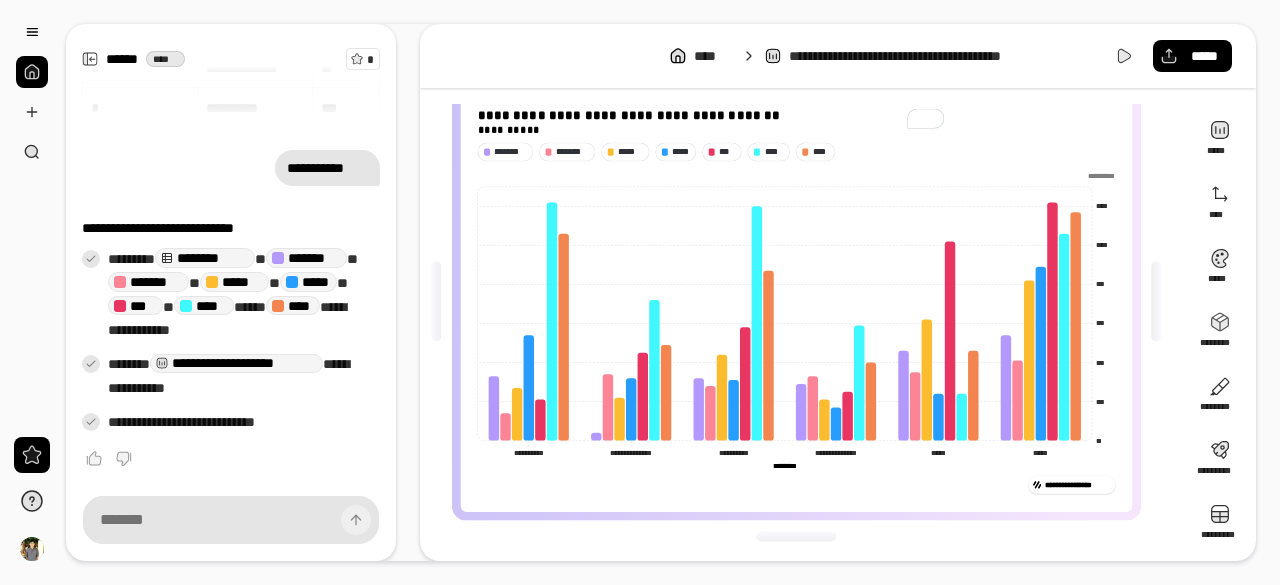 click on "**********" at bounding box center [838, 292] 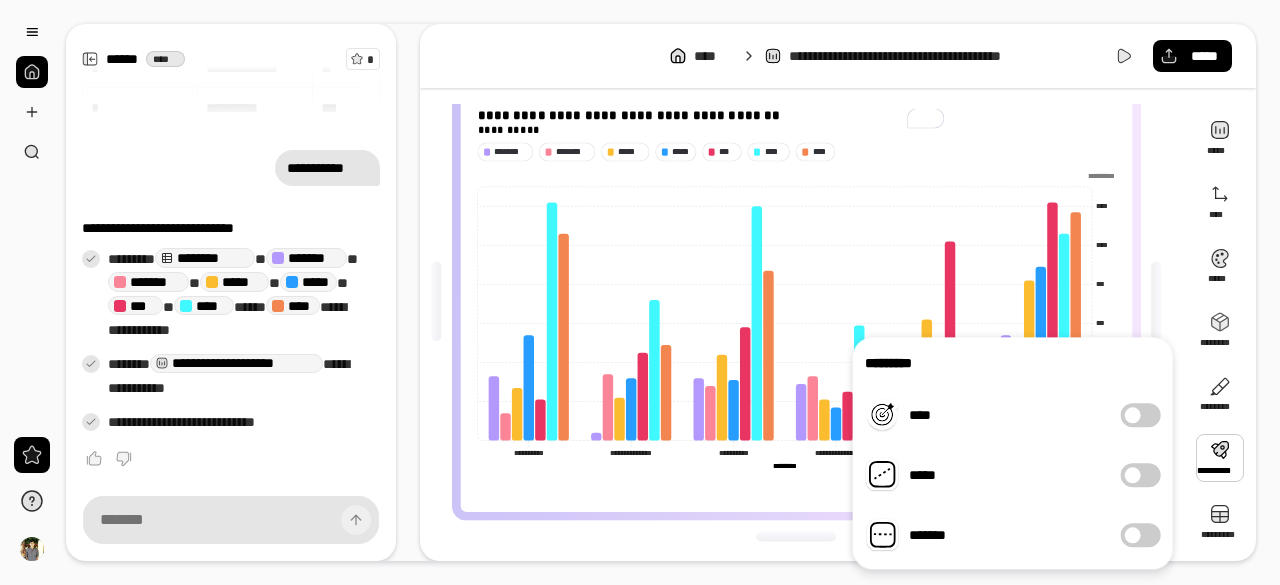 click on "****" at bounding box center (1141, 415) 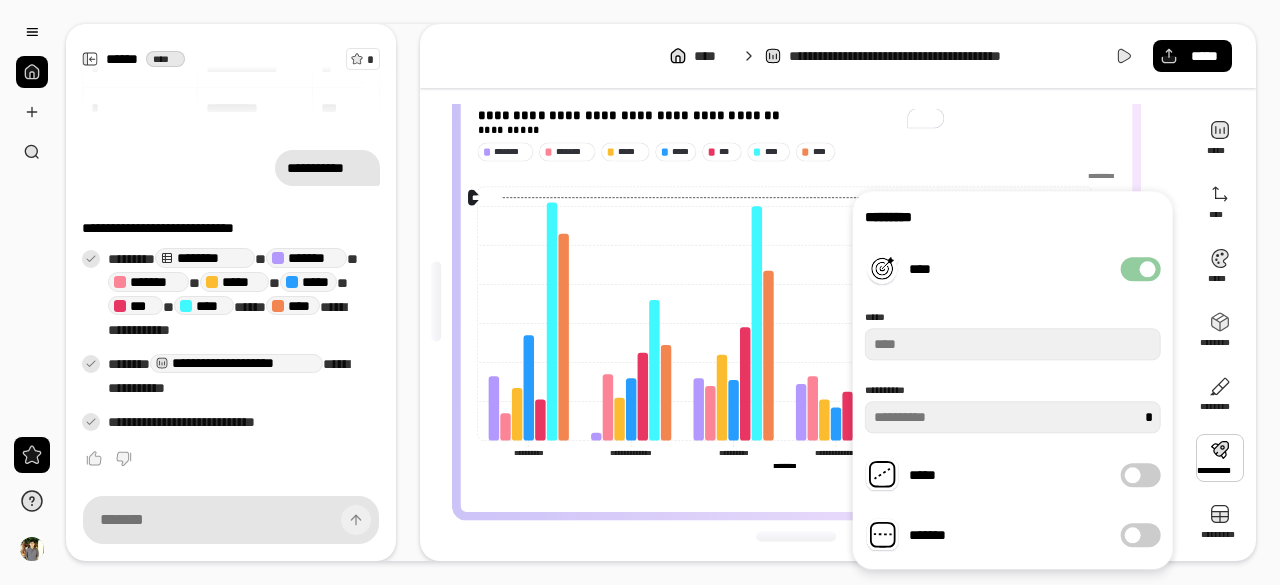 type on "***" 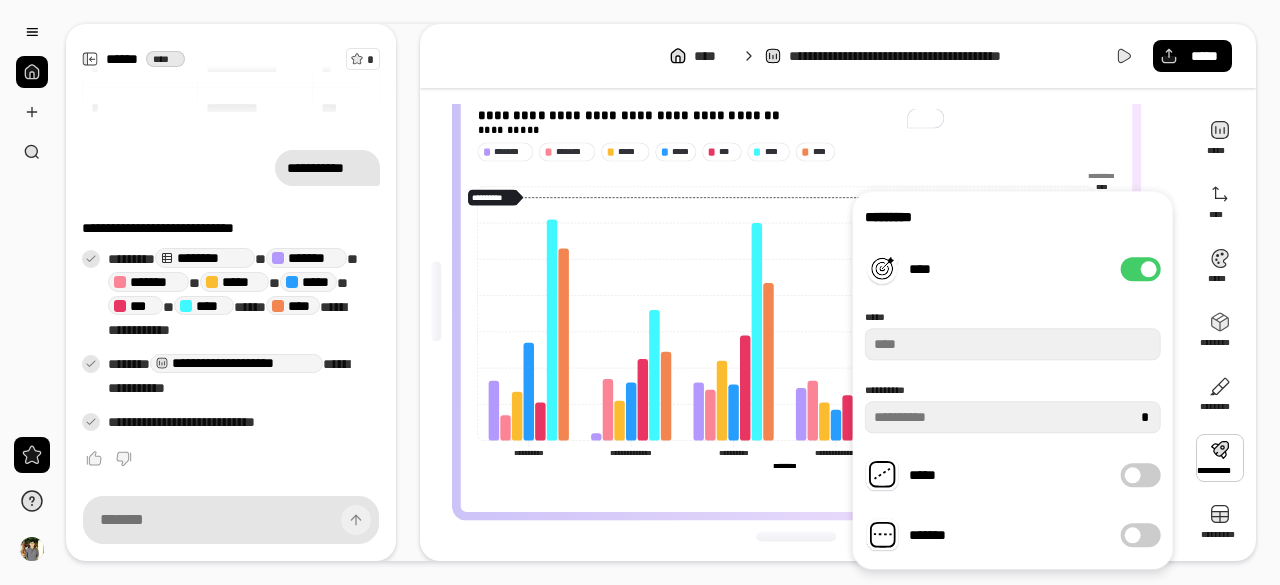 click at bounding box center [1149, 269] 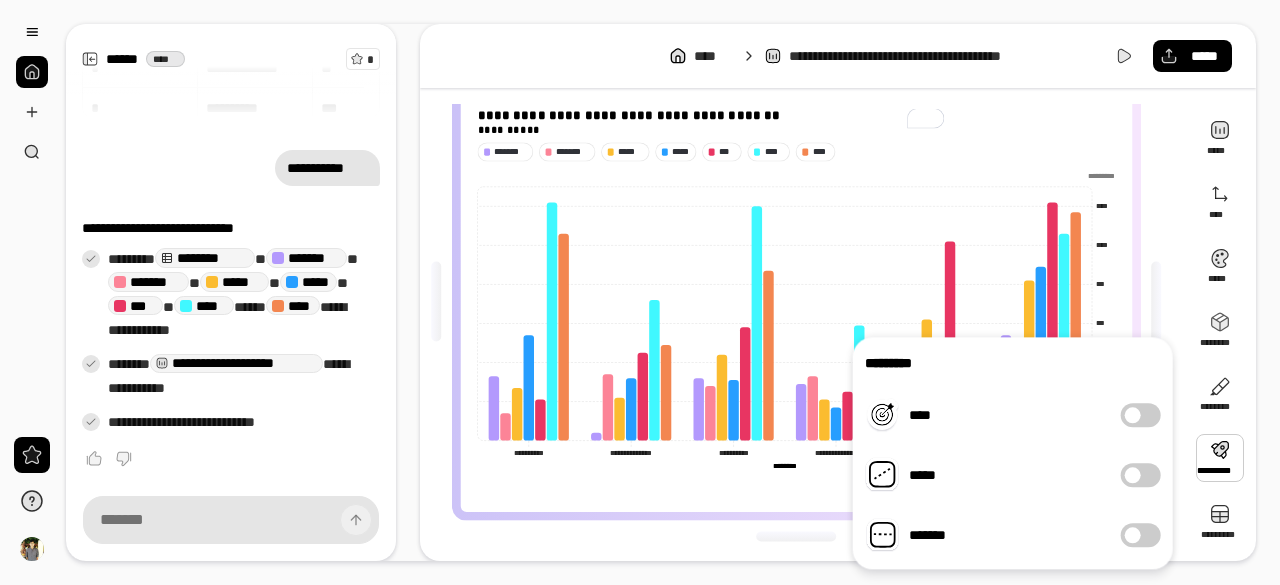 click on "*****" at bounding box center (1141, 475) 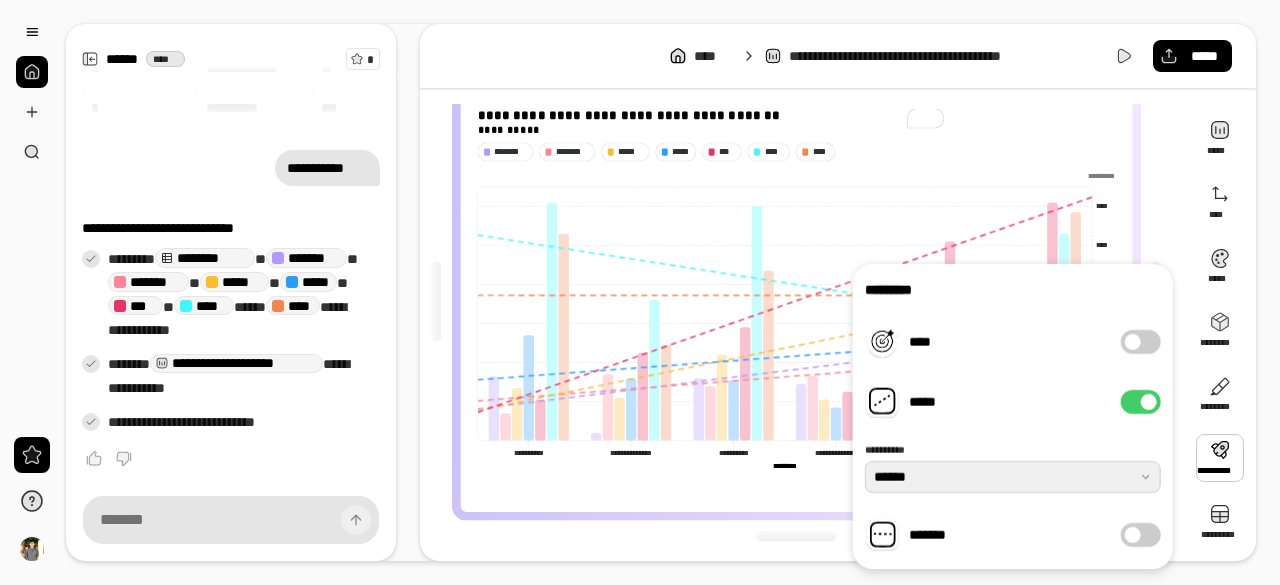 click at bounding box center [1013, 477] 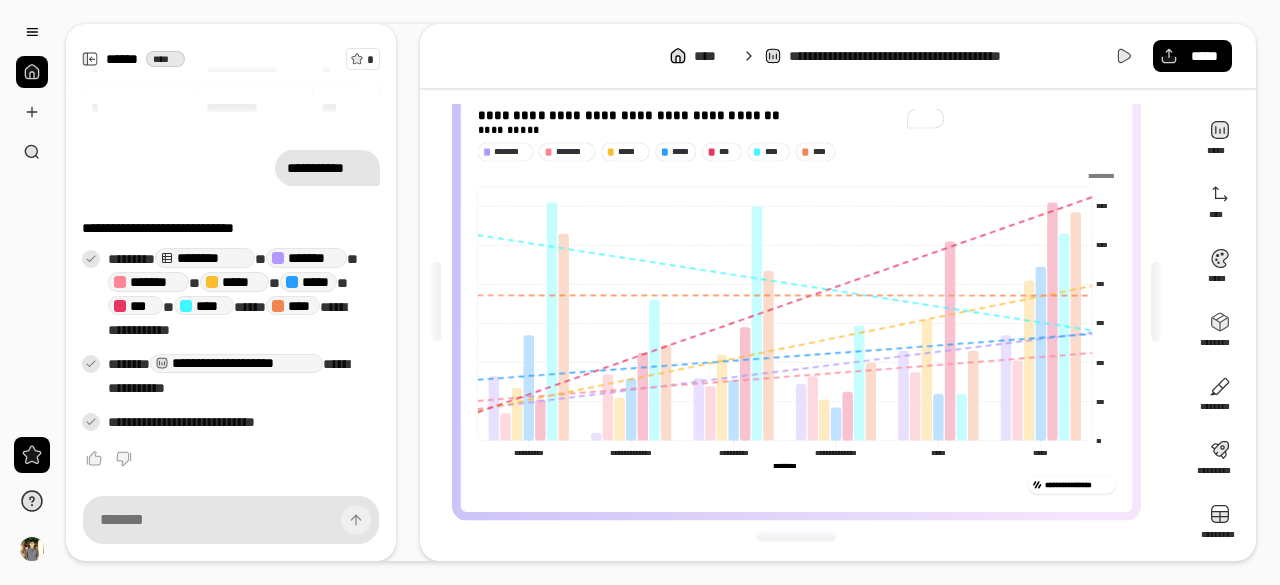click on "******* ******* ***** ***** *** **** ****" at bounding box center (796, 151) 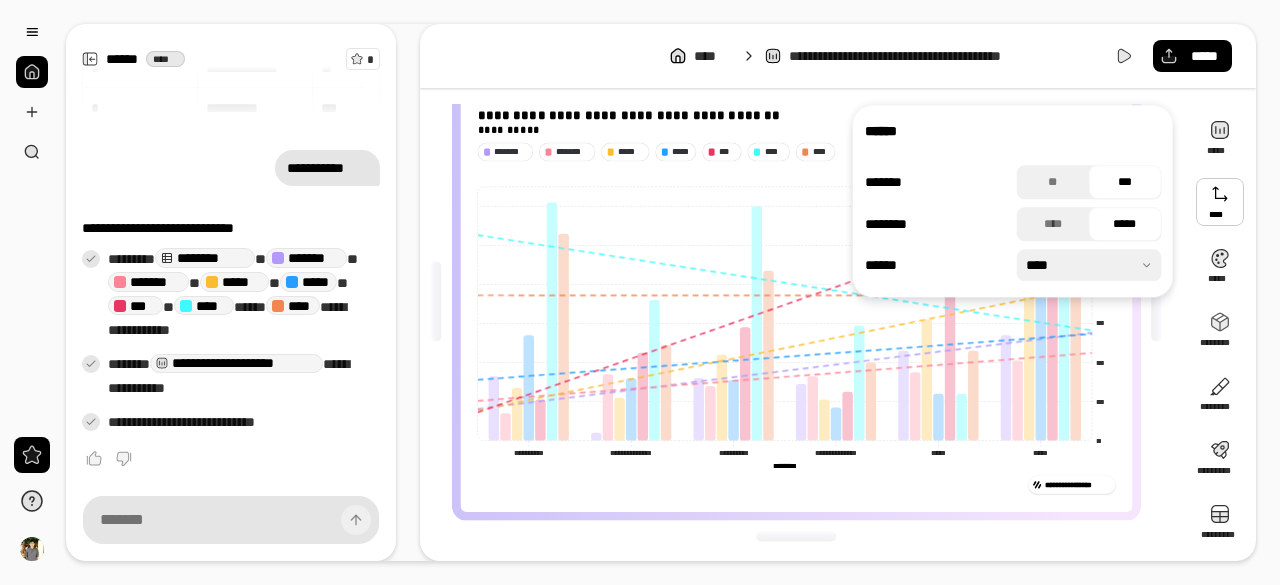 click at bounding box center (1220, 202) 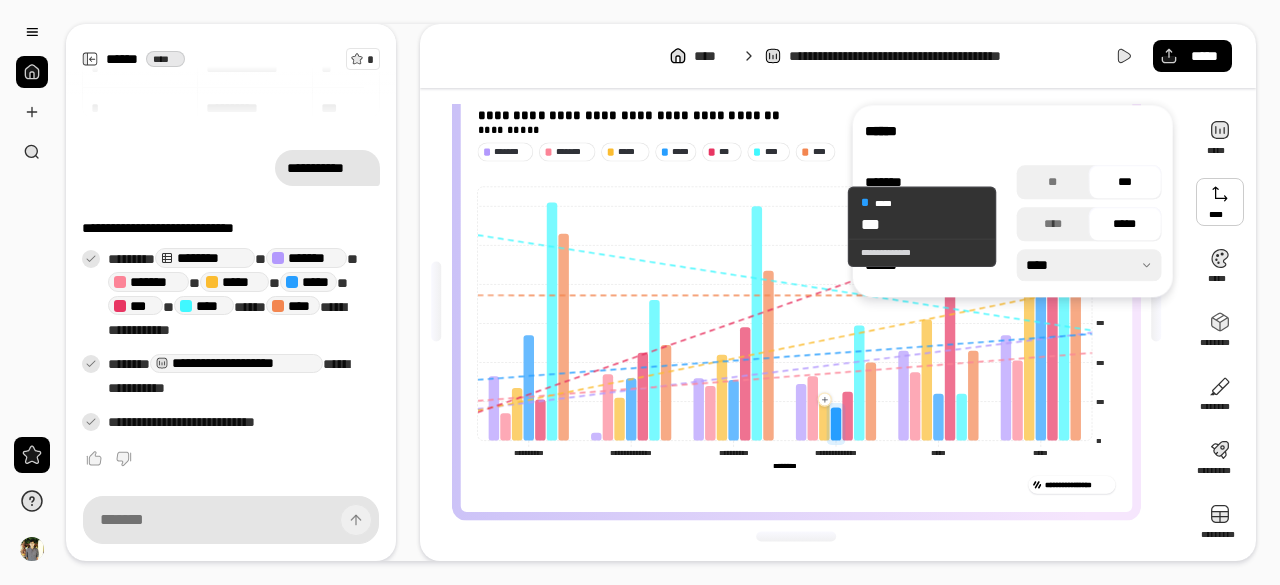 click 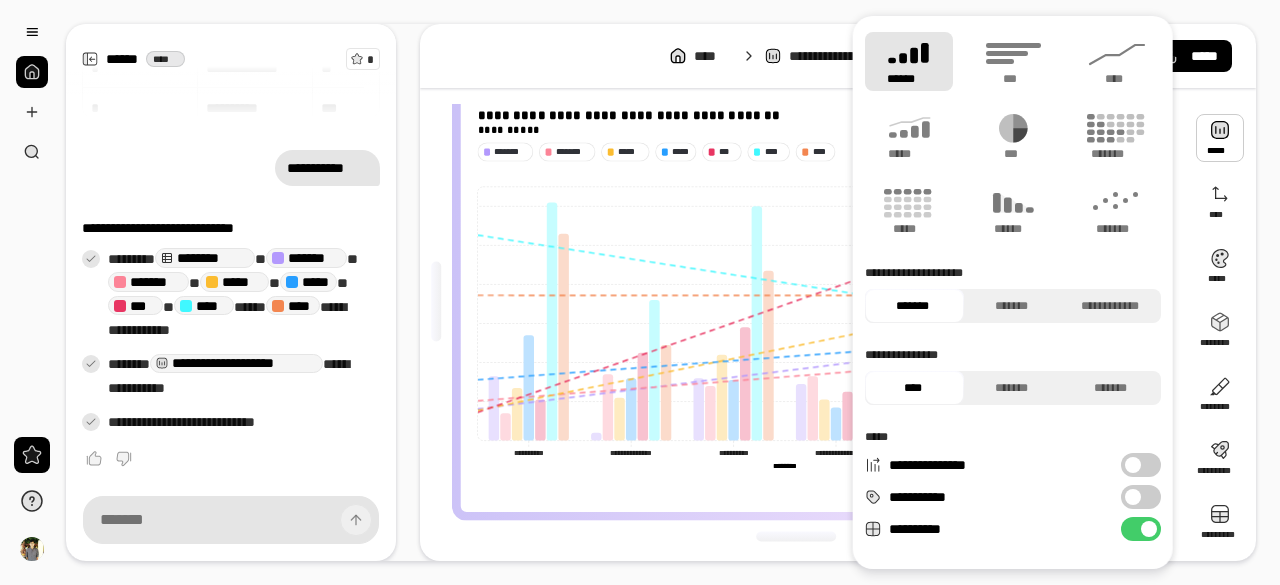 click at bounding box center (1220, 138) 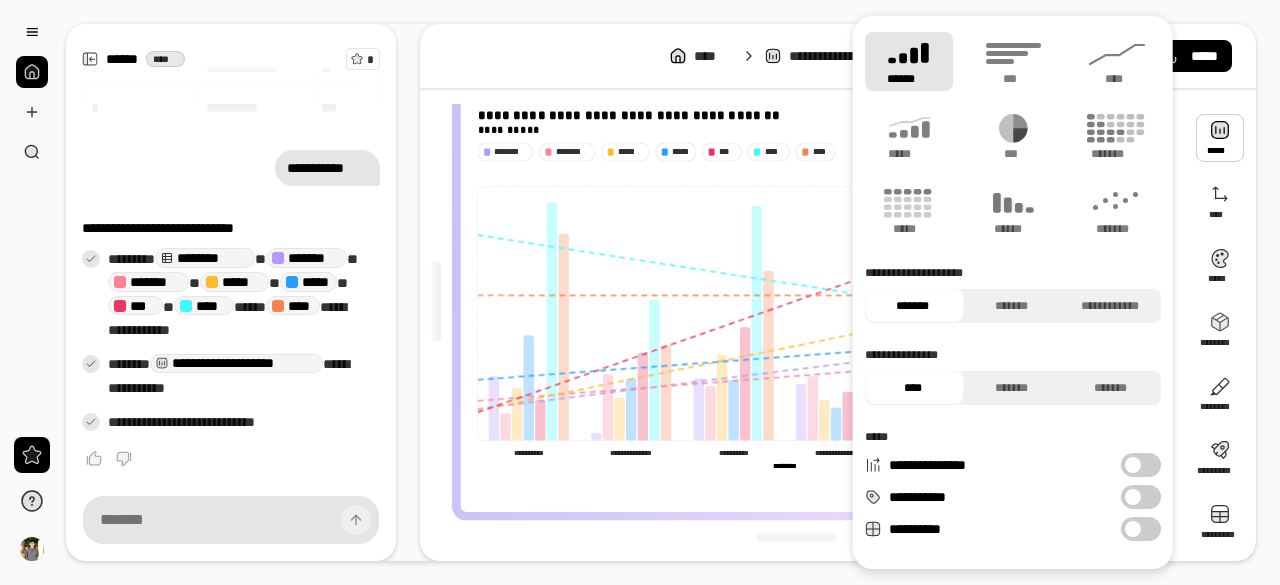 click on "**********" at bounding box center (838, 292) 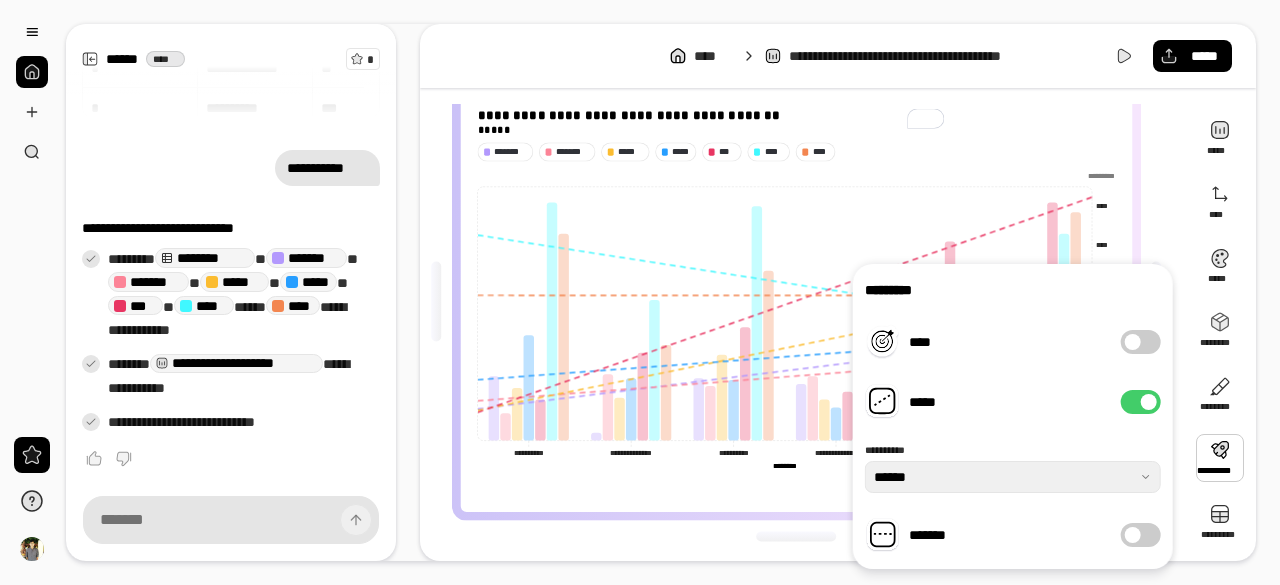 click on "*****" at bounding box center [1141, 402] 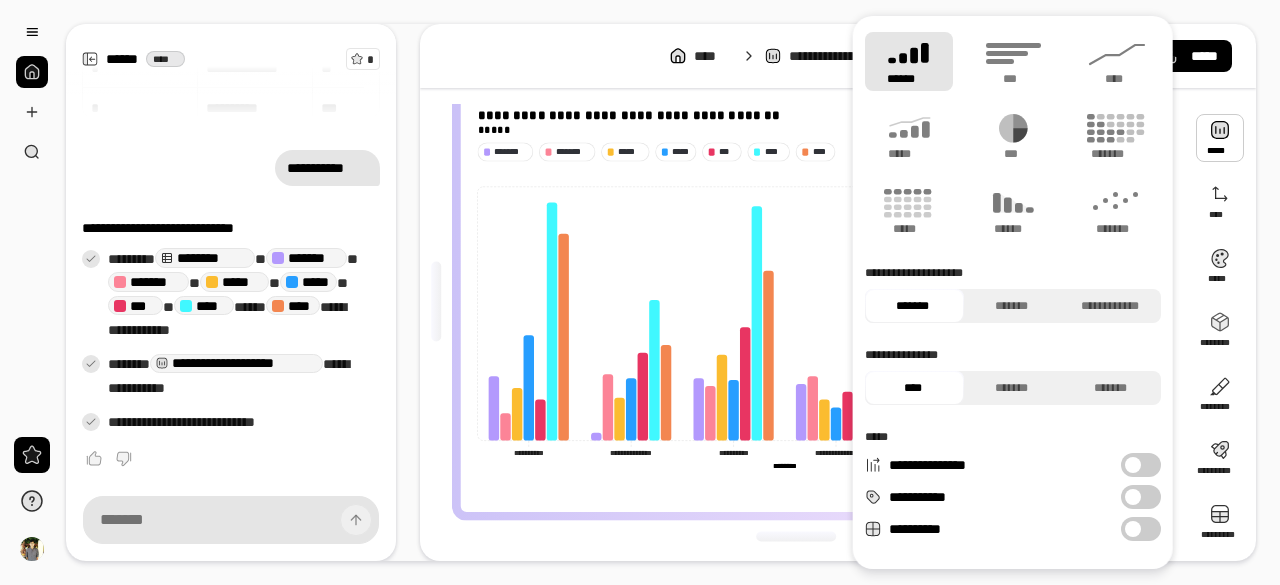 click at bounding box center [1220, 138] 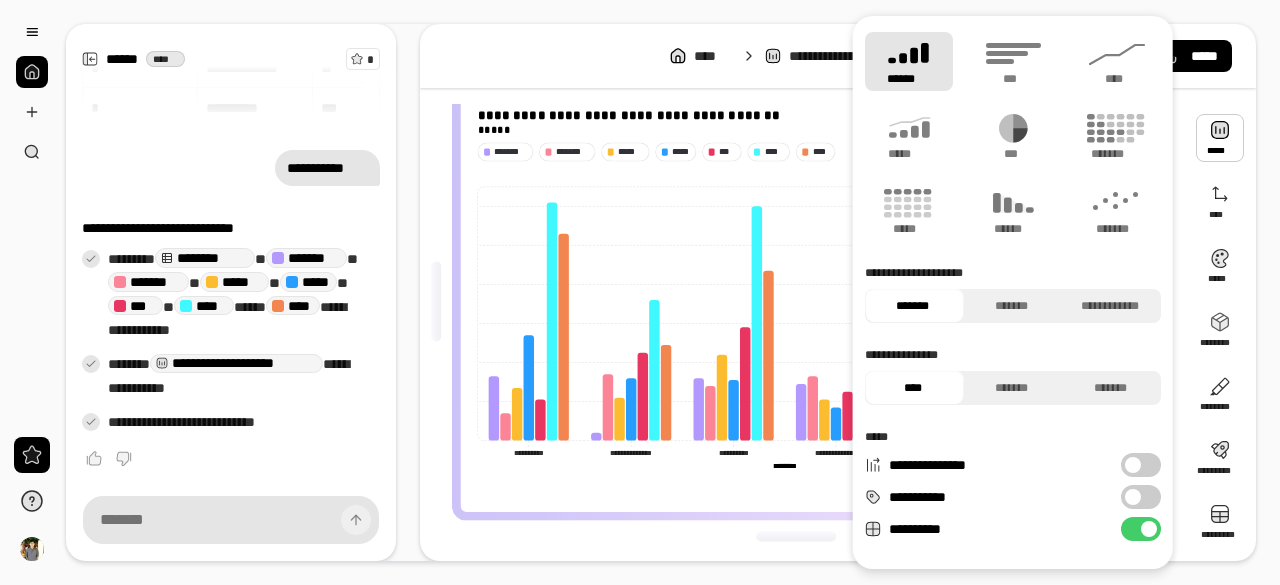 click on "**********" at bounding box center (1141, 497) 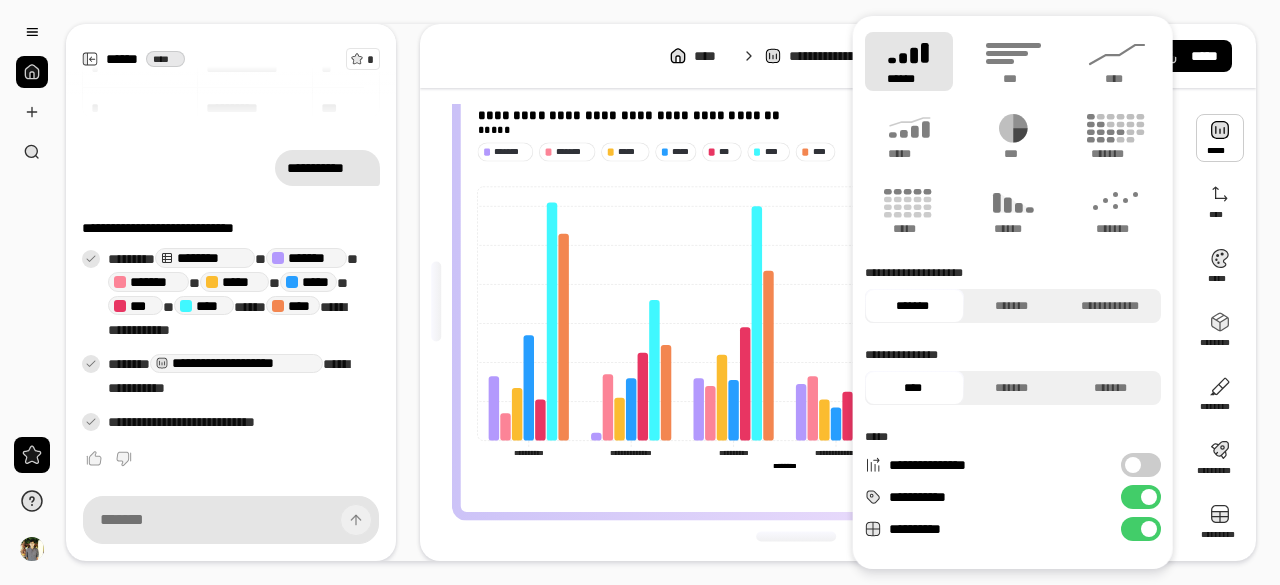 click on "**********" at bounding box center [1141, 497] 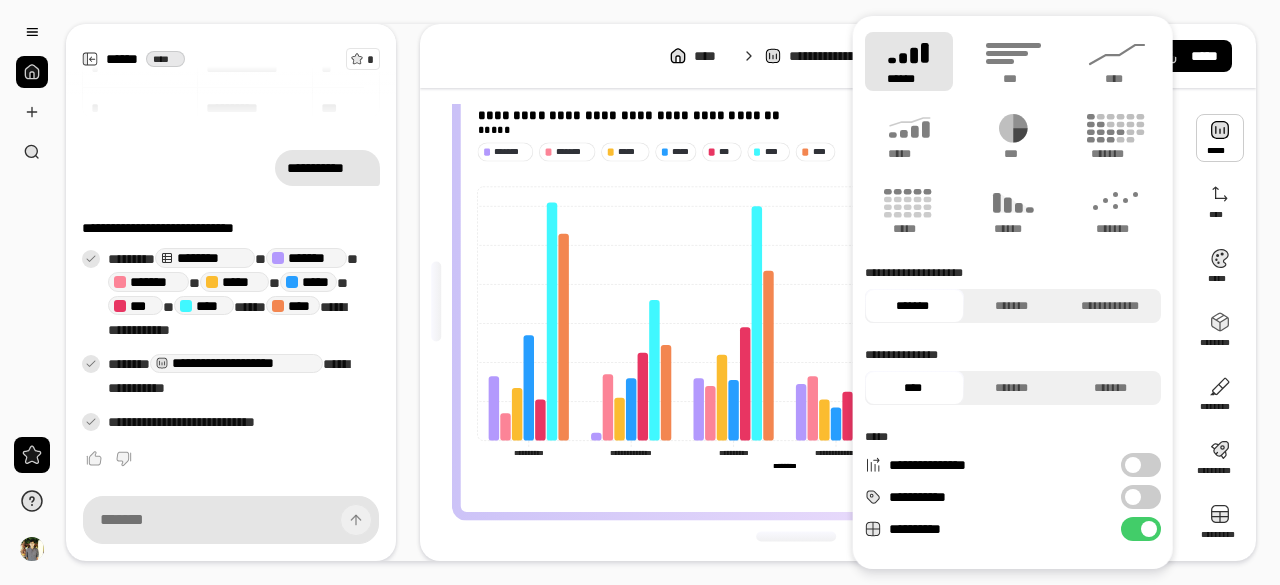 click on "**********" at bounding box center [1141, 465] 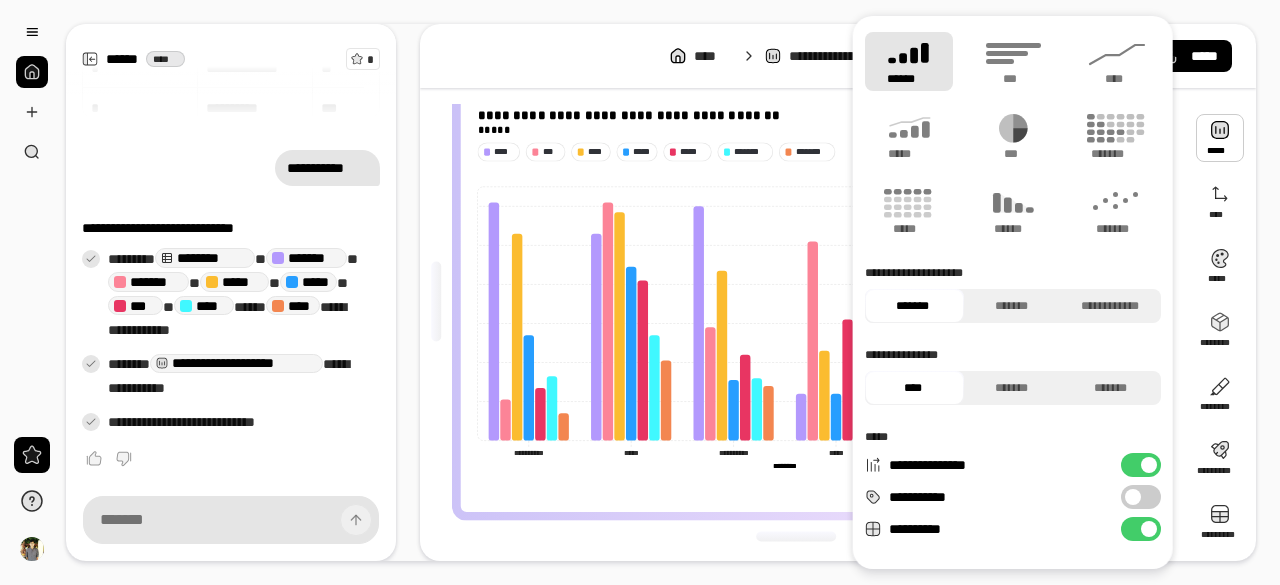 click on "**********" at bounding box center (1141, 465) 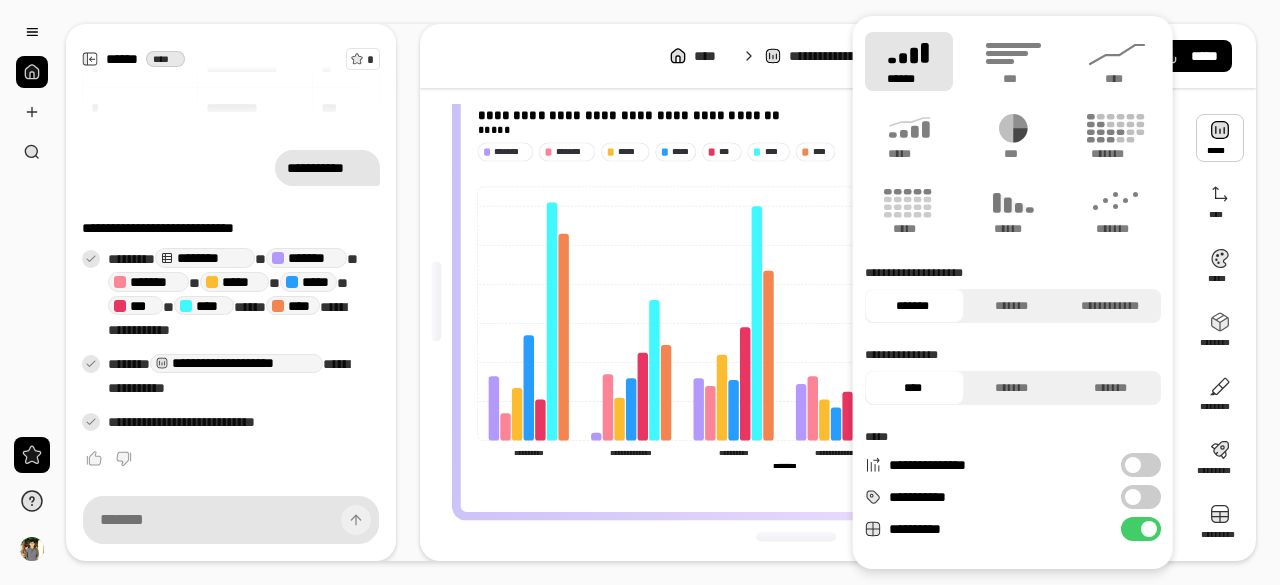 click on "**********" at bounding box center (1141, 465) 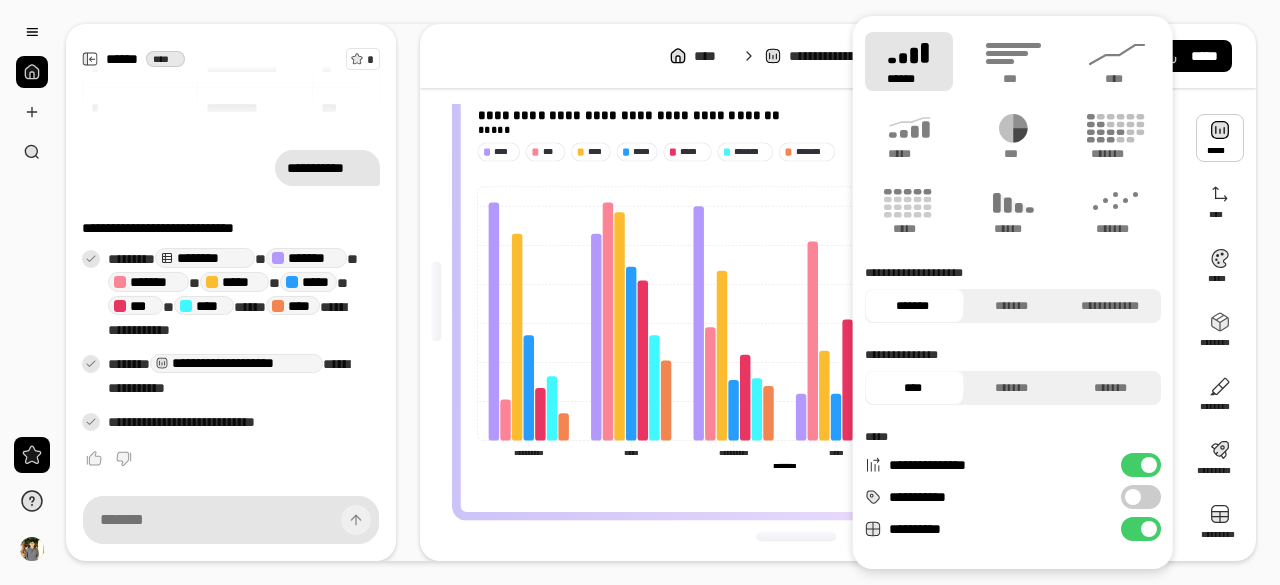 click on "**********" at bounding box center (1141, 465) 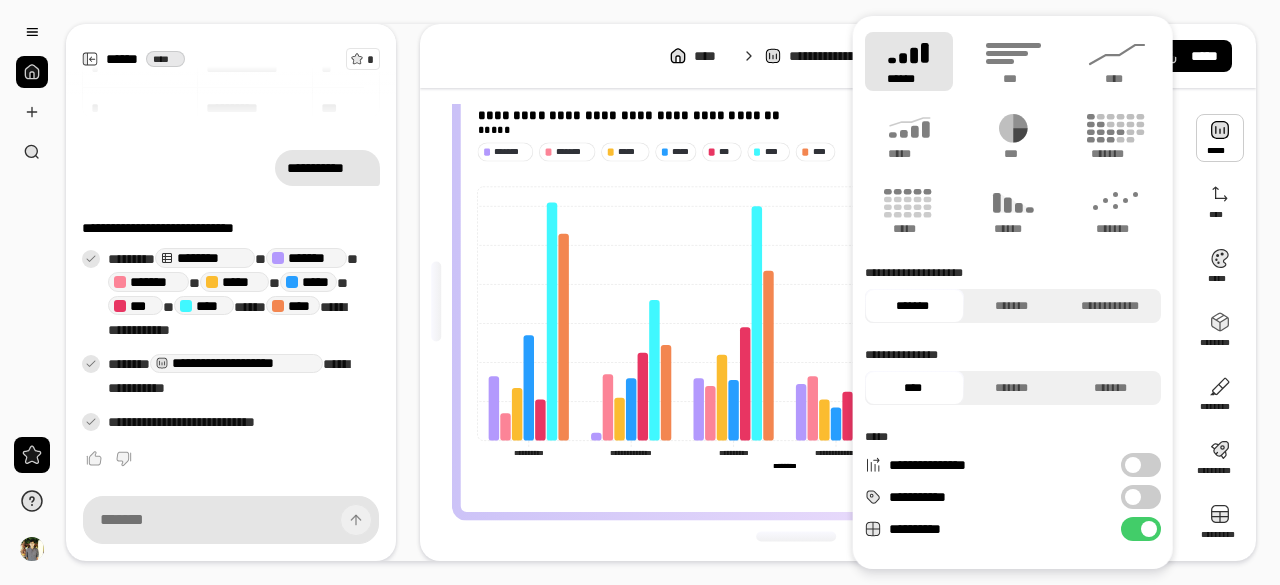 click on "**********" at bounding box center [838, 56] 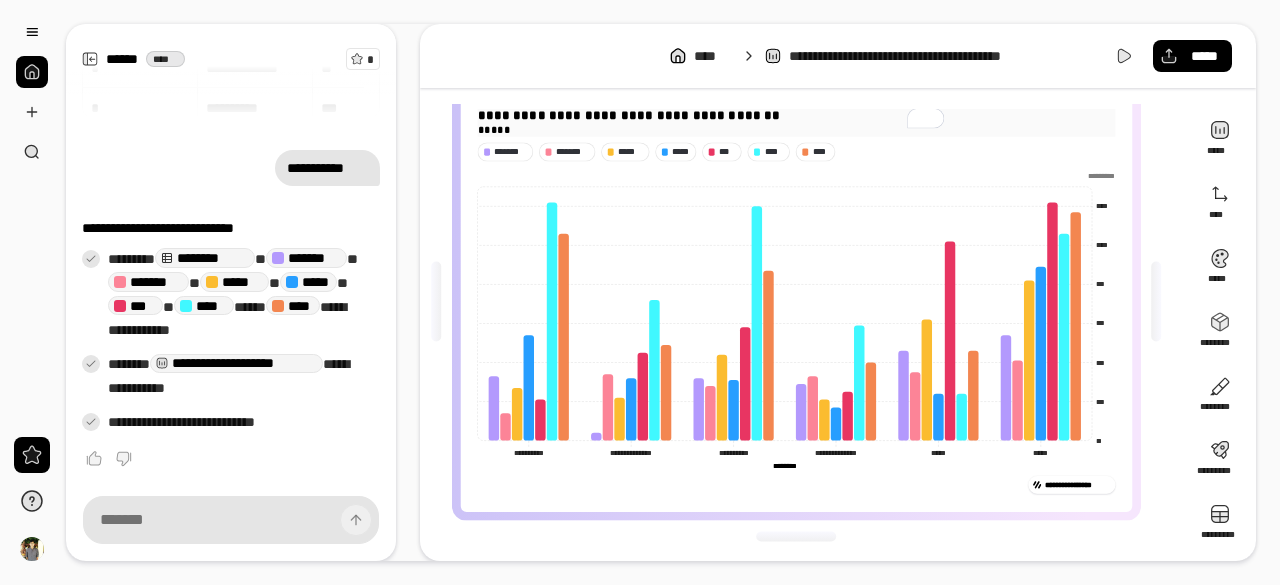 click on "*****" at bounding box center (796, 129) 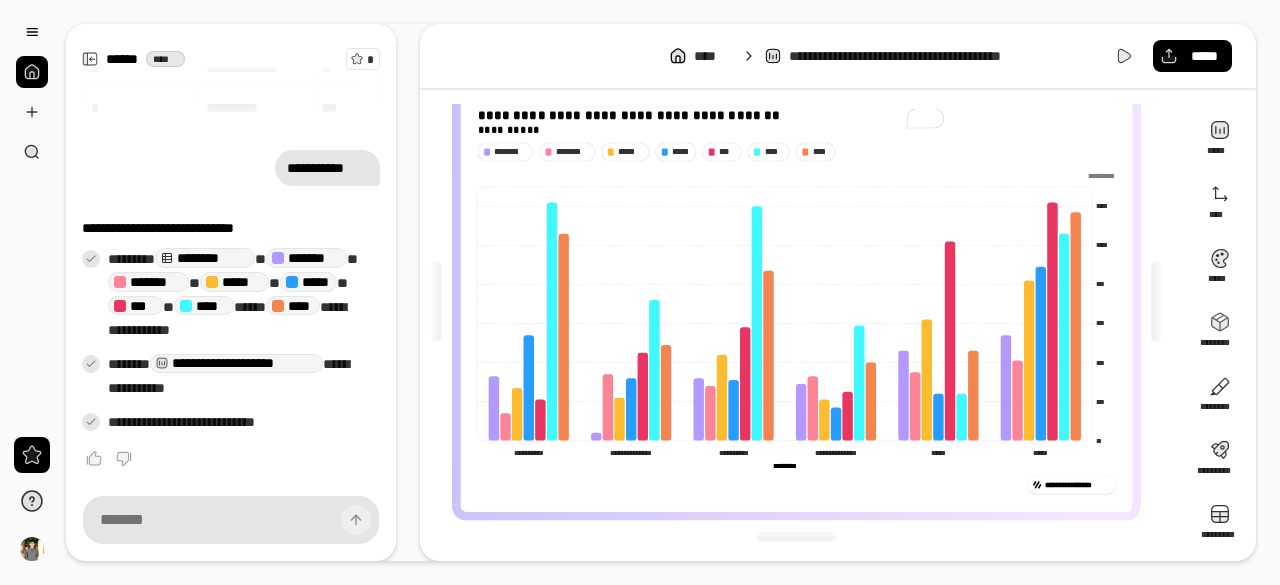 click on "**********" at bounding box center (838, 292) 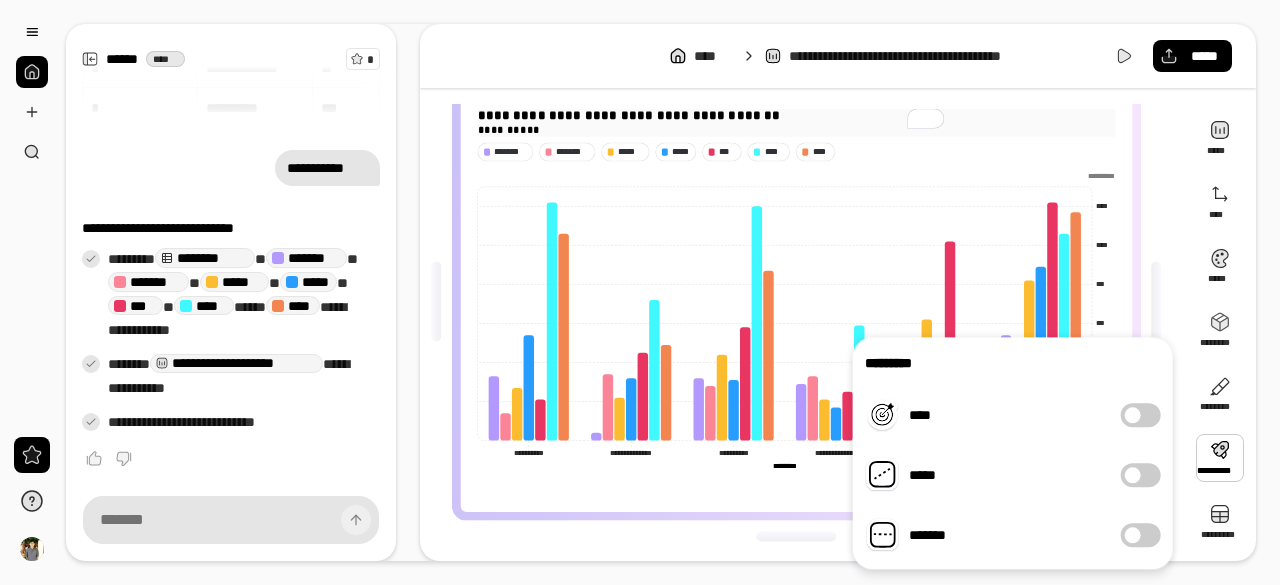 click on "**********" at bounding box center (796, 116) 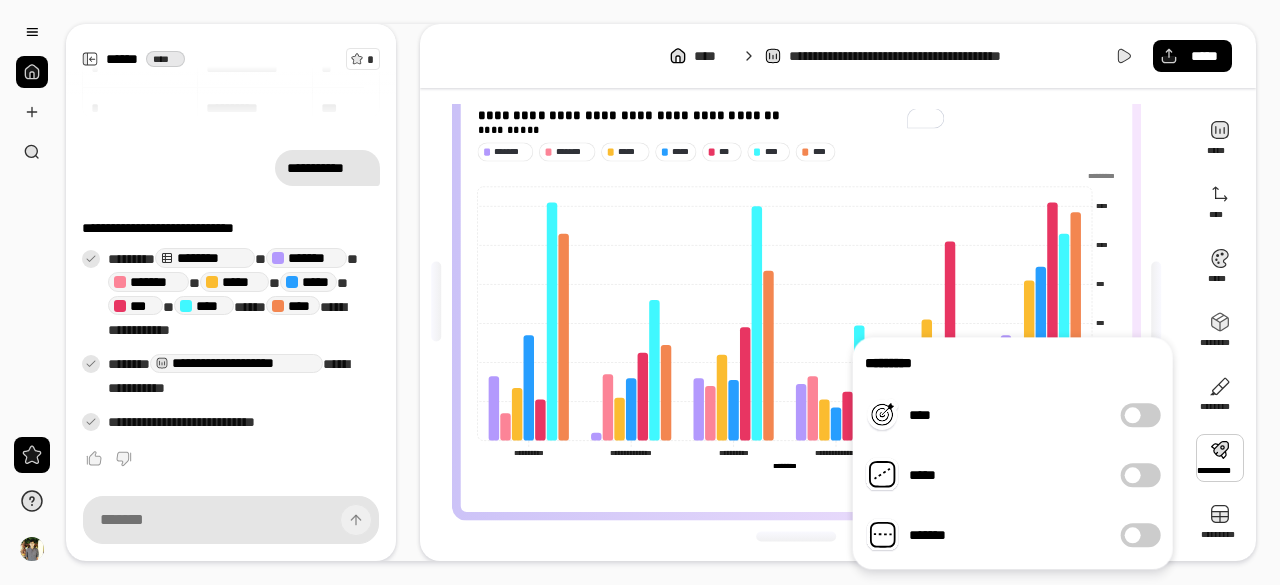 click on "******* ******* ***** ***** *** **** ****" at bounding box center [796, 151] 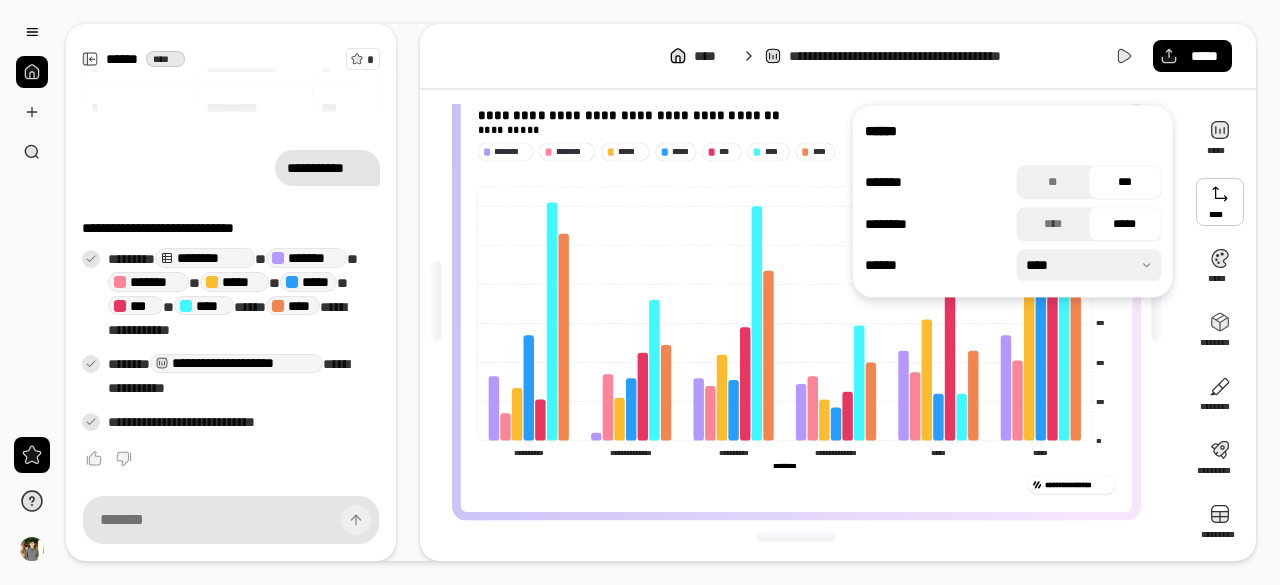 click at bounding box center [1220, 202] 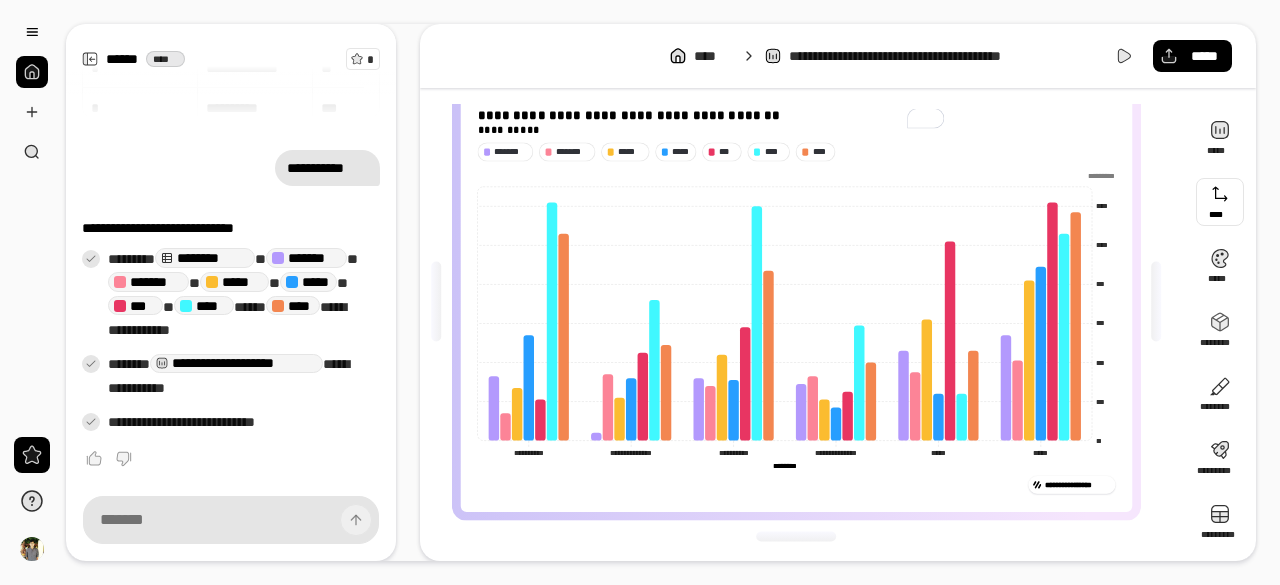click at bounding box center (1220, 202) 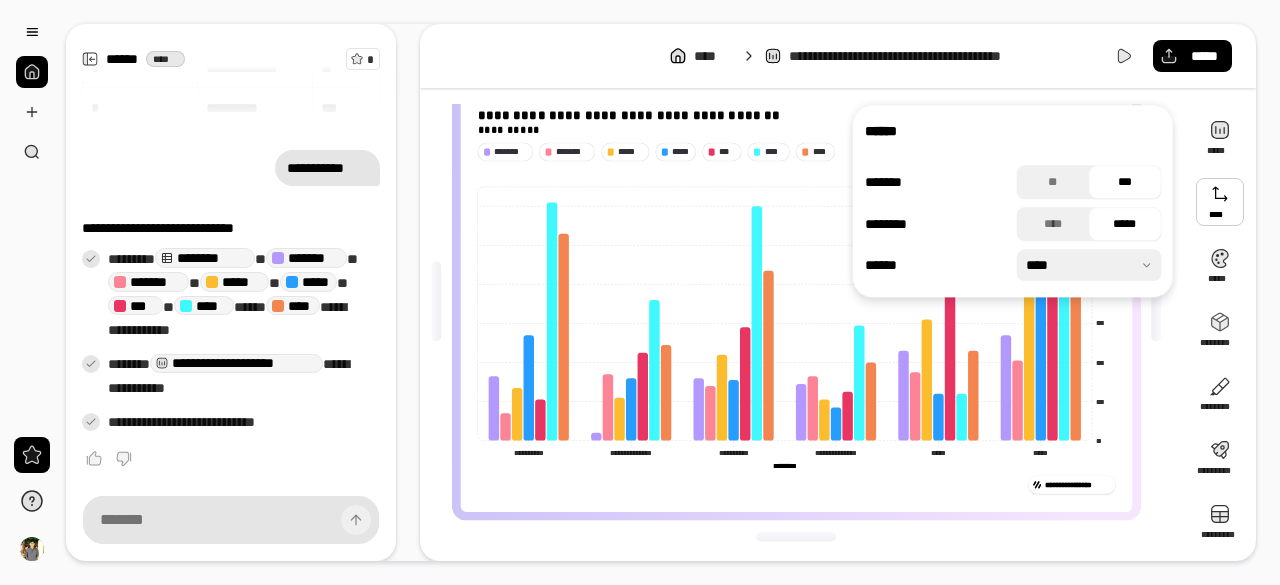 click on "***" at bounding box center [1125, 182] 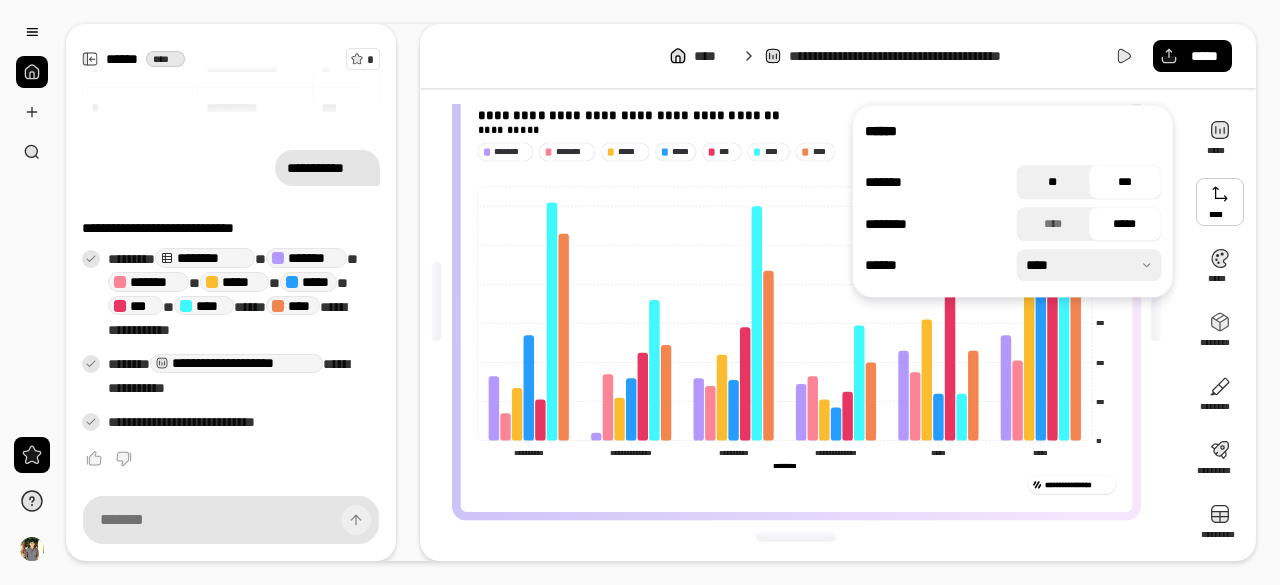 click on "**" at bounding box center [1053, 182] 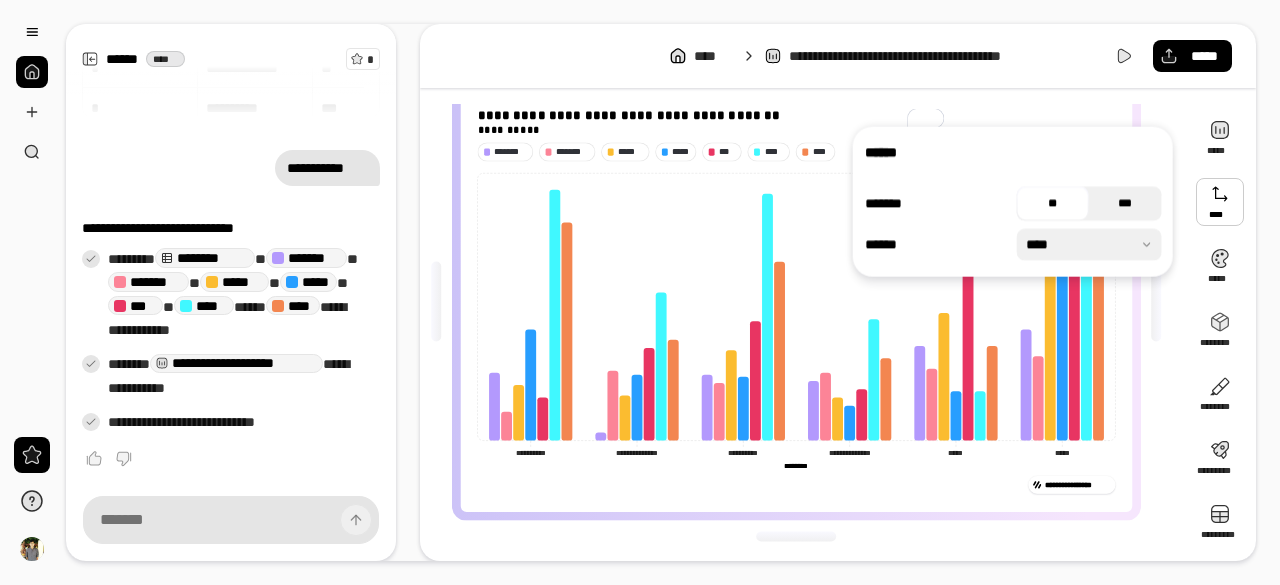 click on "***" at bounding box center (1125, 204) 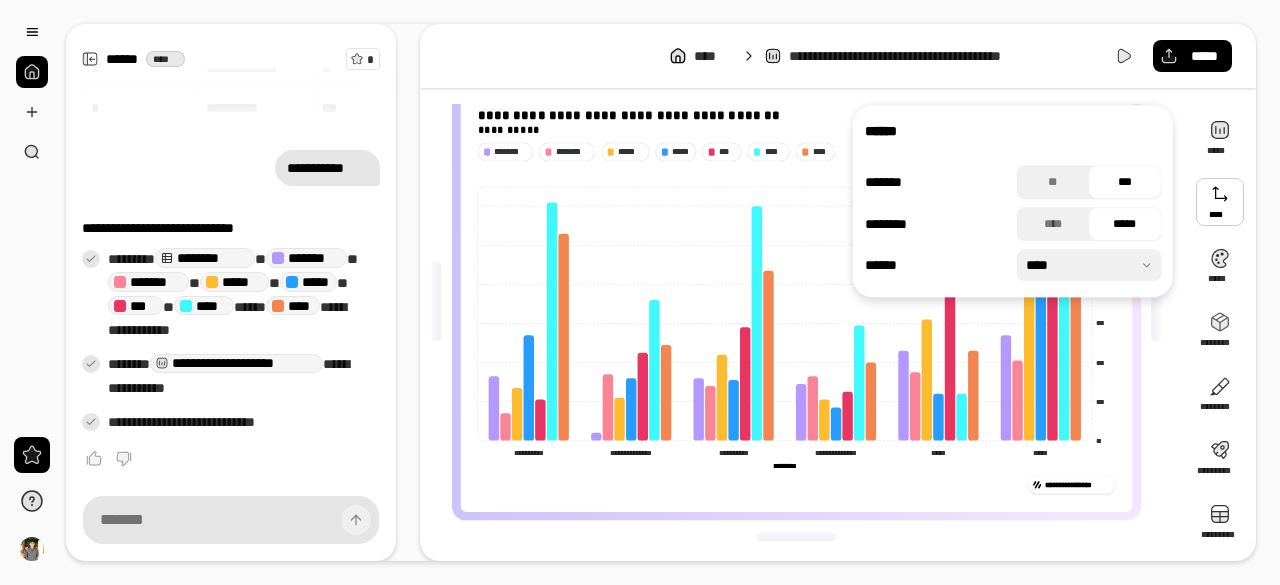 click at bounding box center (1089, 265) 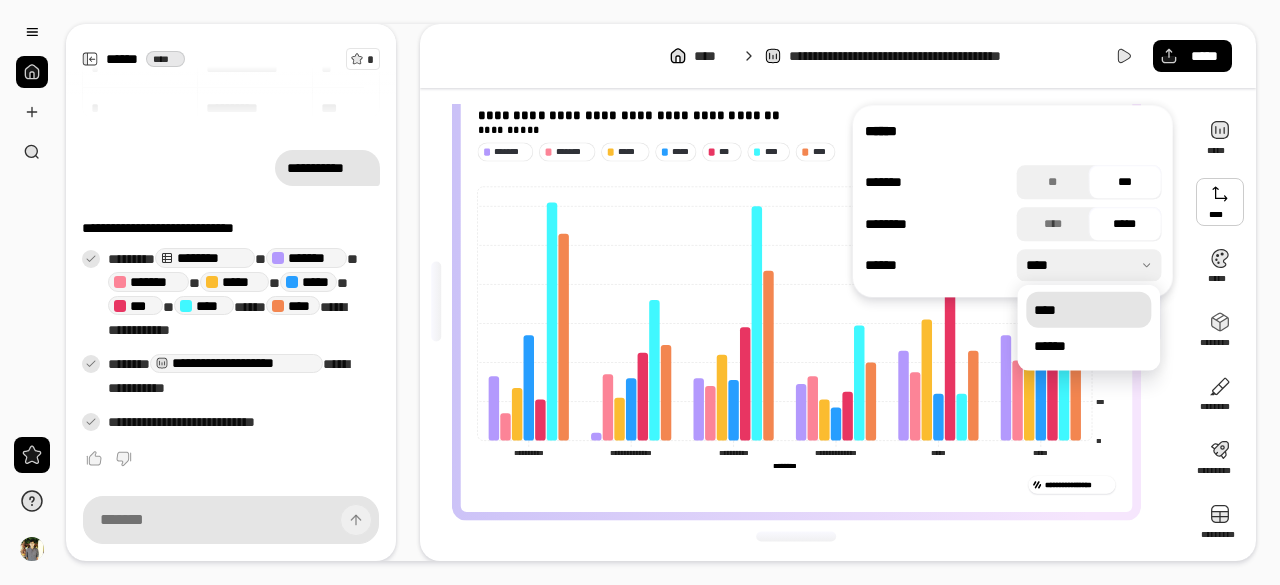 click at bounding box center [1089, 265] 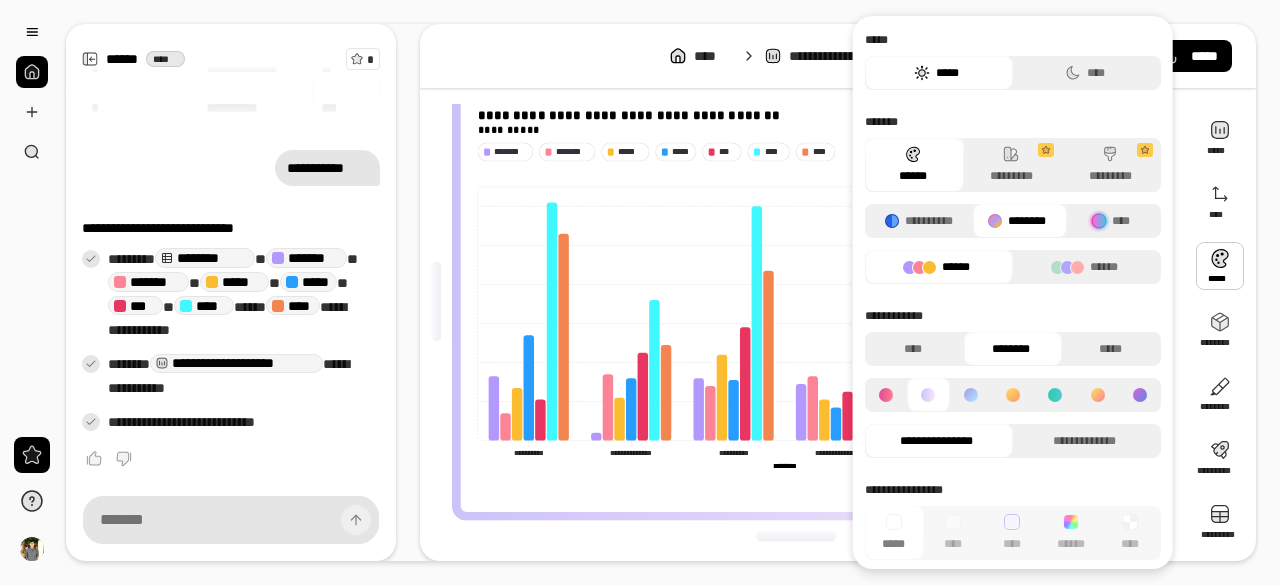 click at bounding box center [1220, 266] 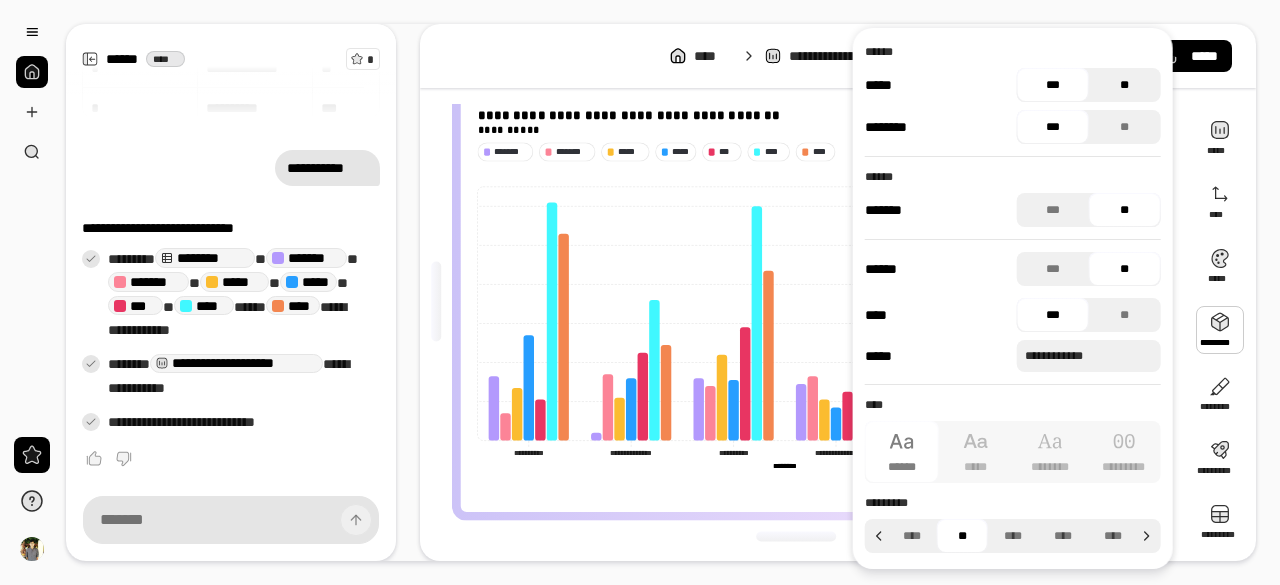 click on "**" at bounding box center [1125, 85] 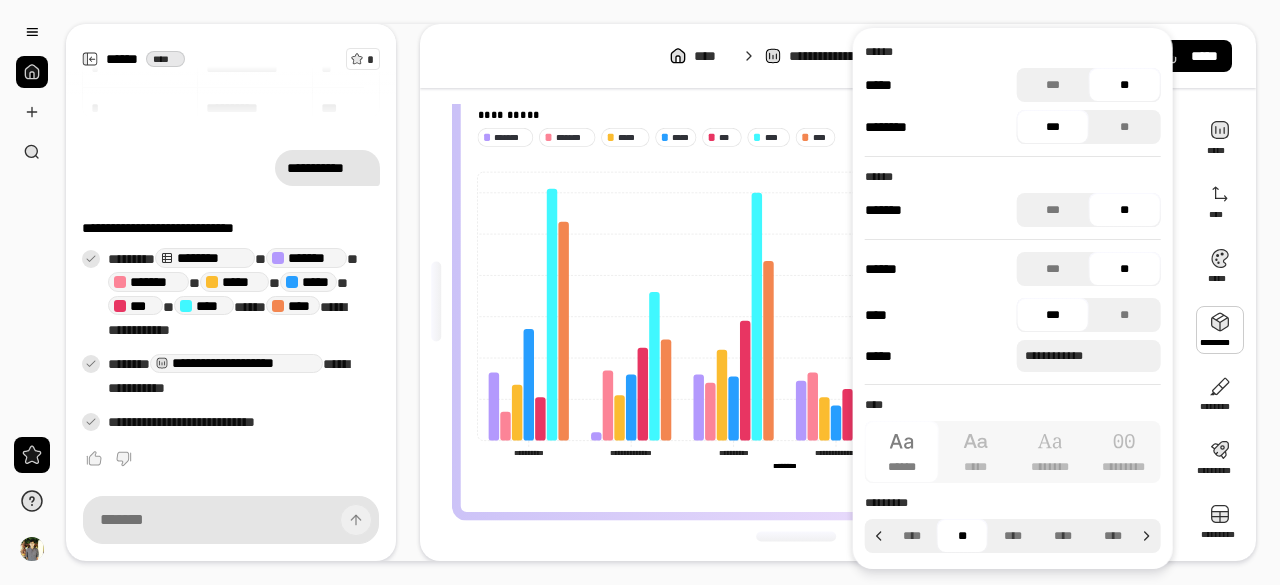 click on "**" at bounding box center (1125, 85) 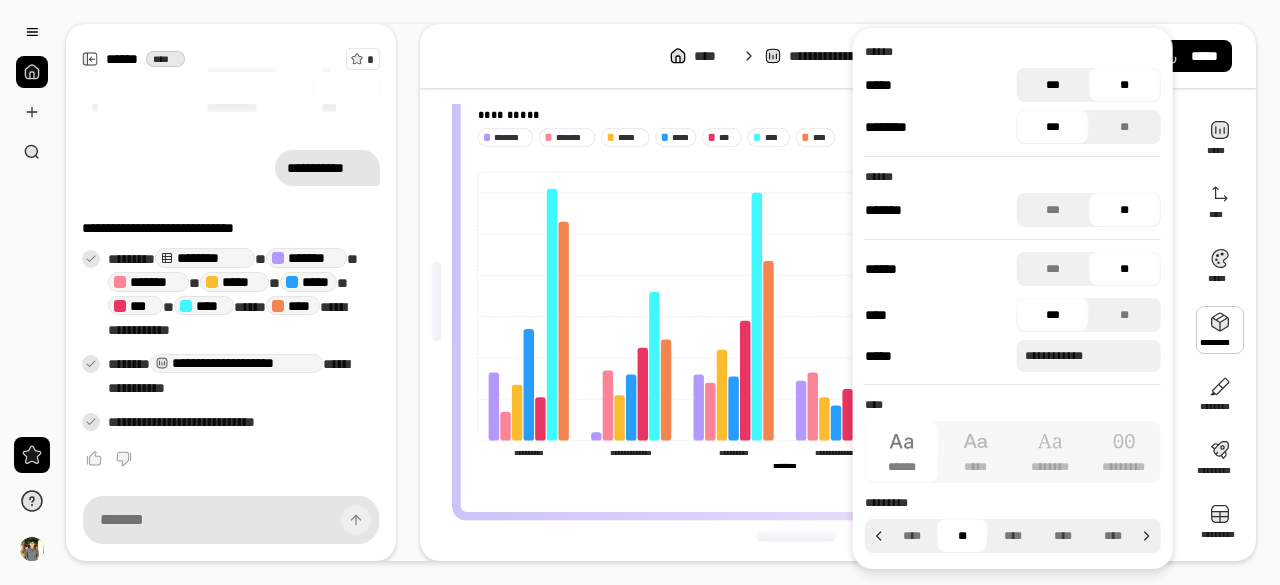 click on "***" at bounding box center [1053, 85] 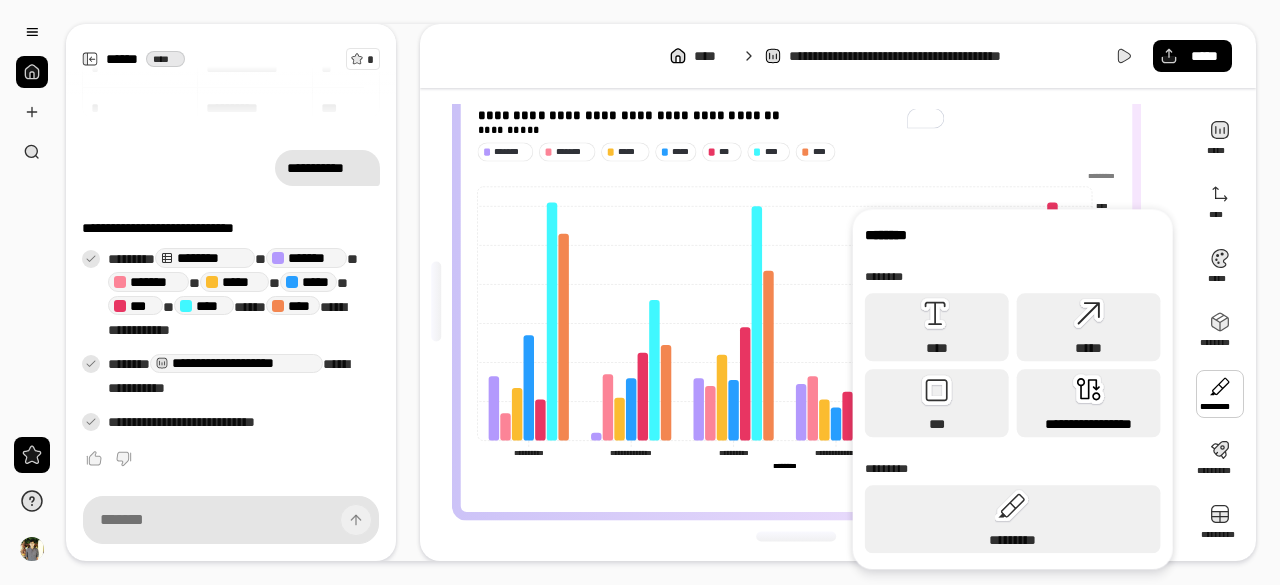 click on "**********" at bounding box center (1089, 403) 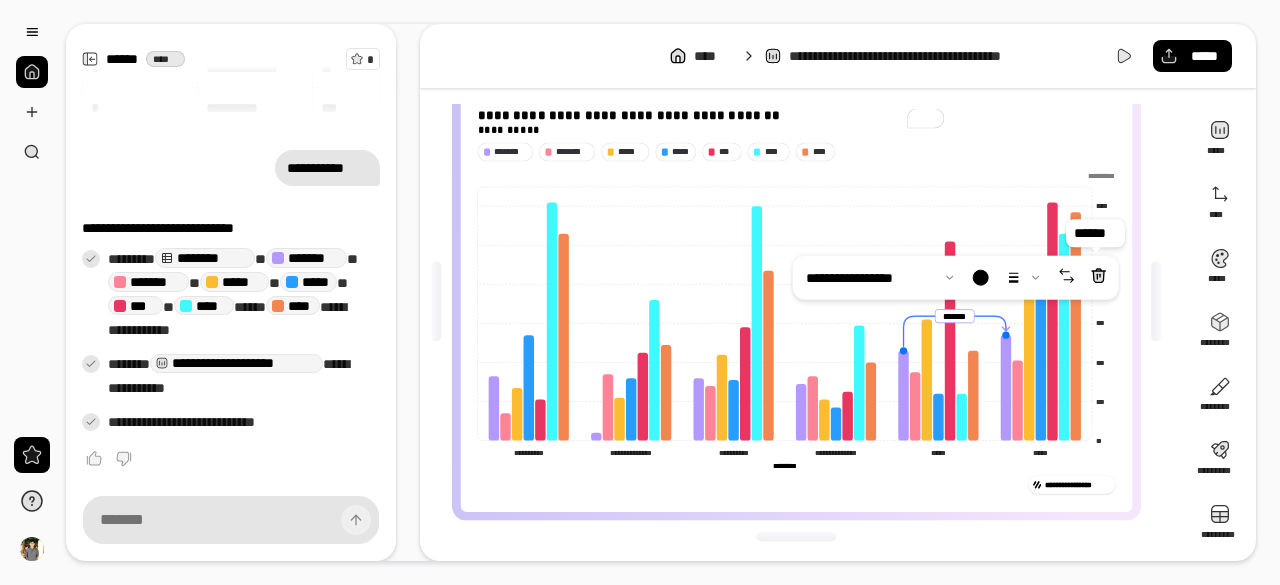 click 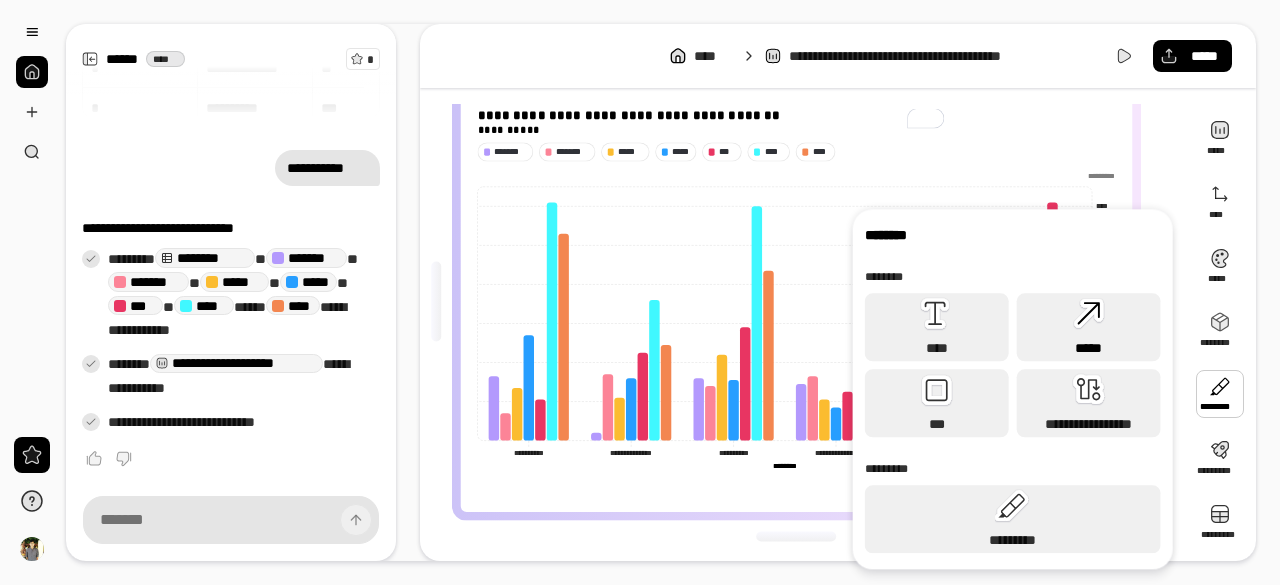 click on "*****" at bounding box center (1089, 327) 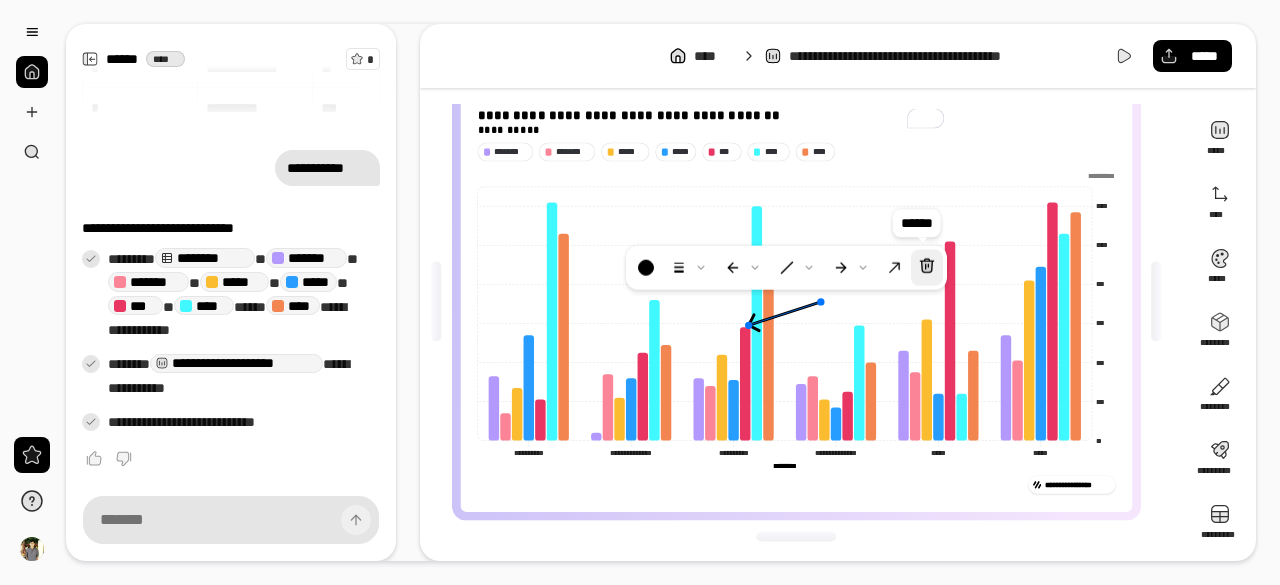 click 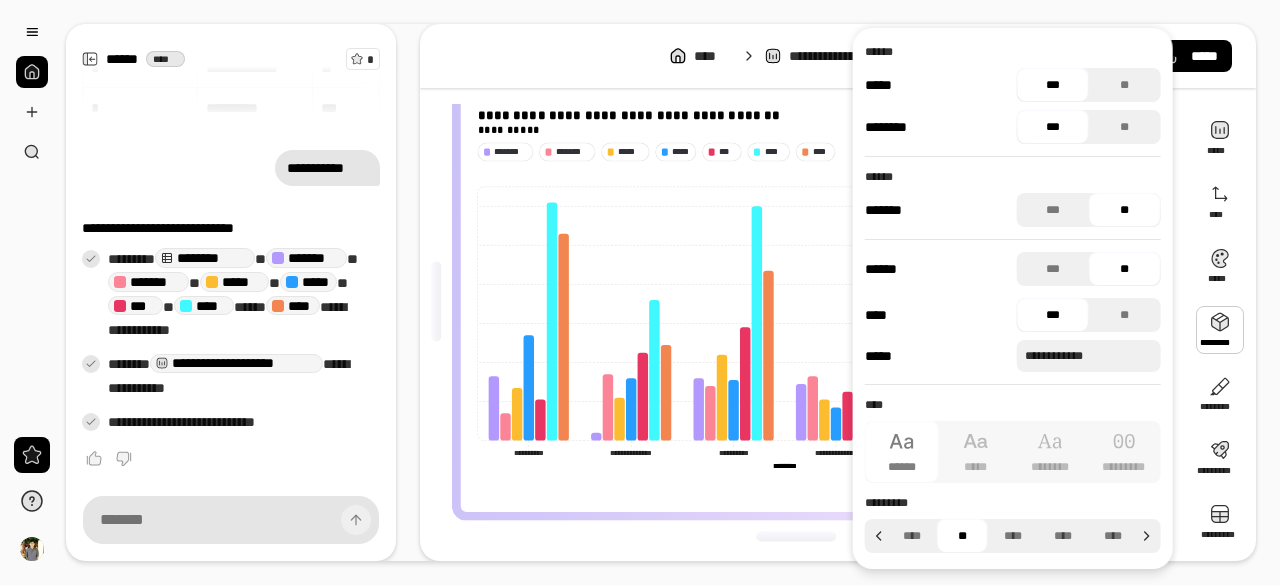 click at bounding box center [1220, 330] 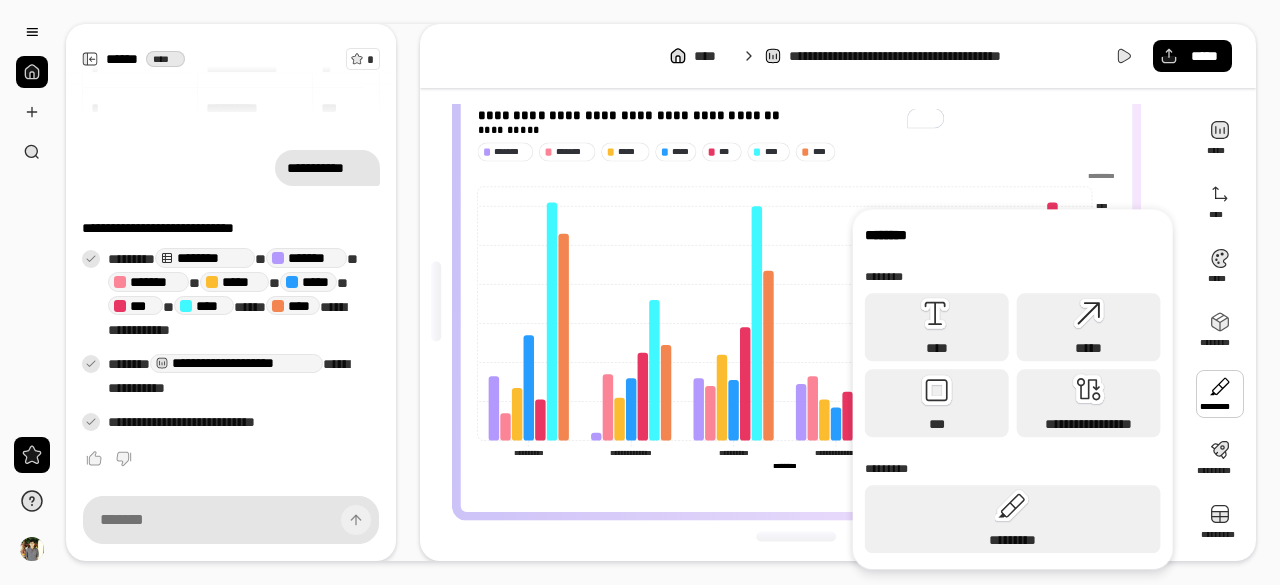 click at bounding box center (1220, 394) 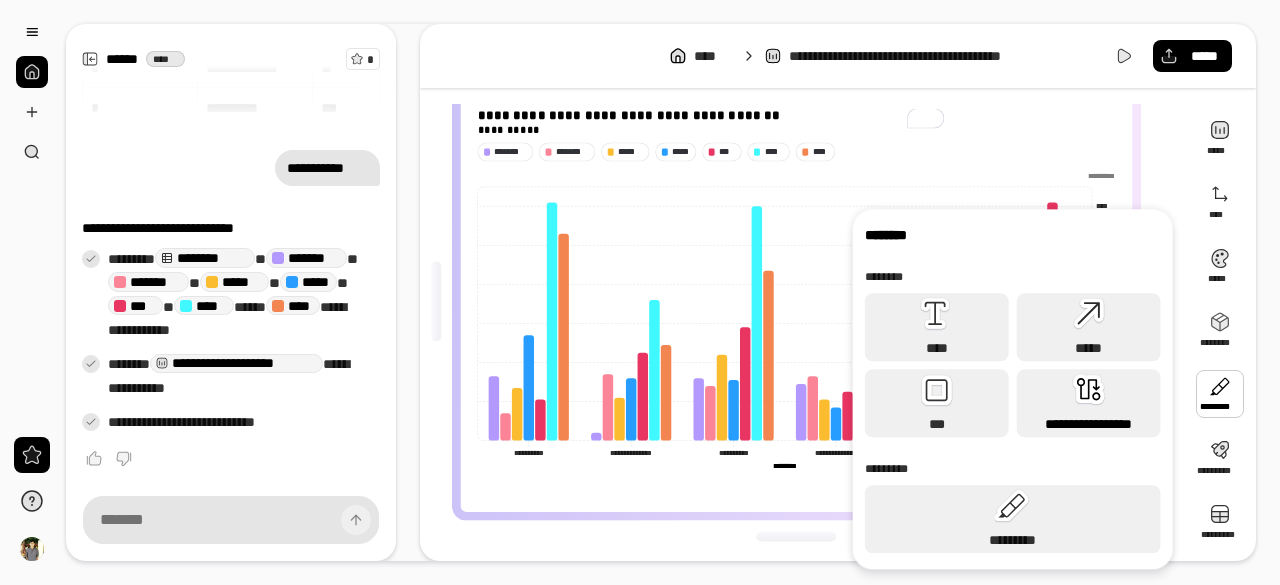 click 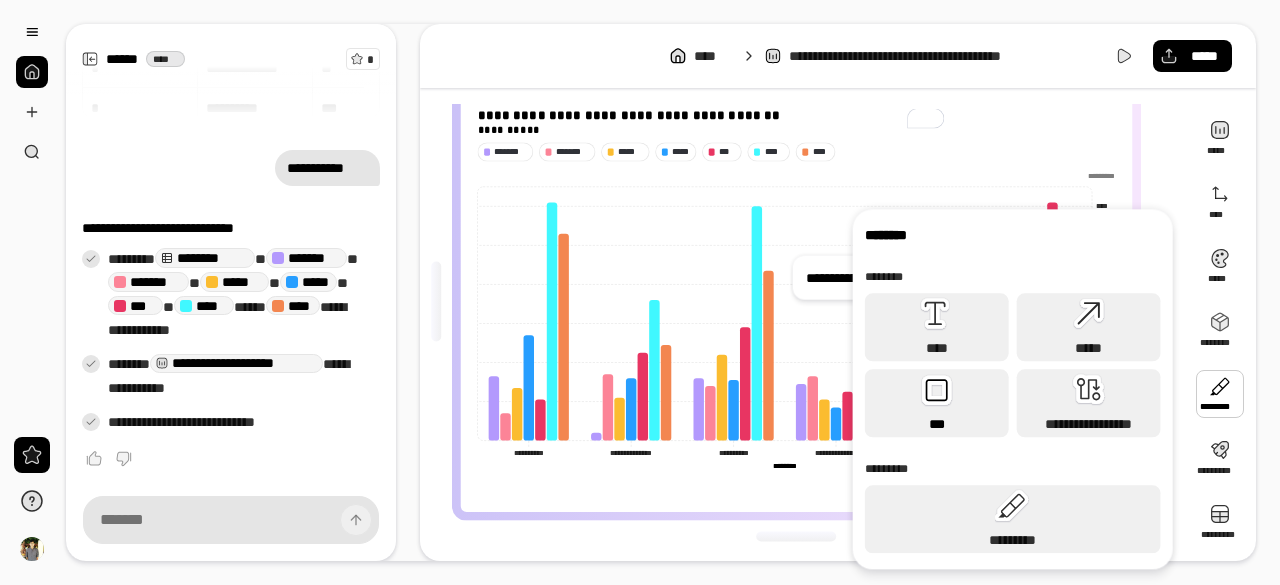 click on "***" at bounding box center [937, 403] 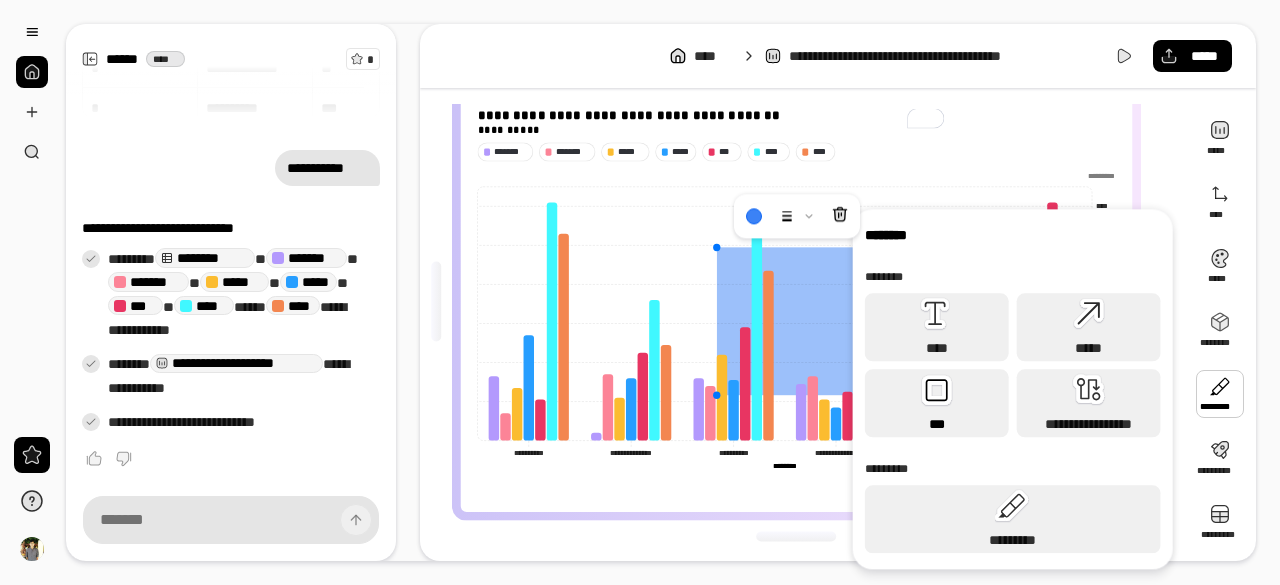 click on "***" at bounding box center [937, 403] 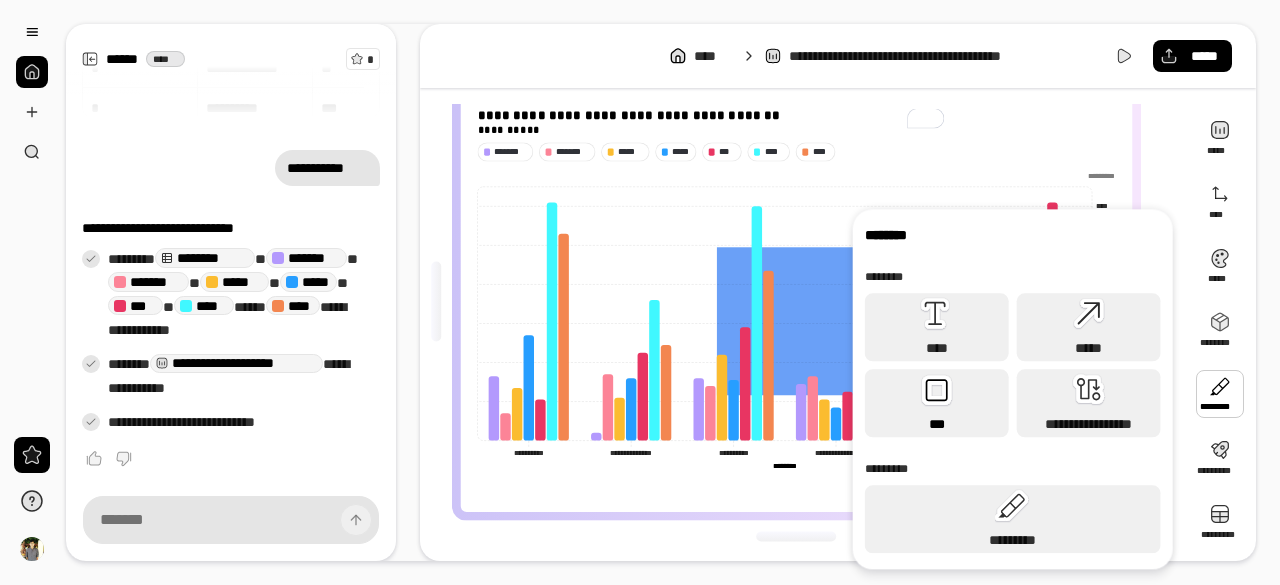 click on "***" at bounding box center [937, 403] 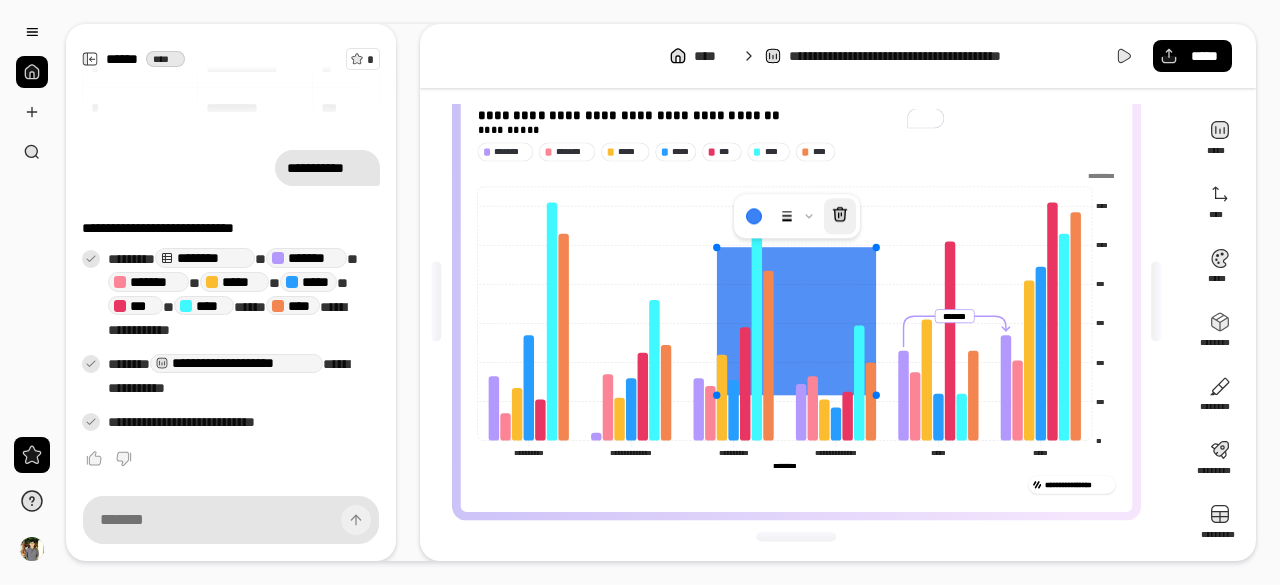 click 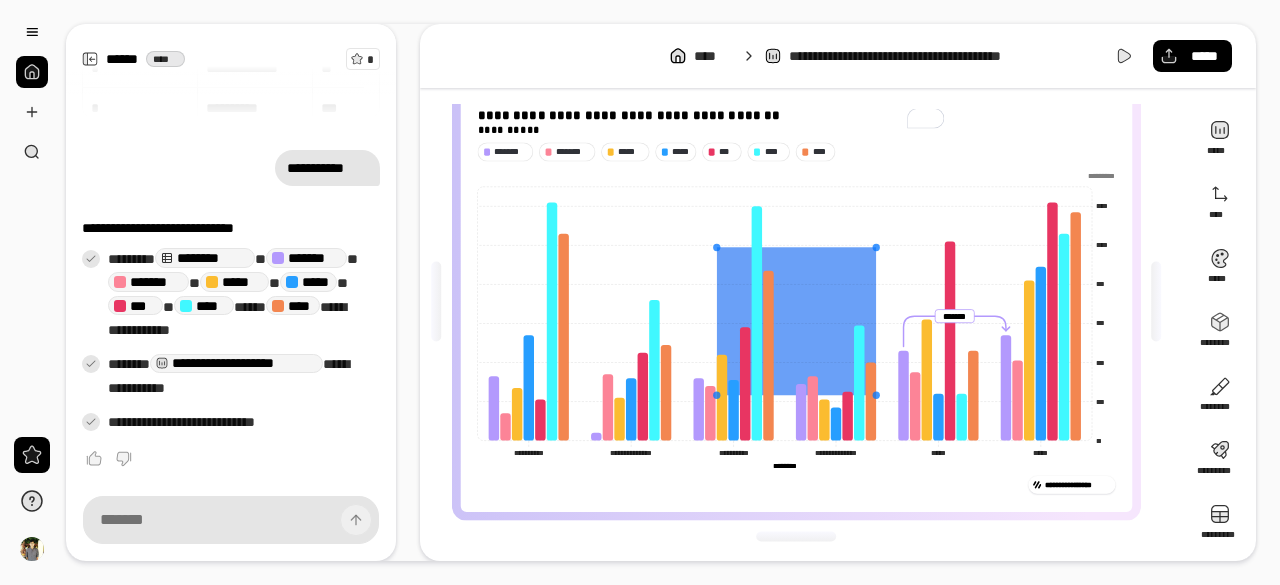 click at bounding box center (795, 321) 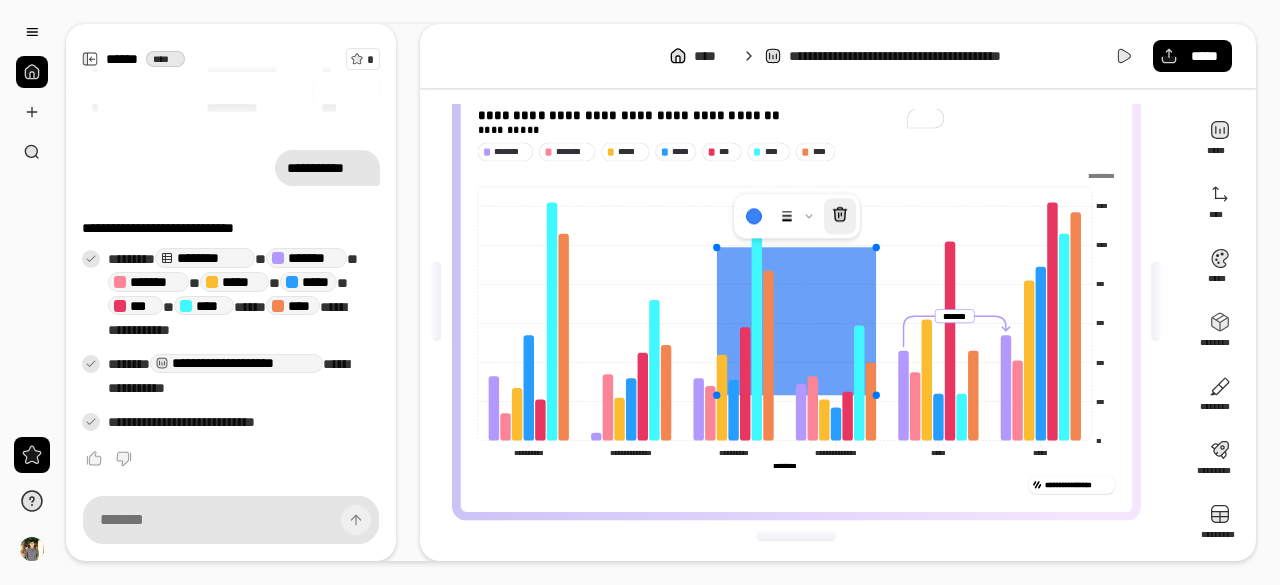 click 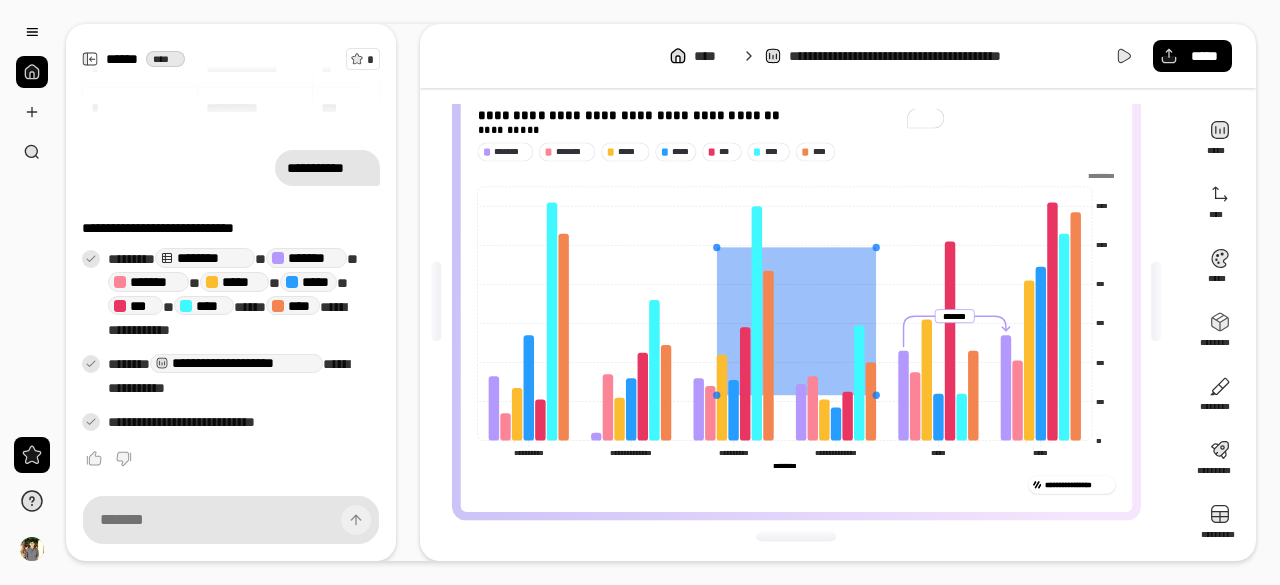 click at bounding box center [795, 321] 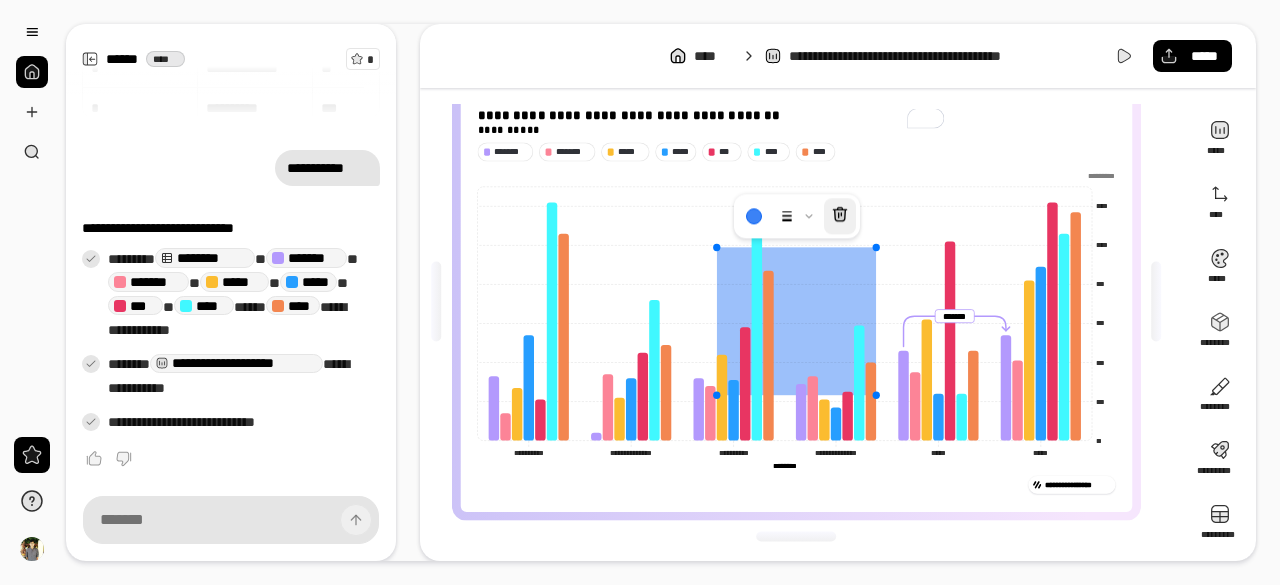 click 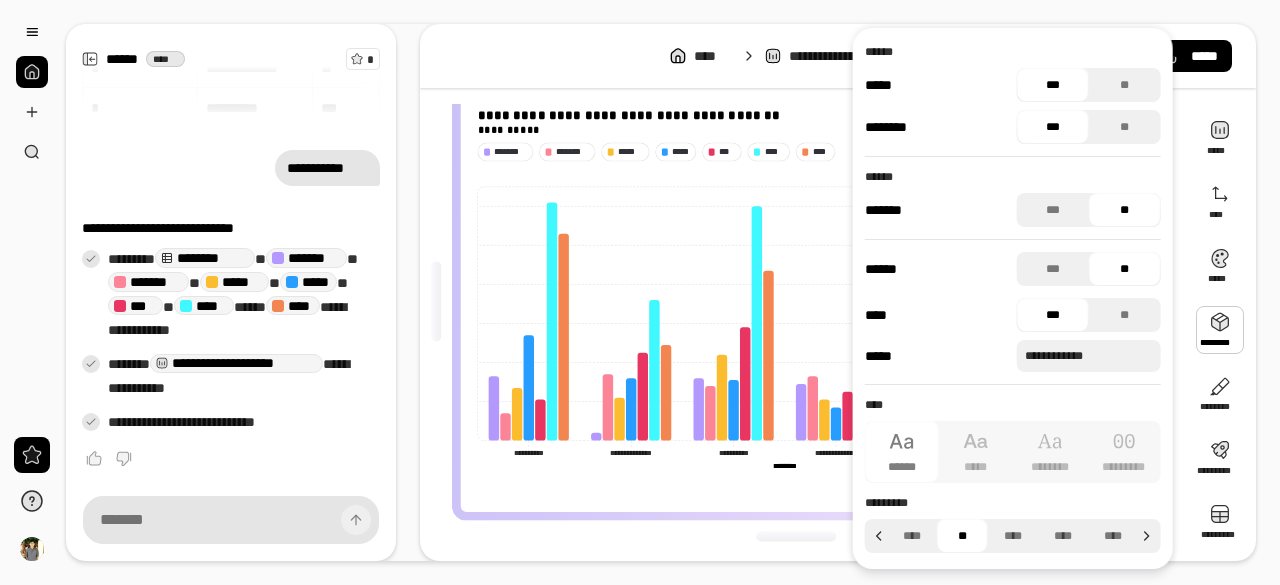 click at bounding box center [1220, 330] 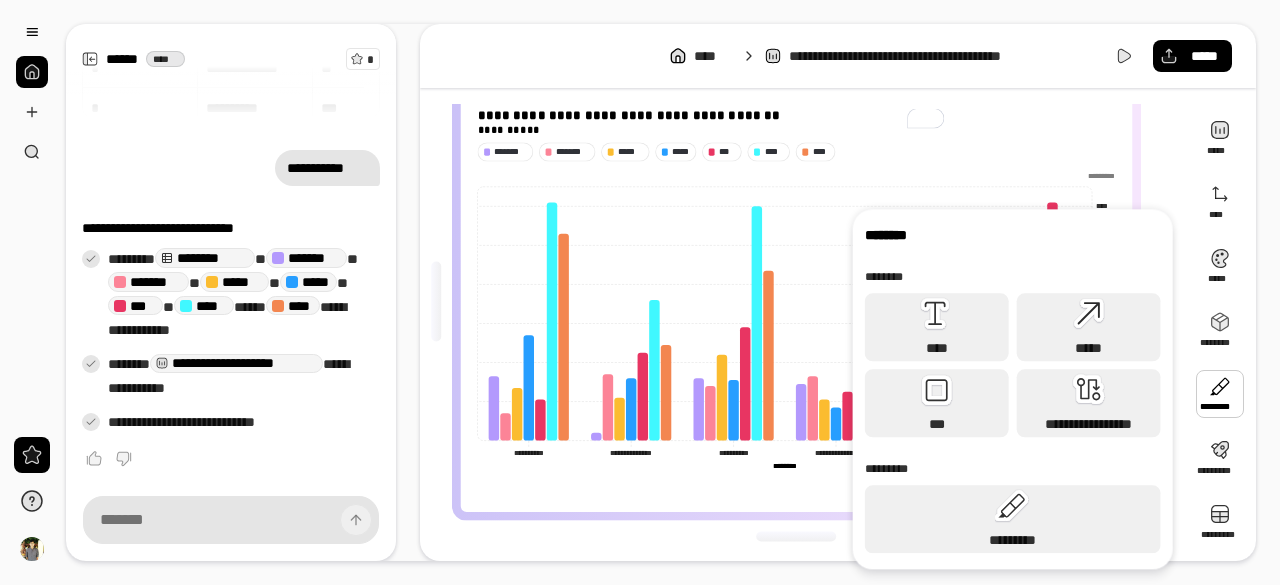 click at bounding box center (1220, 394) 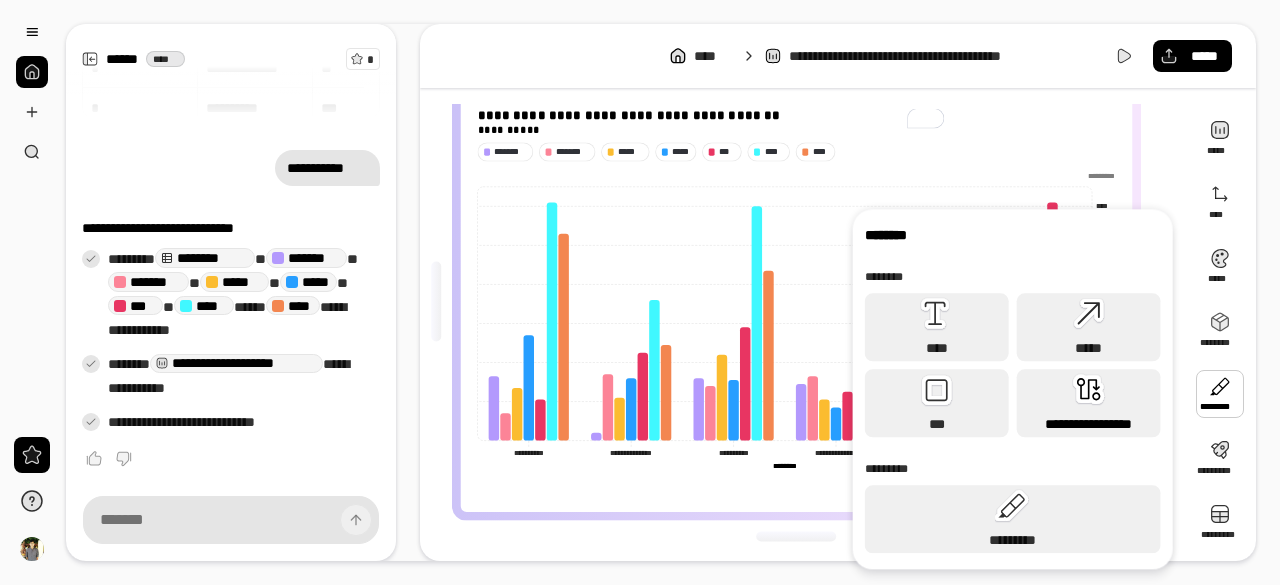 click 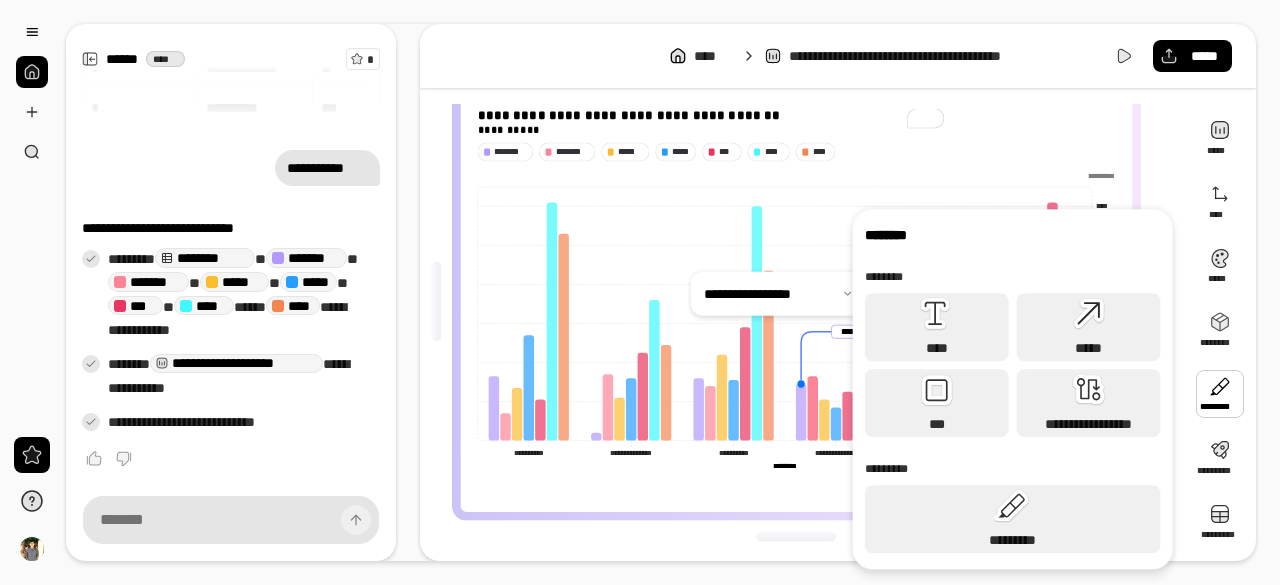 click 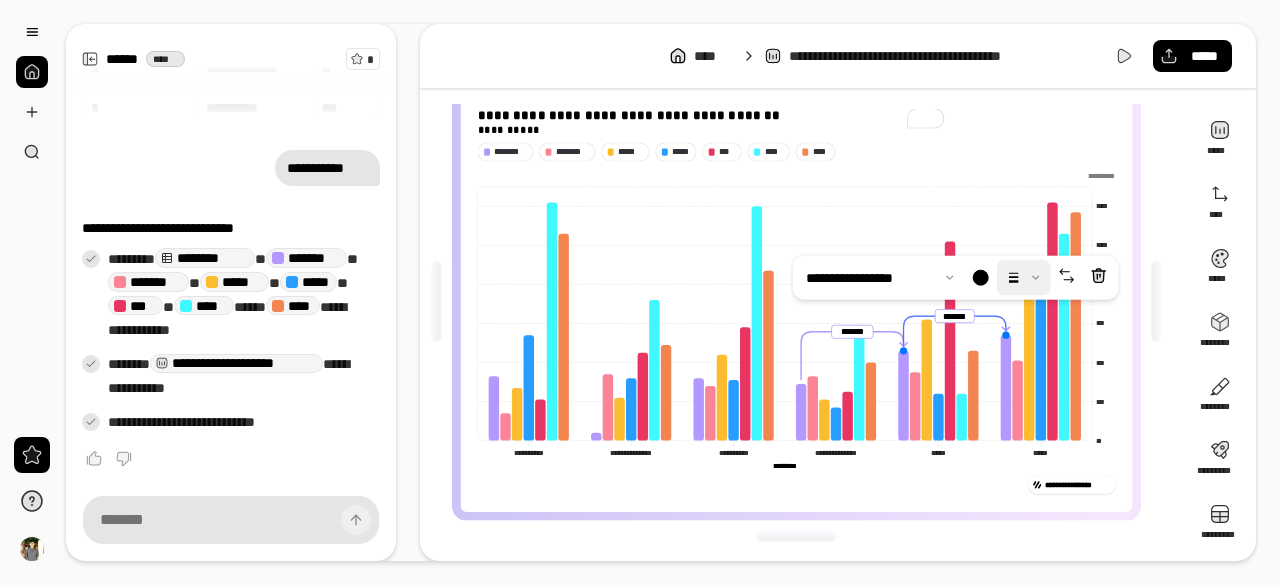 drag, startPoint x: 986, startPoint y: 314, endPoint x: 1002, endPoint y: 283, distance: 34.88553 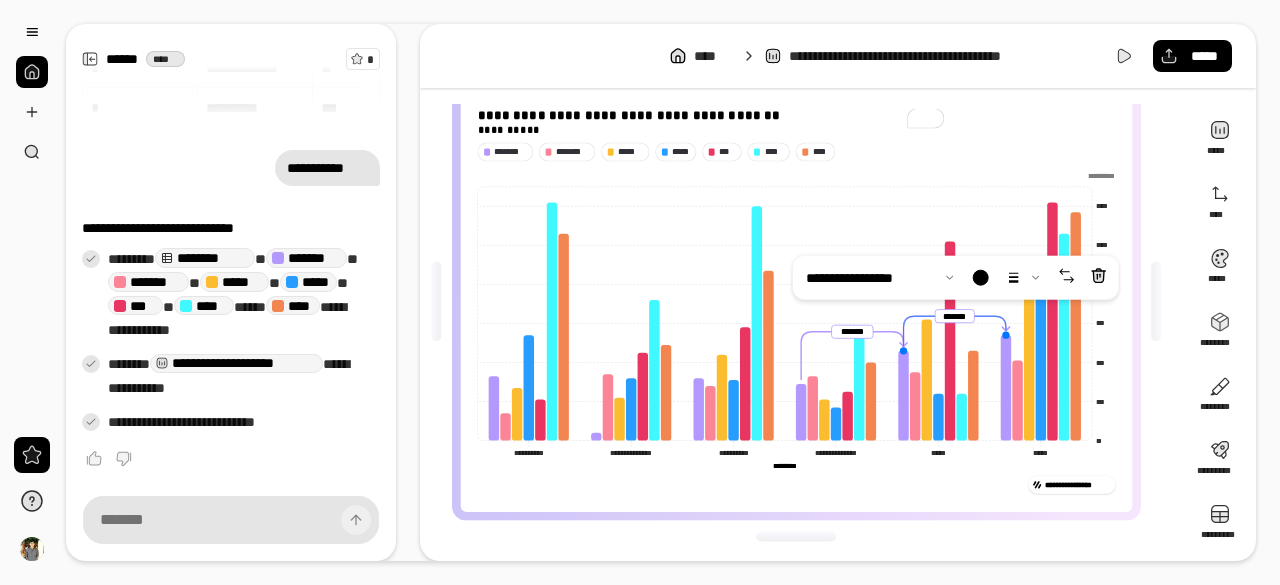 click on "**********" at bounding box center [640, 292] 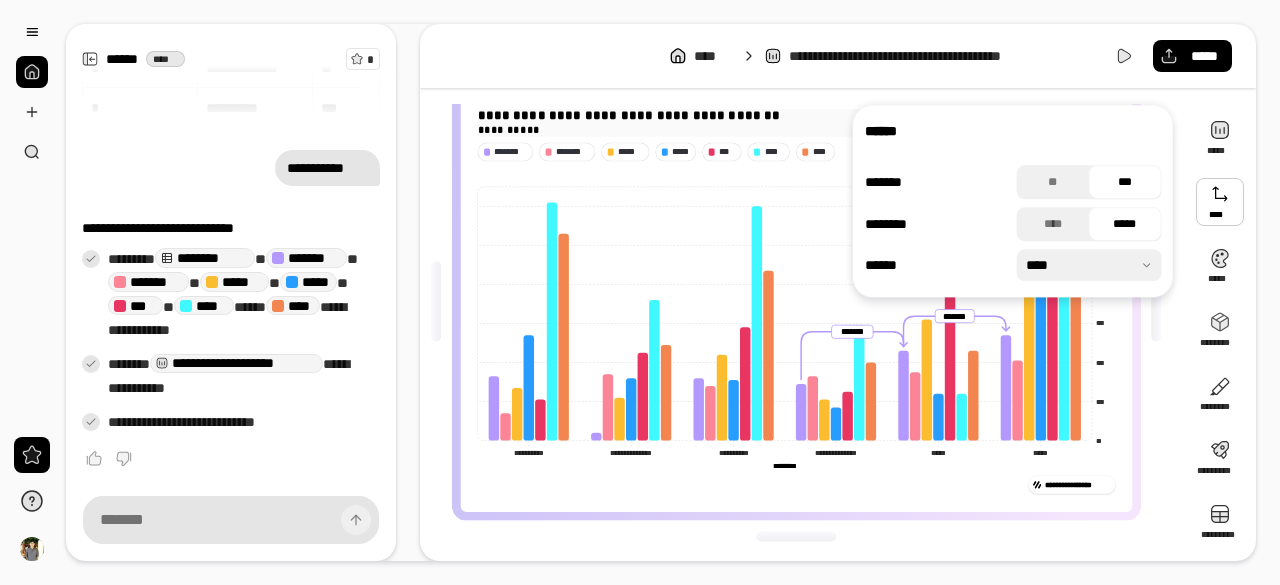 click on "**********" at bounding box center [796, 116] 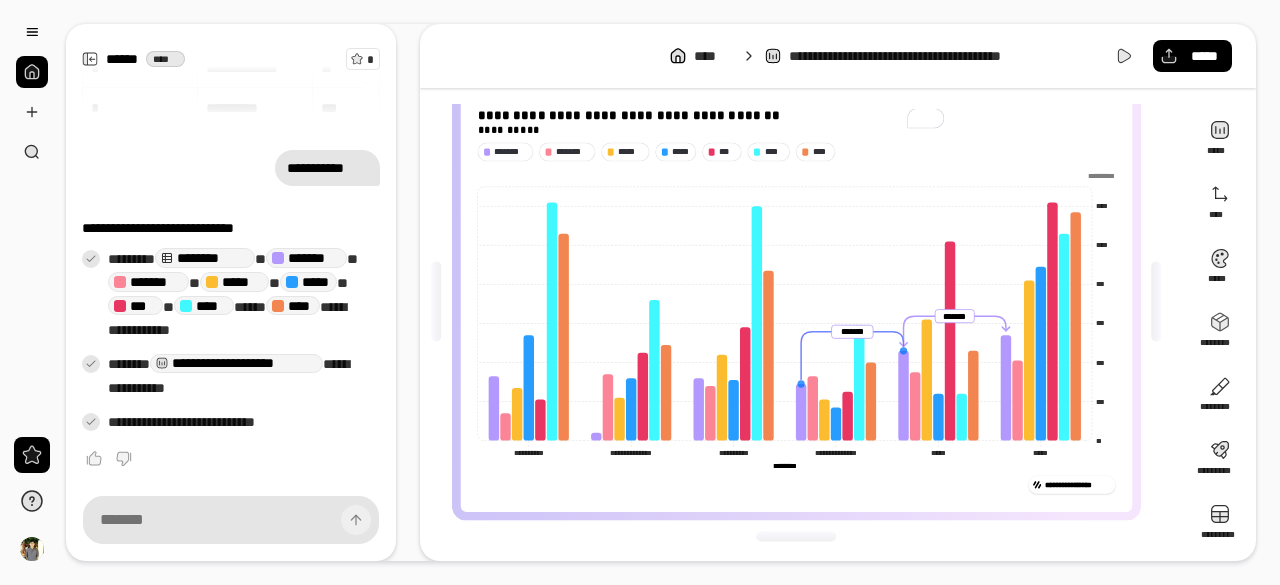 click 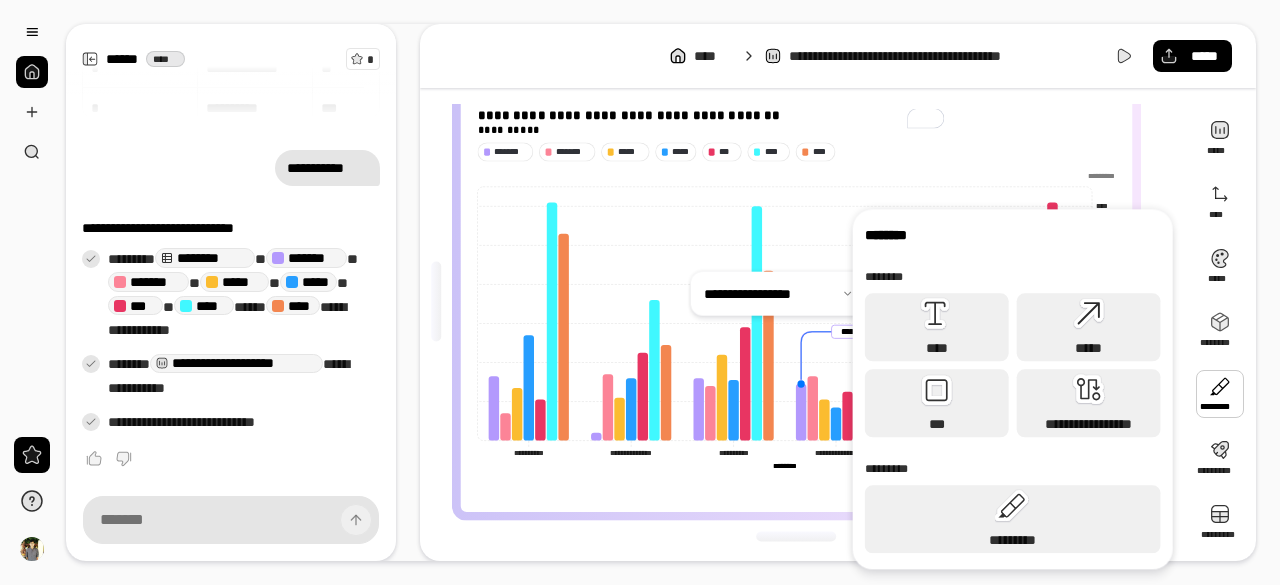 click at bounding box center (1220, 394) 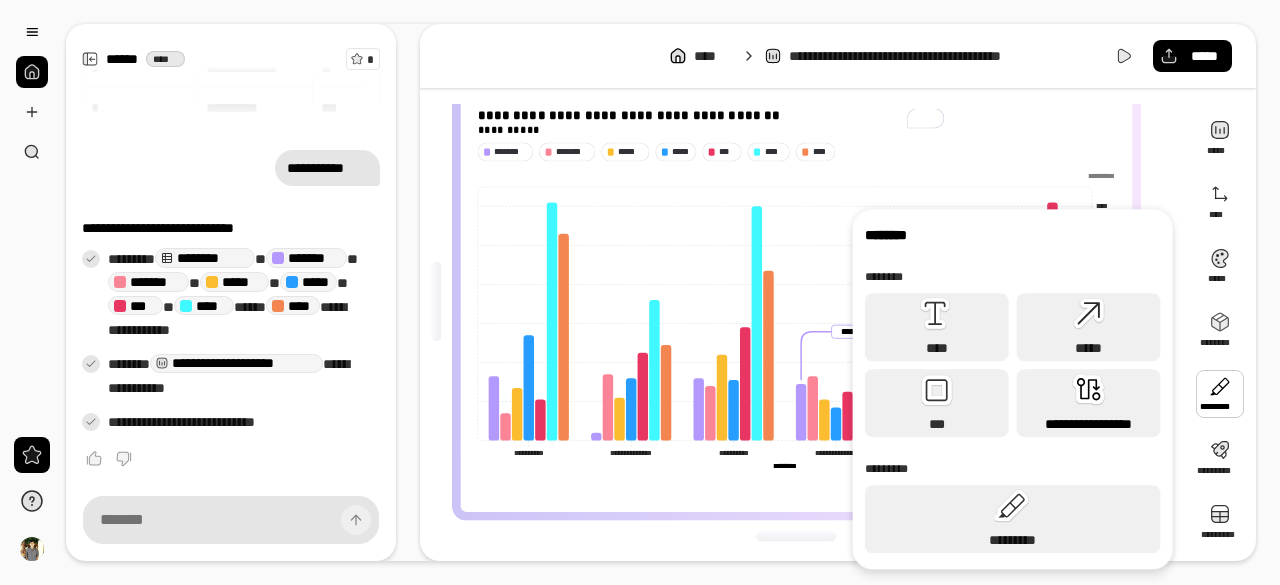 click on "**********" at bounding box center [1089, 424] 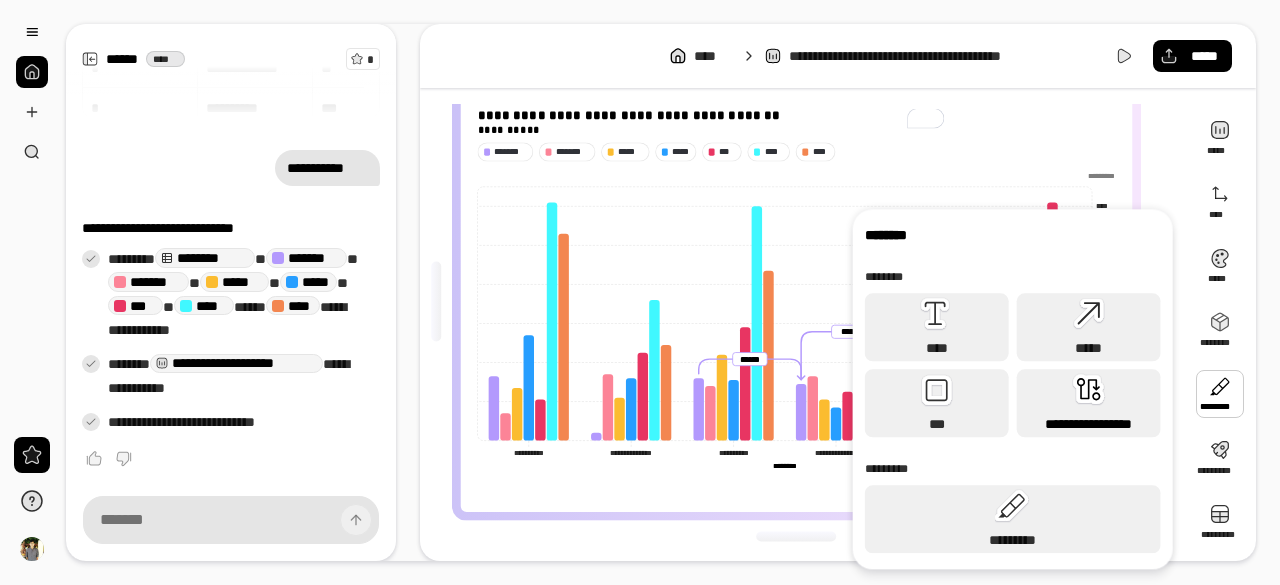 click on "**********" at bounding box center (1089, 403) 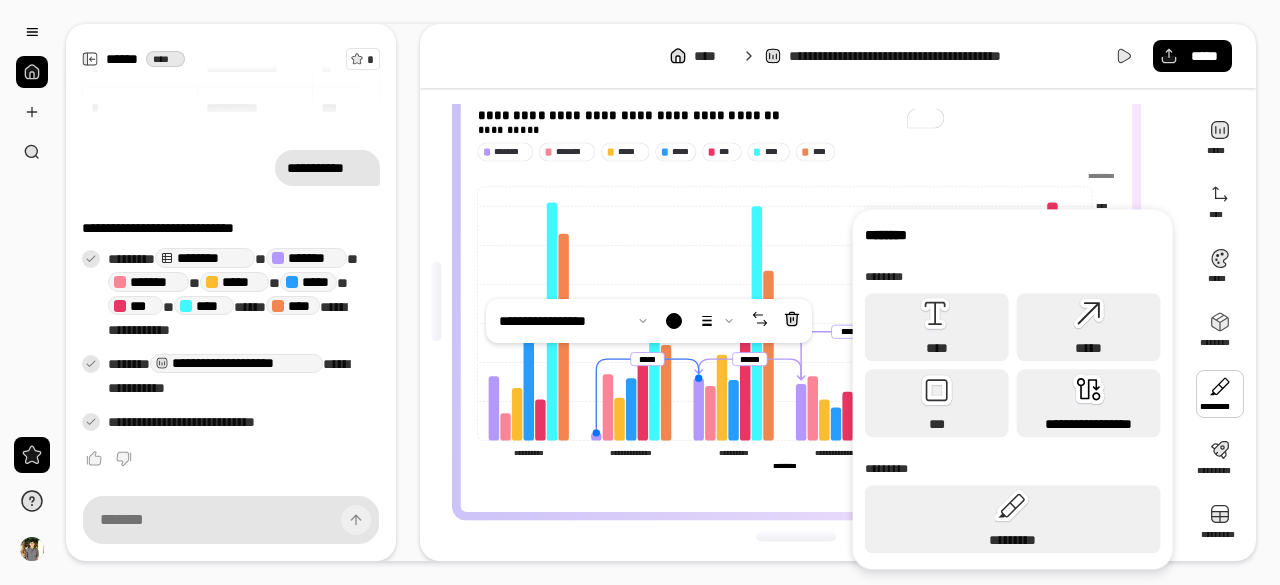 click on "**********" at bounding box center [1089, 403] 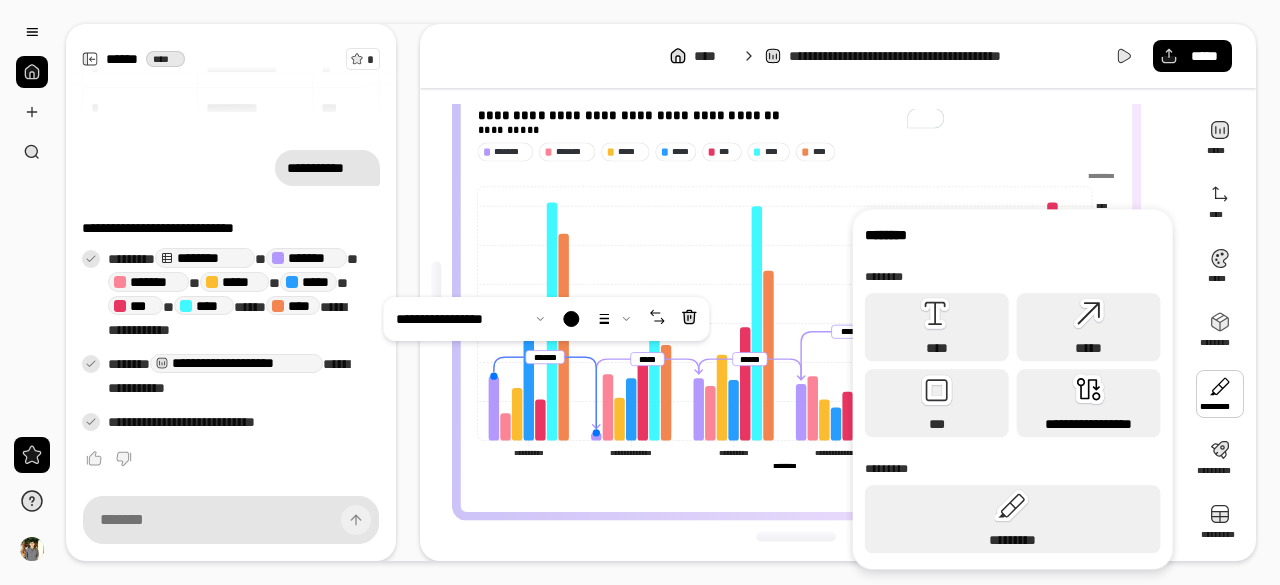 click on "**********" at bounding box center [1089, 403] 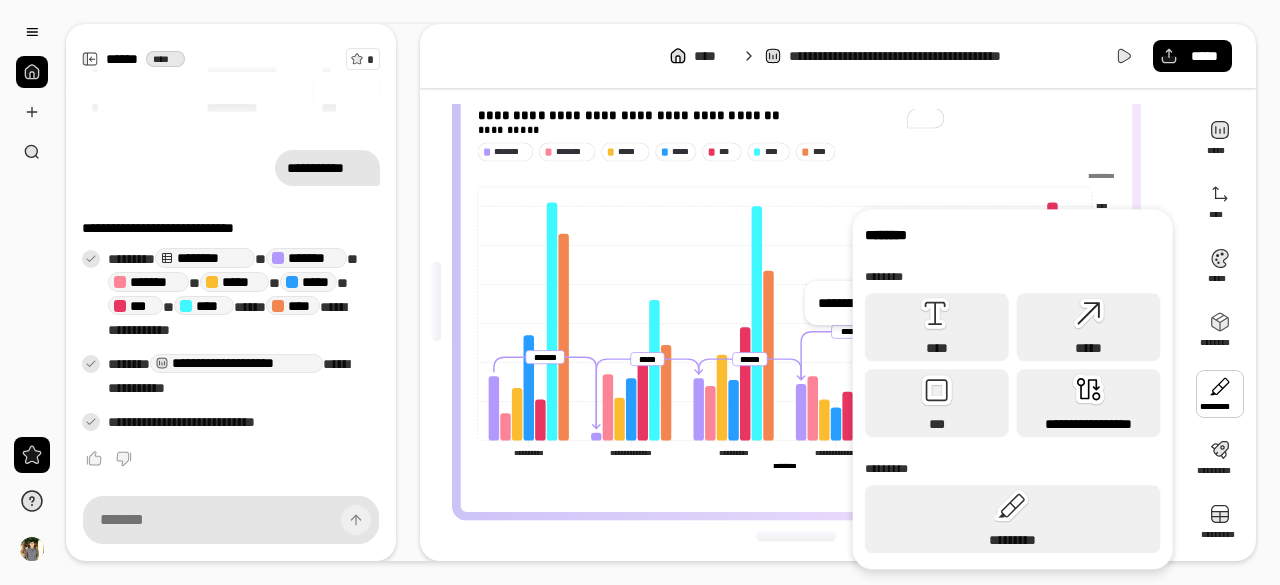 click on "**********" at bounding box center (1089, 403) 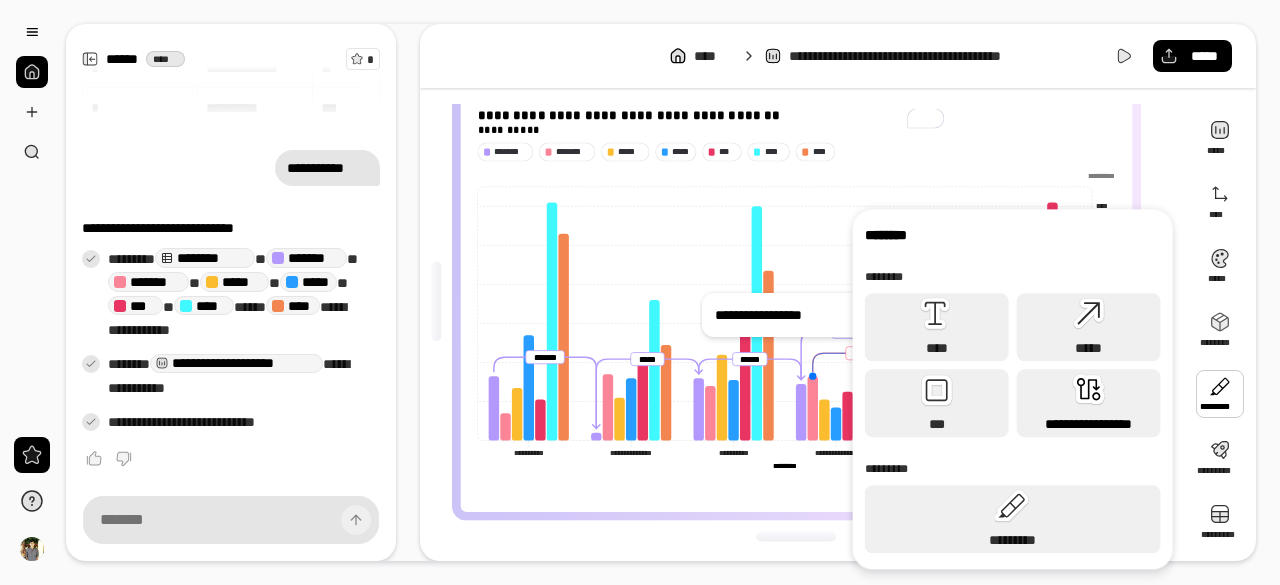 click on "**********" at bounding box center (1089, 403) 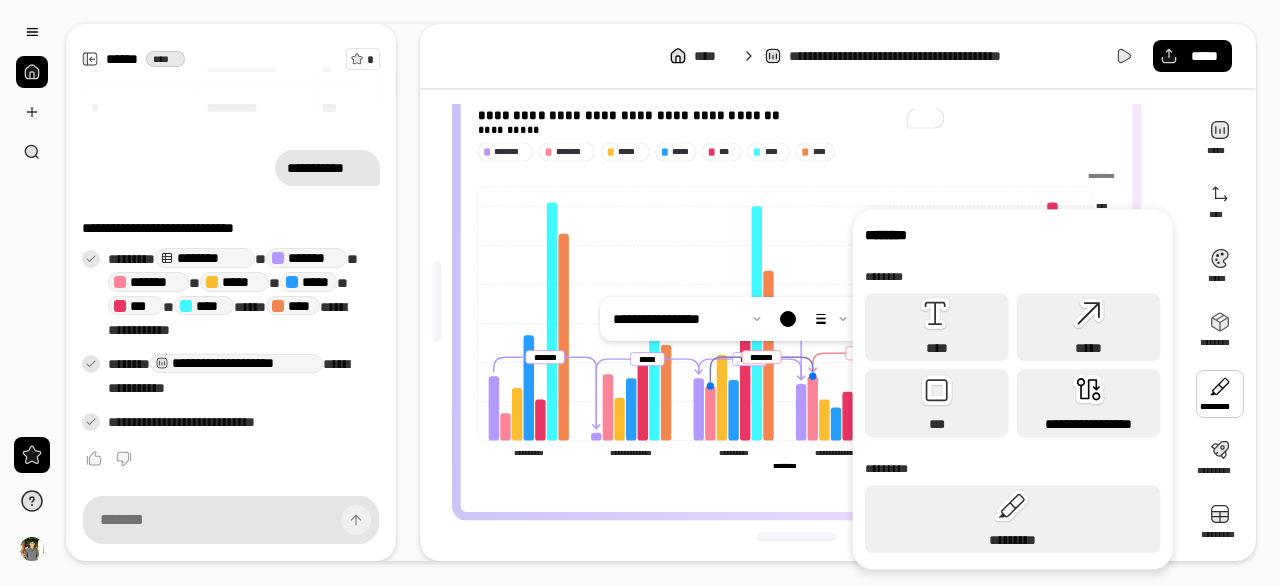 click on "**********" at bounding box center [1089, 403] 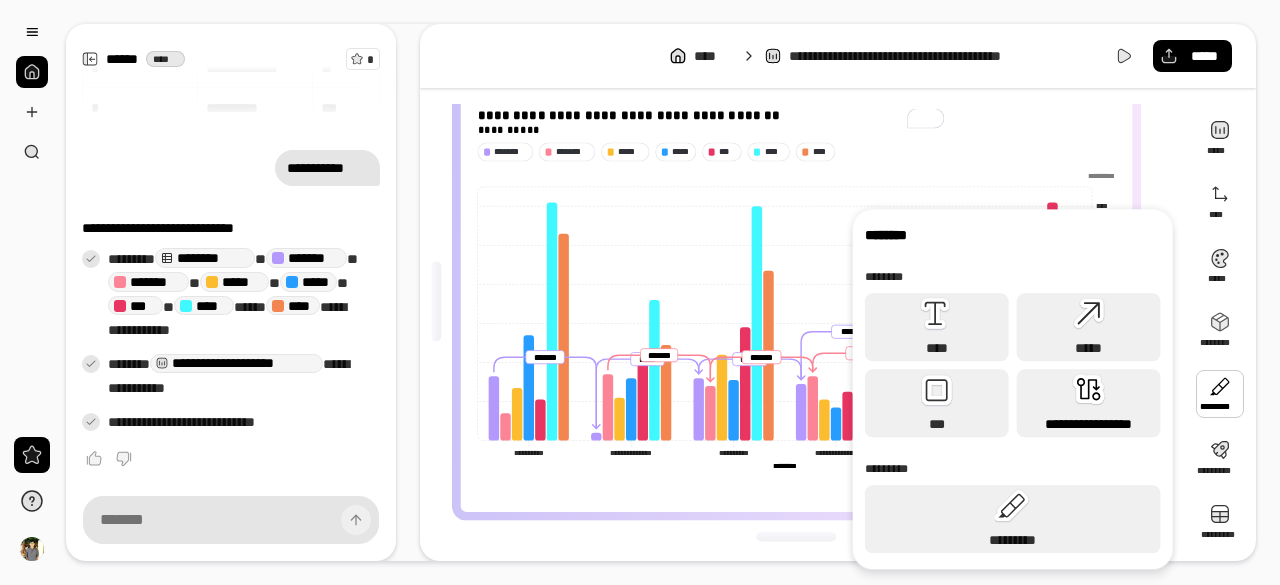 click on "**********" at bounding box center [1089, 403] 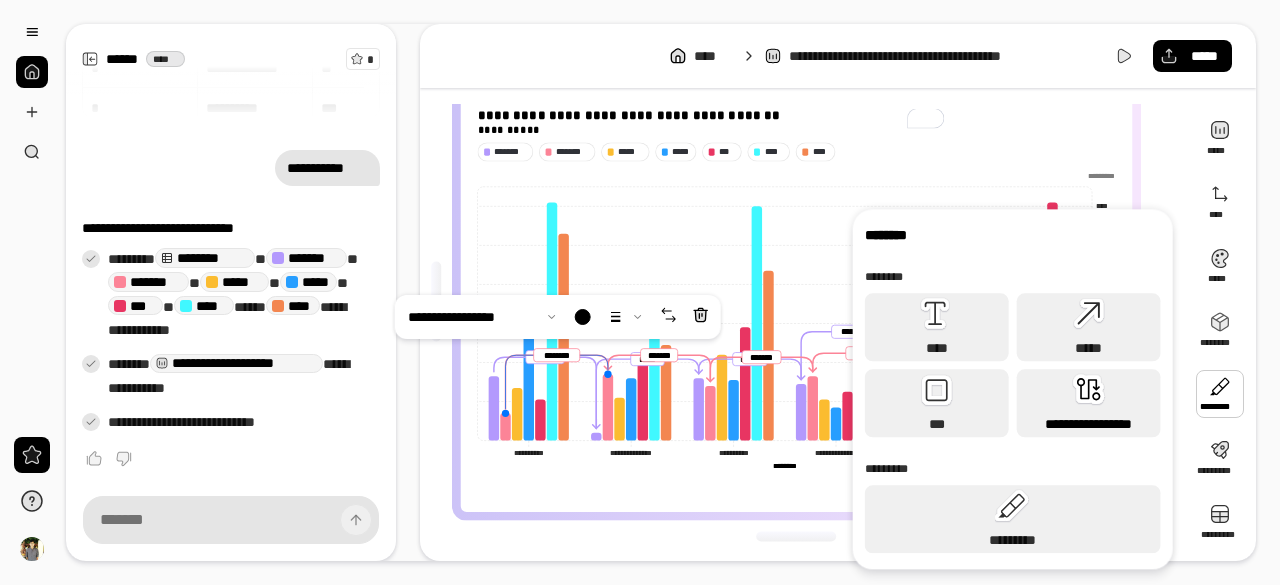 click on "**********" at bounding box center [1089, 403] 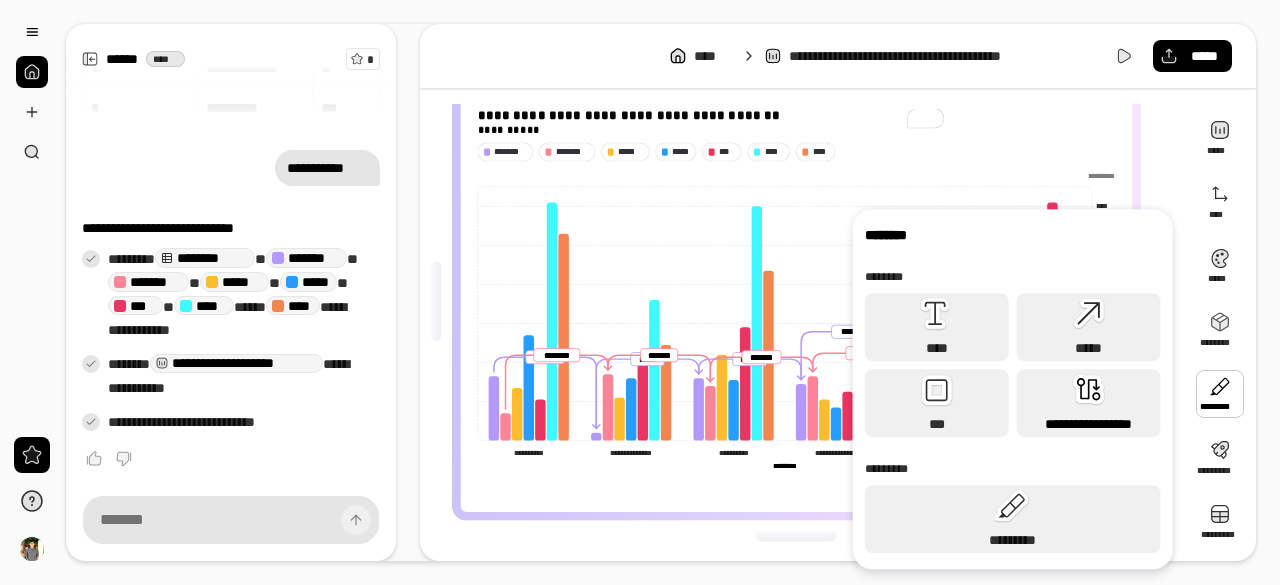 click on "**********" at bounding box center [1089, 403] 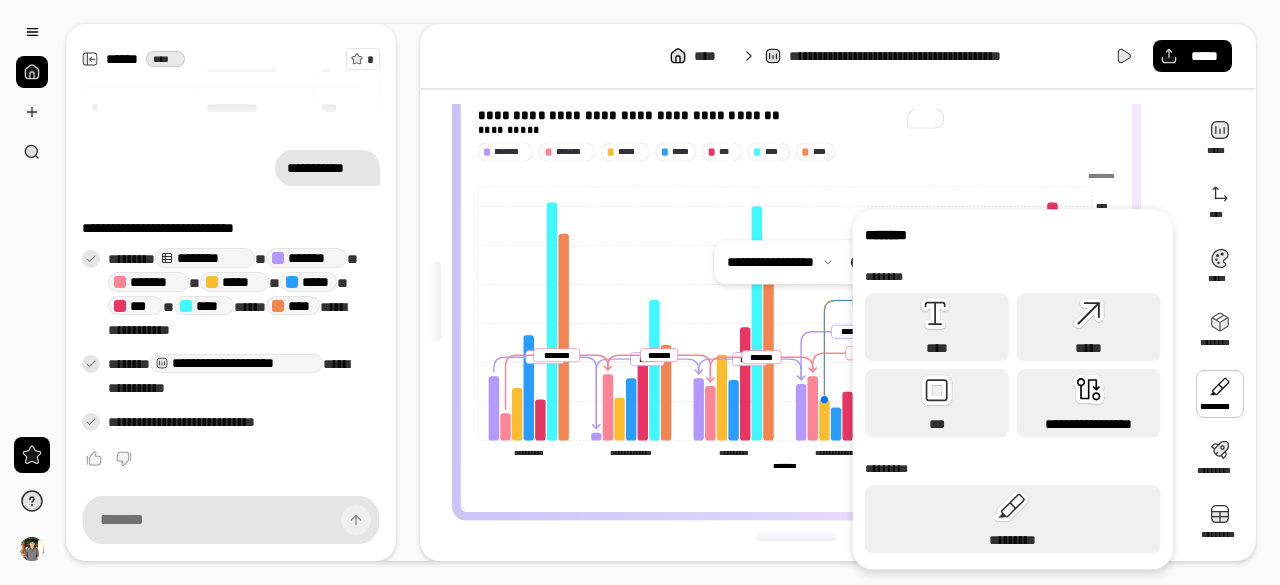 click on "**********" at bounding box center (1089, 403) 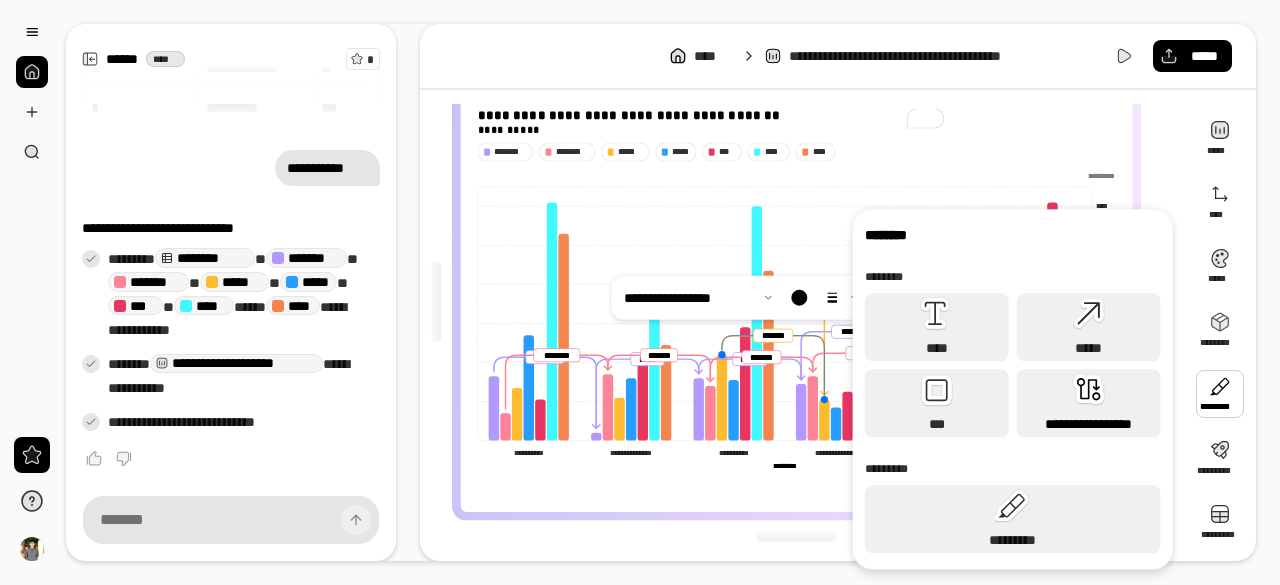 click on "**********" at bounding box center [1089, 403] 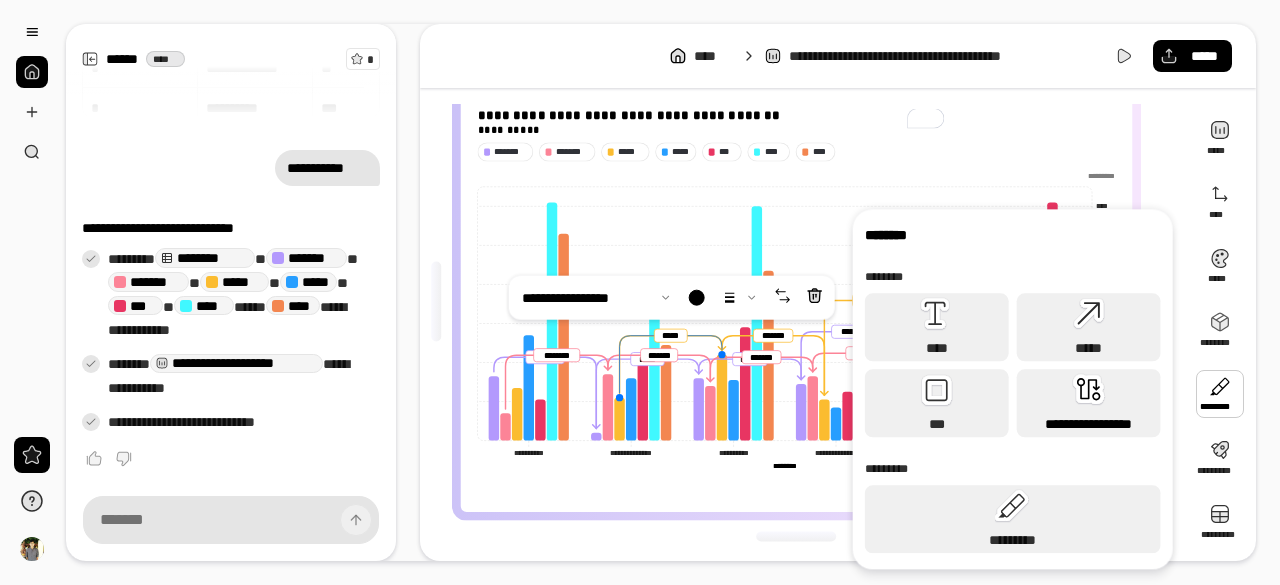 click on "**********" at bounding box center (1089, 403) 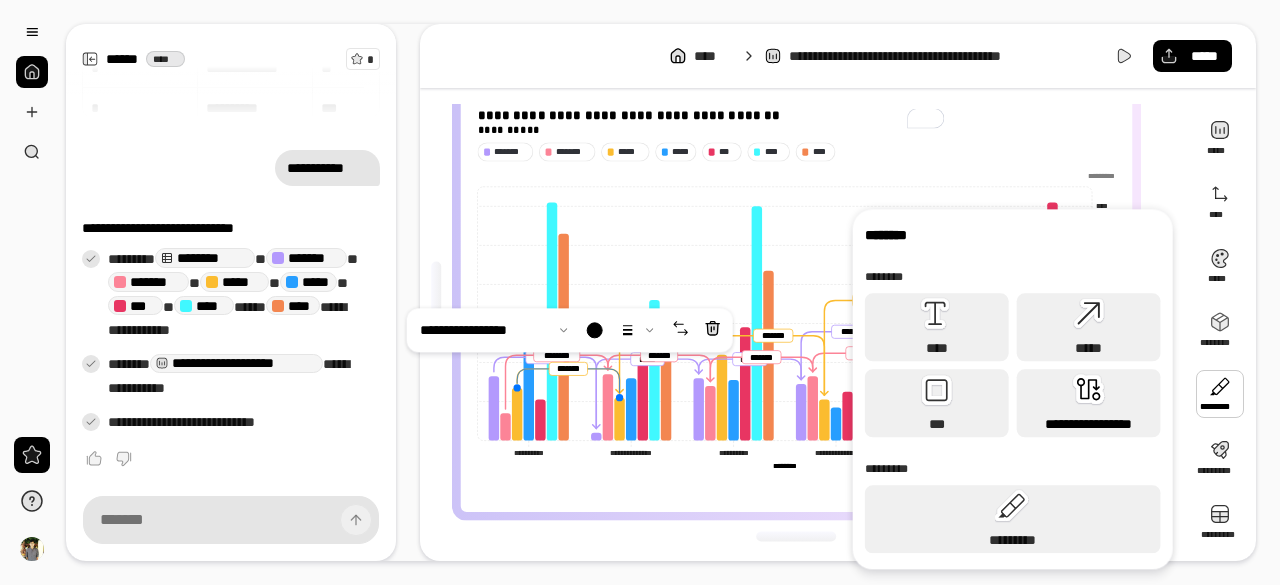 click 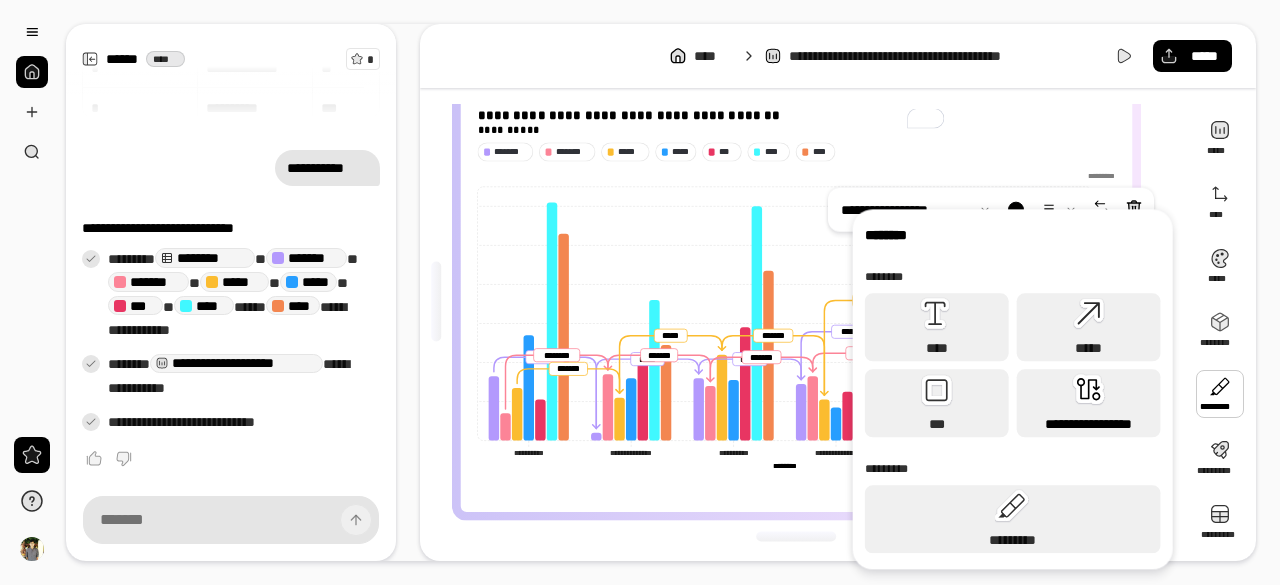 click 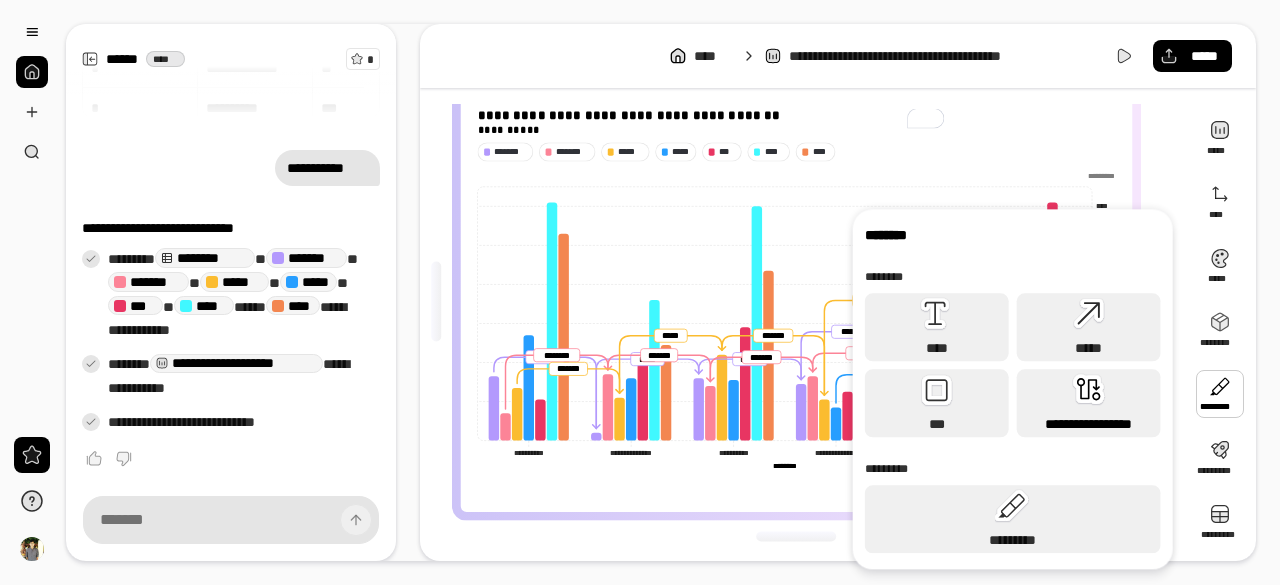 click 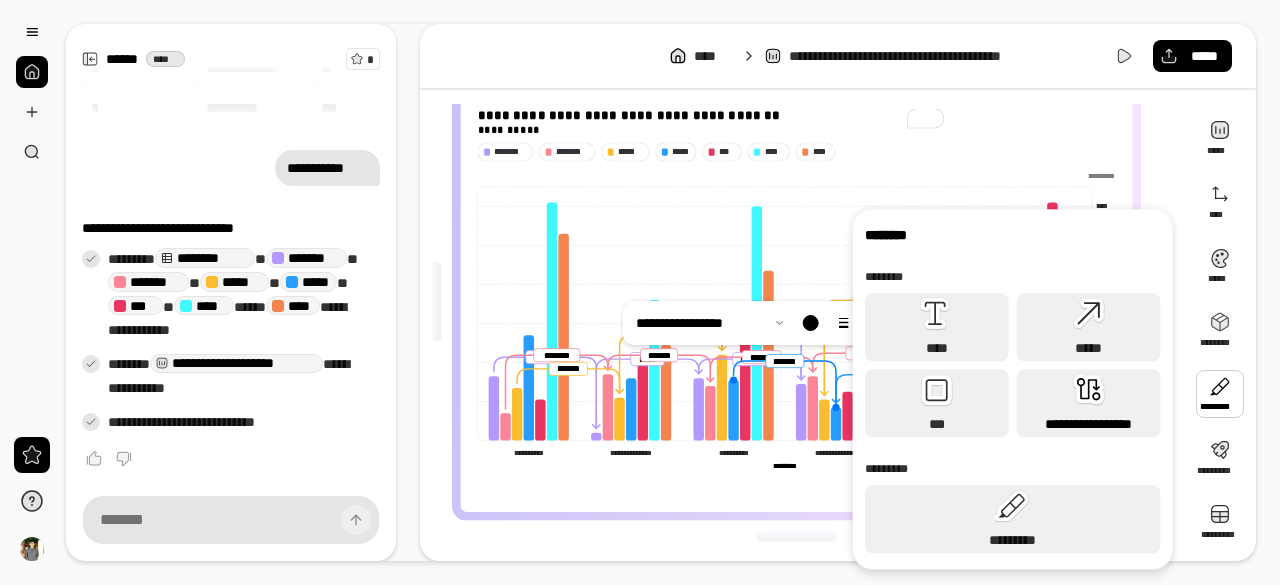 click 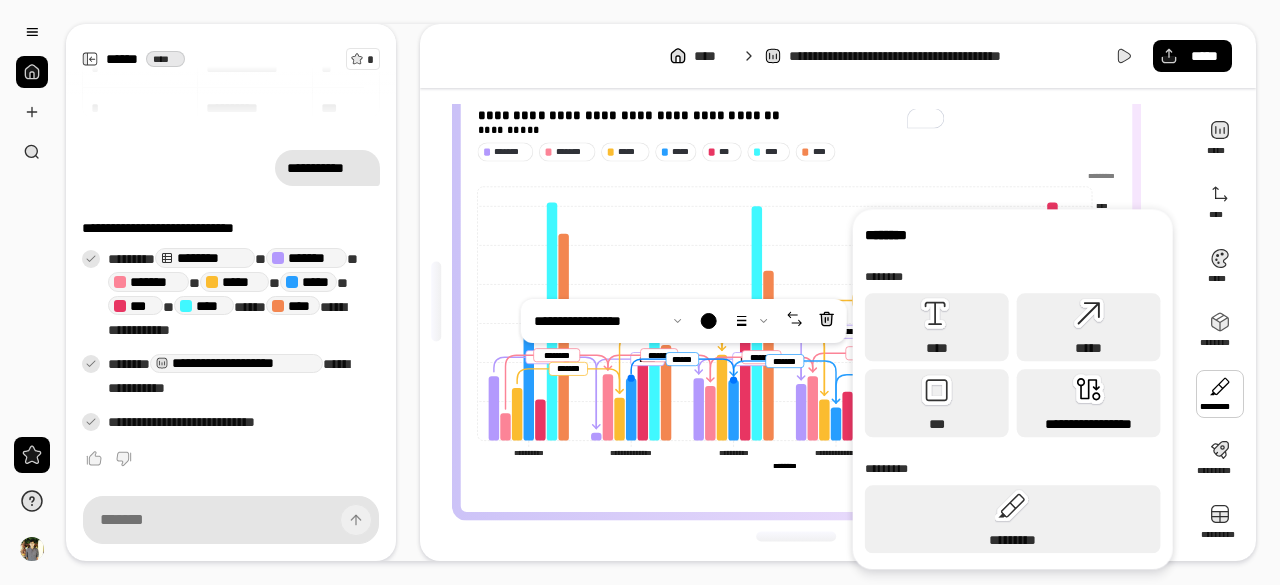 click 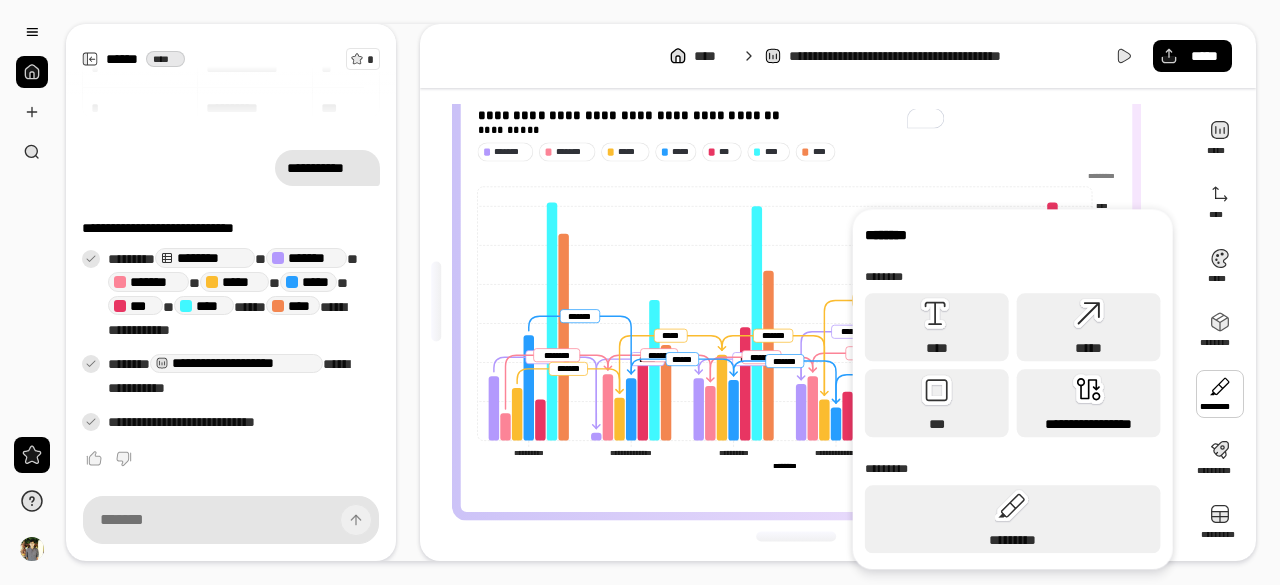 click 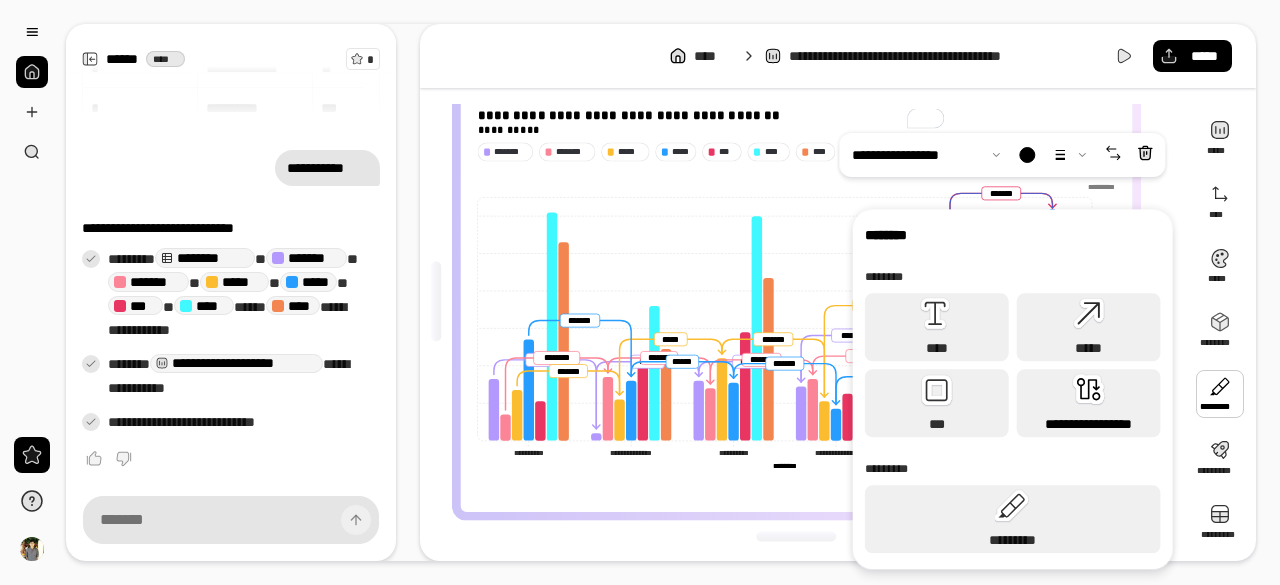 click 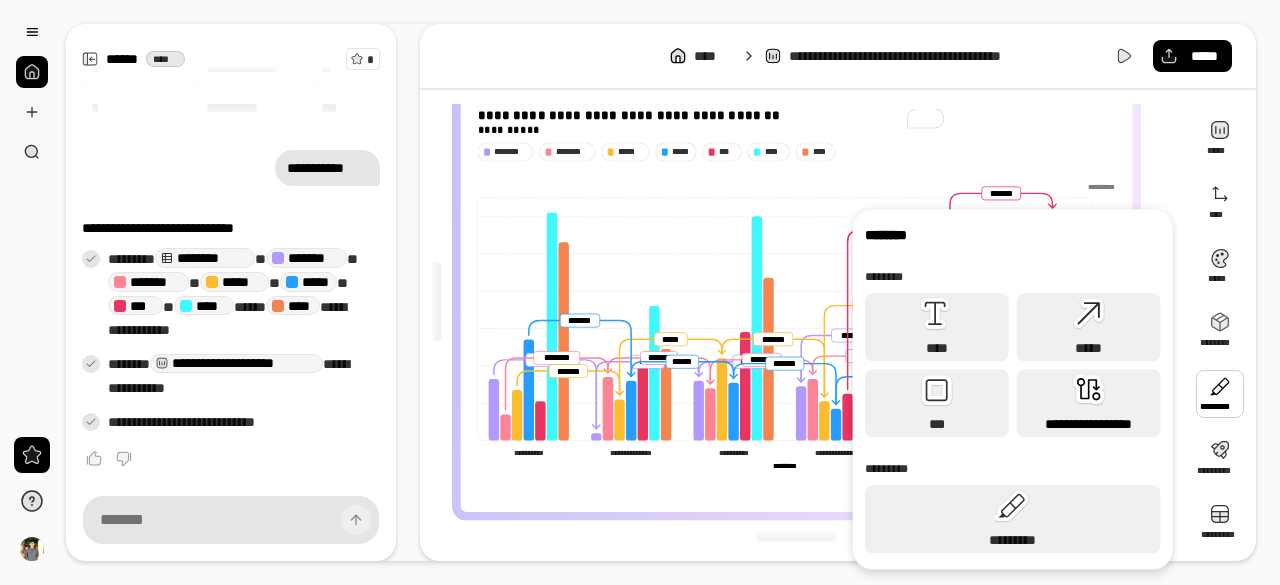 click 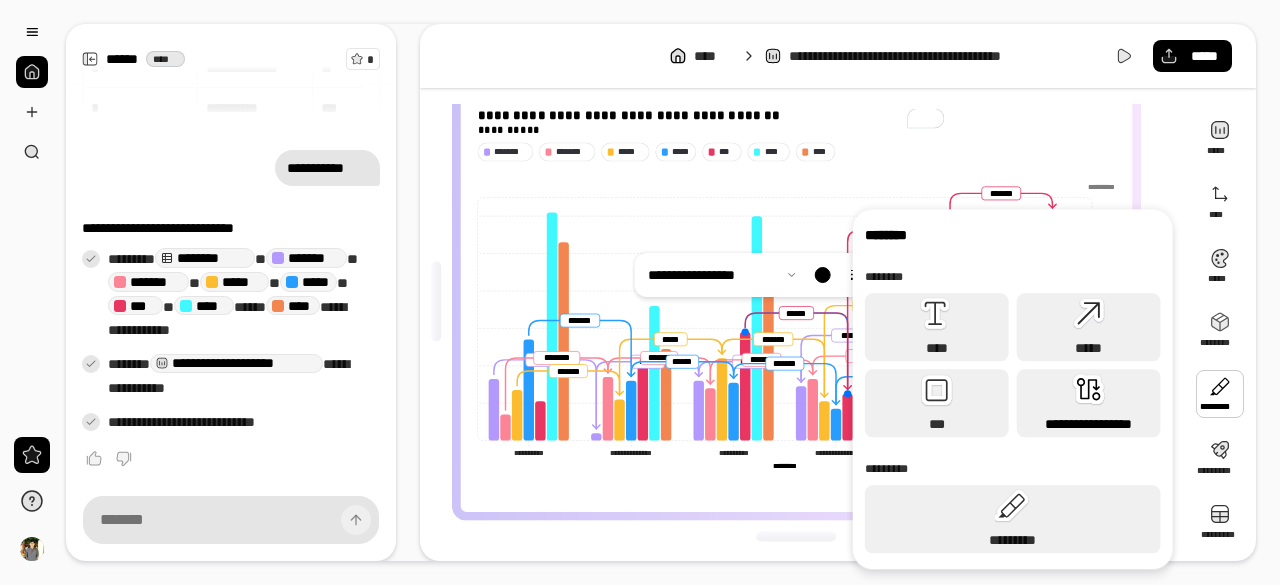 click 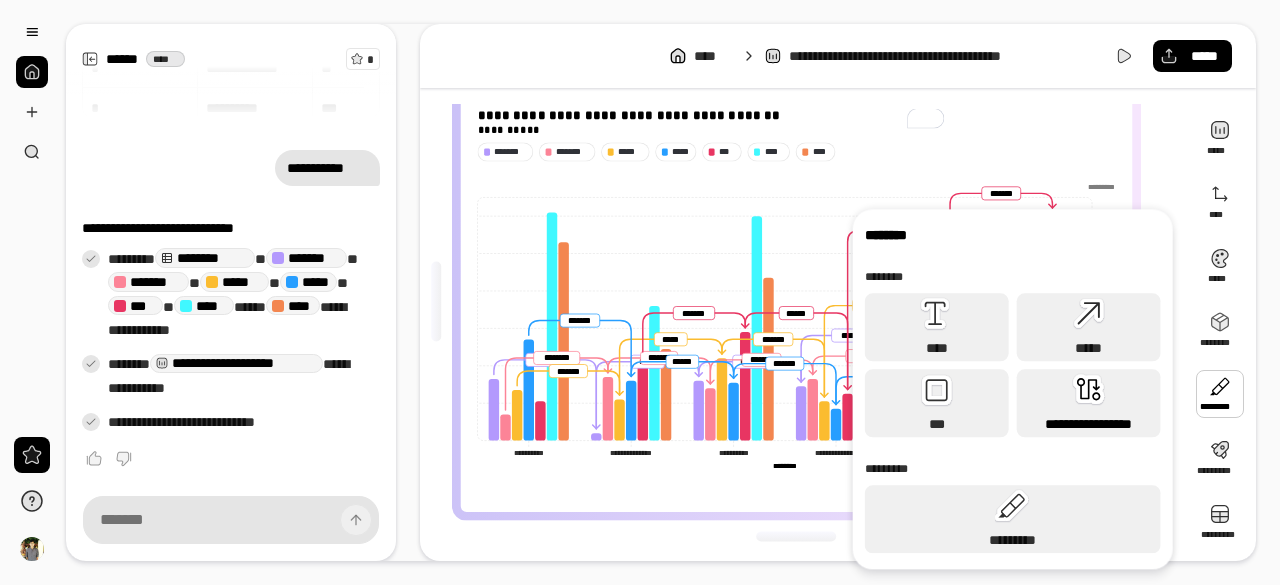 click 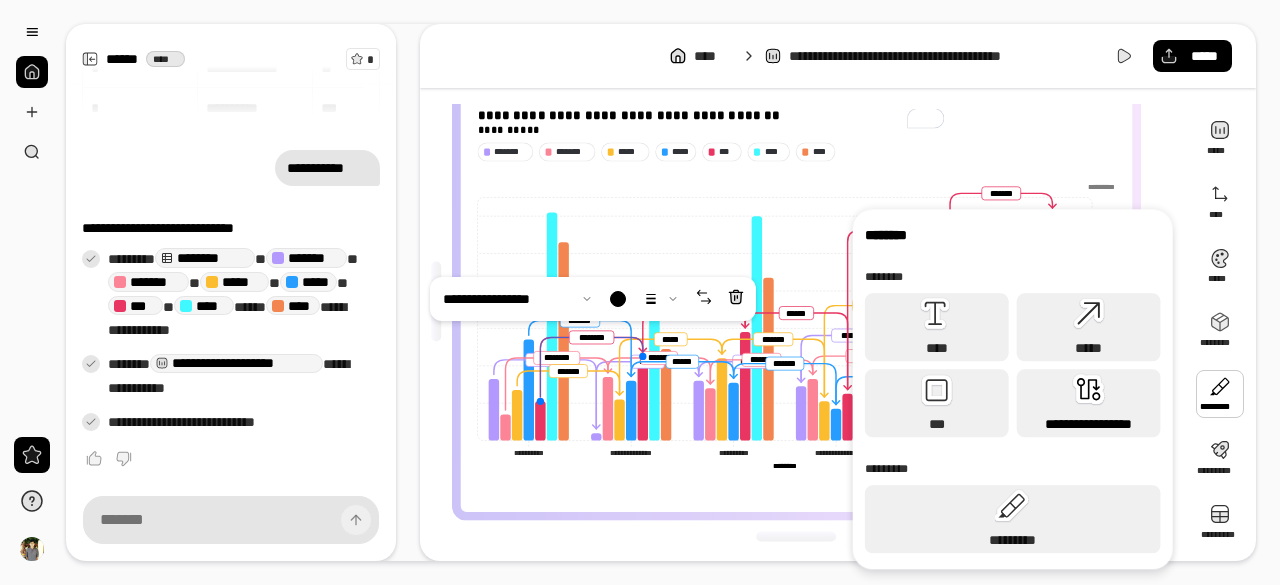 click 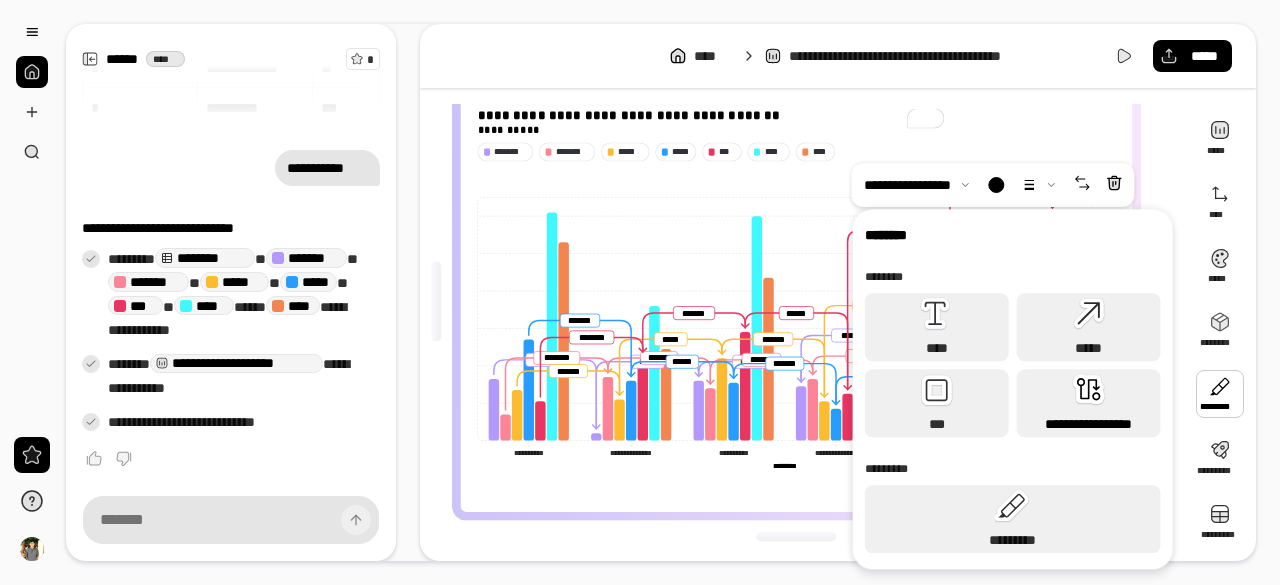 click 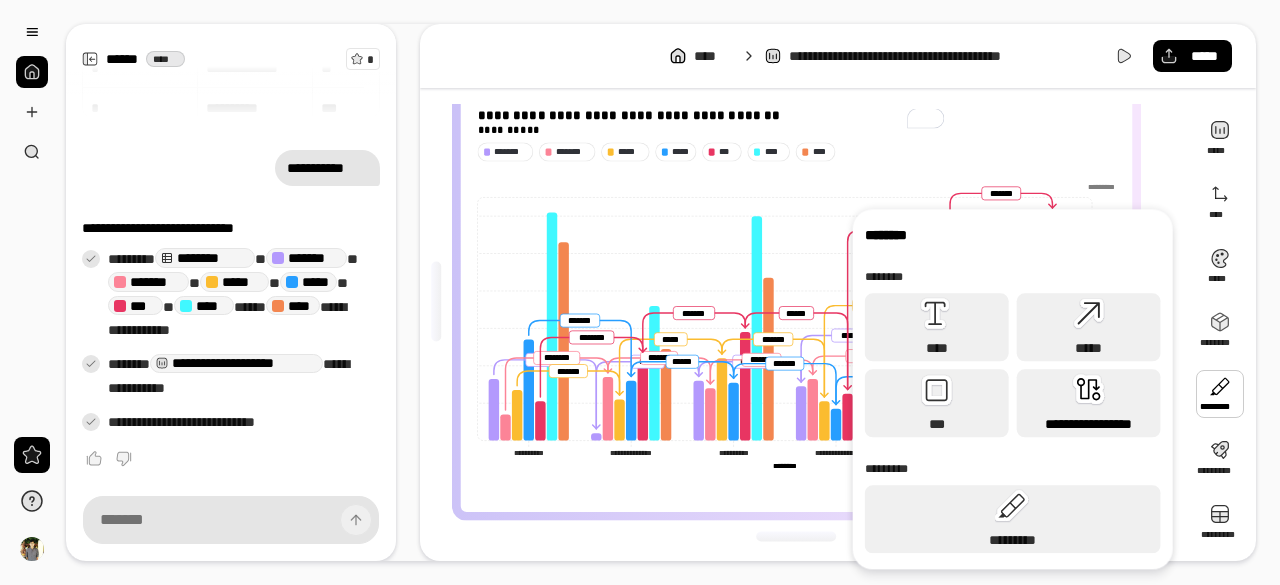 click 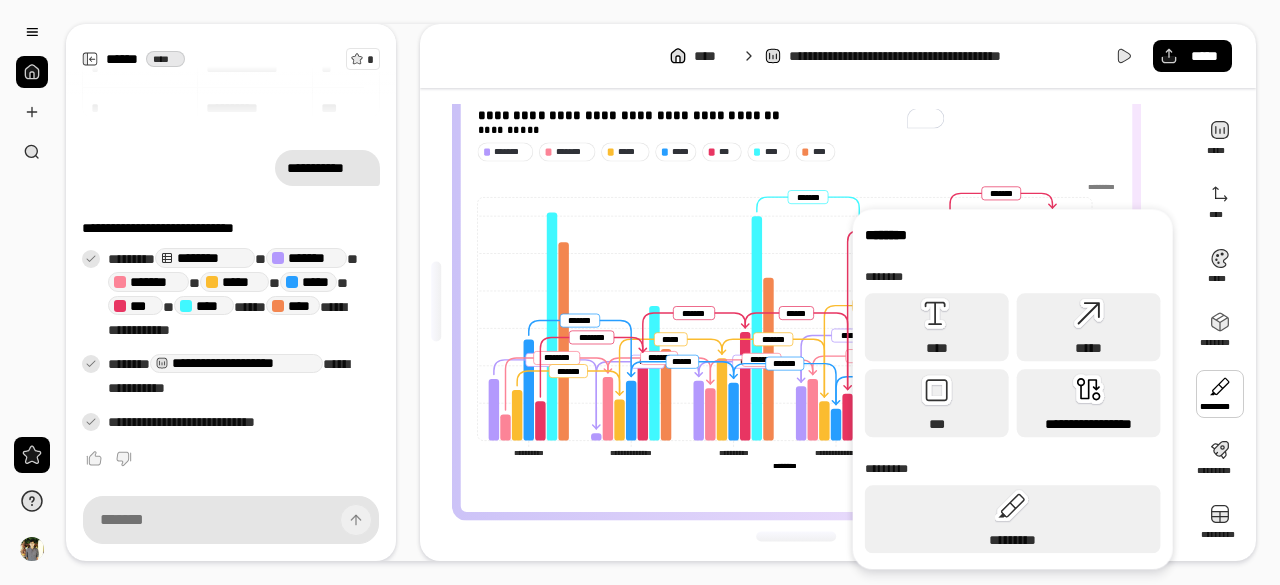 click 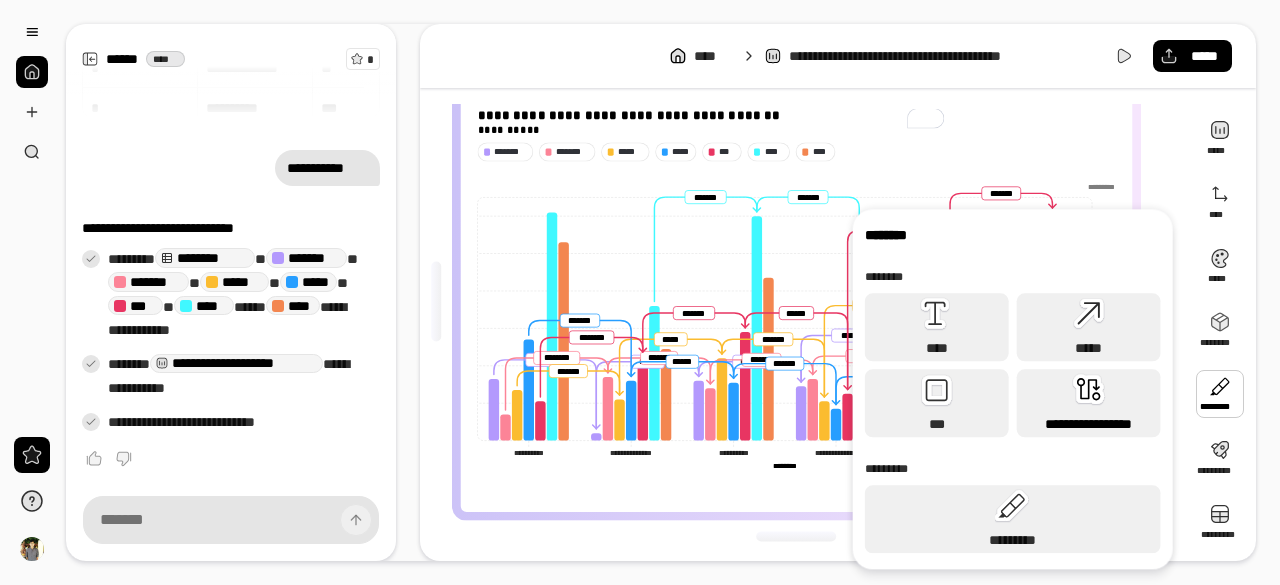 click 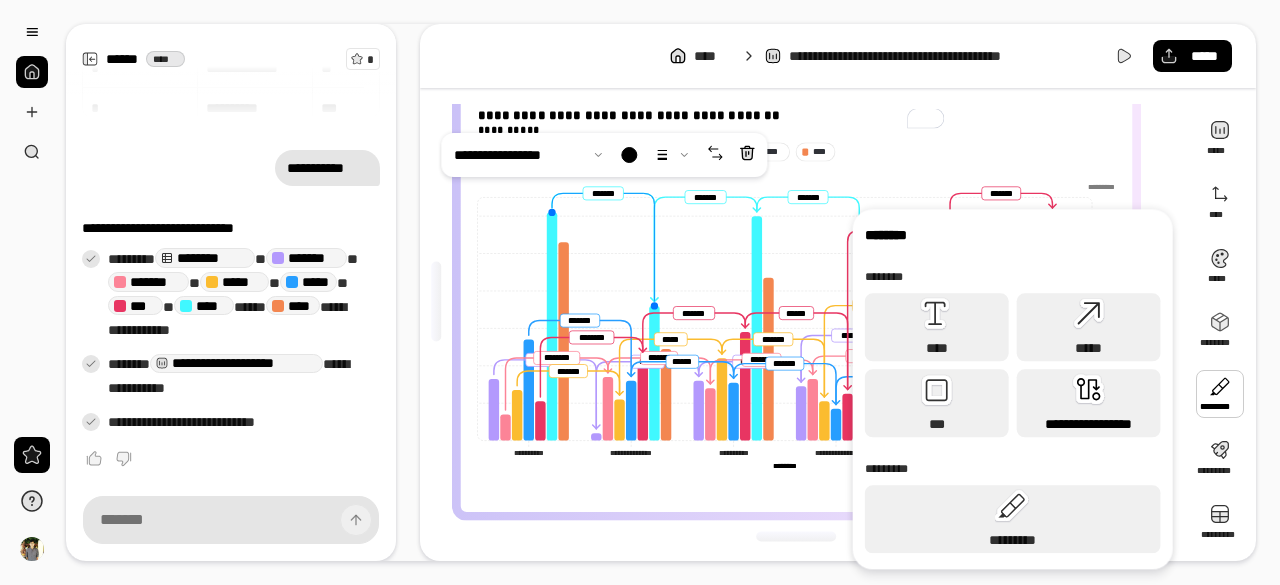click 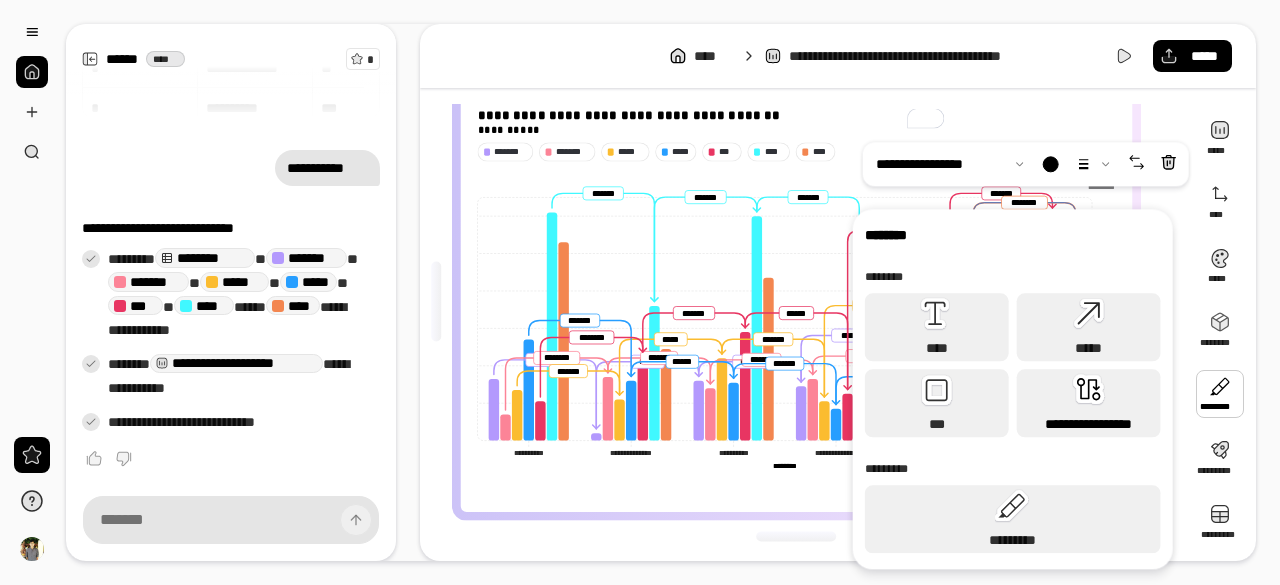 click 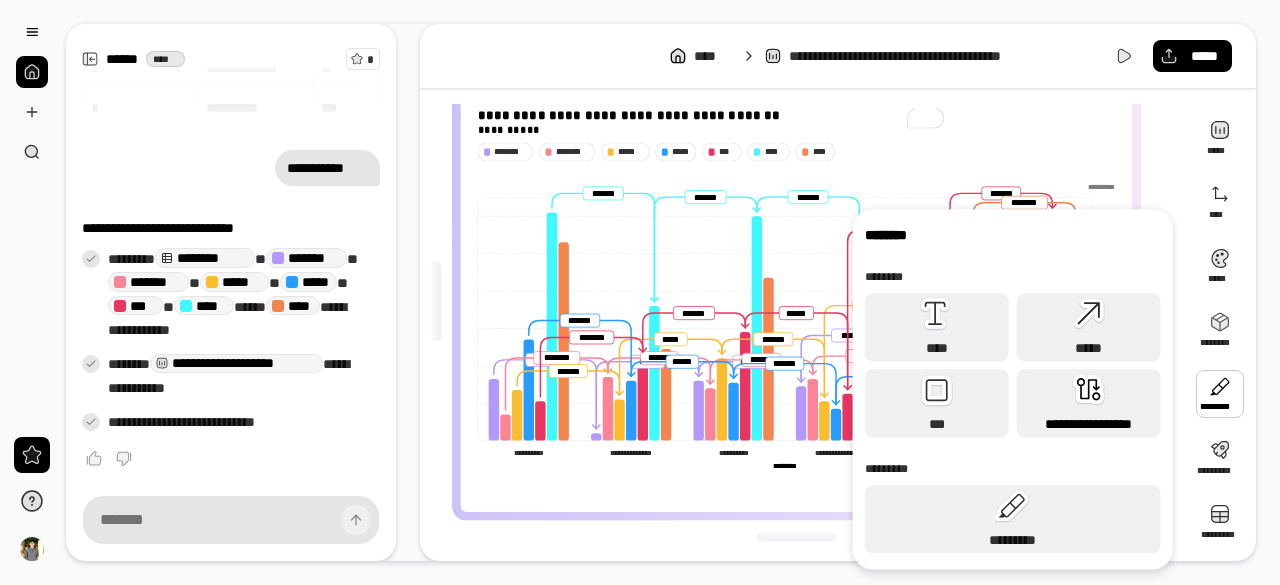 click 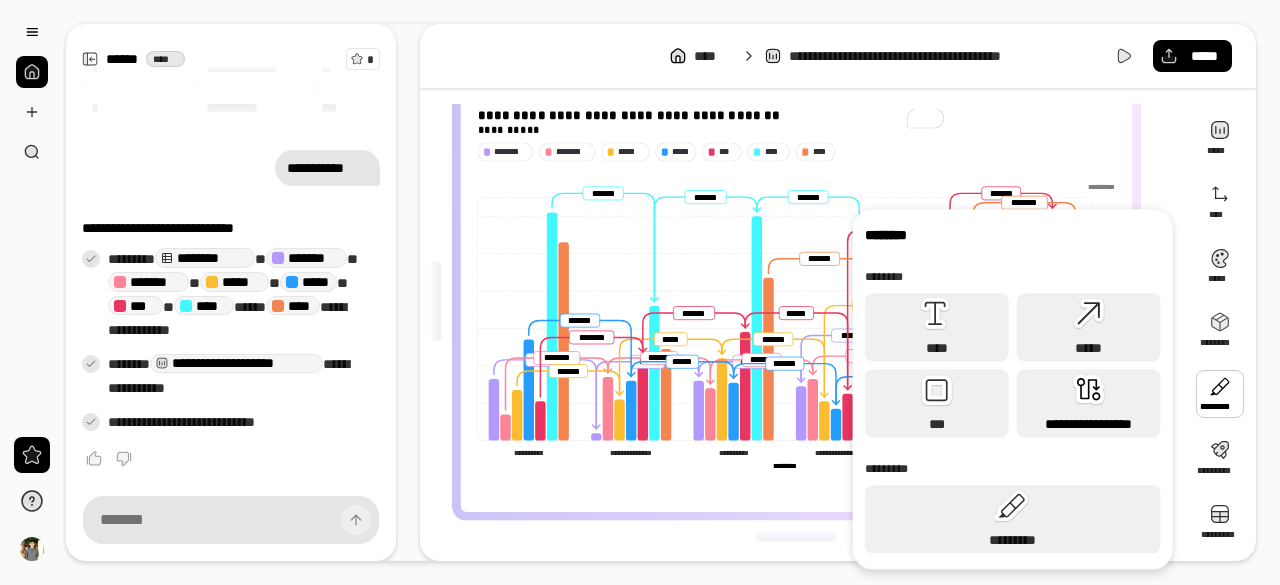click 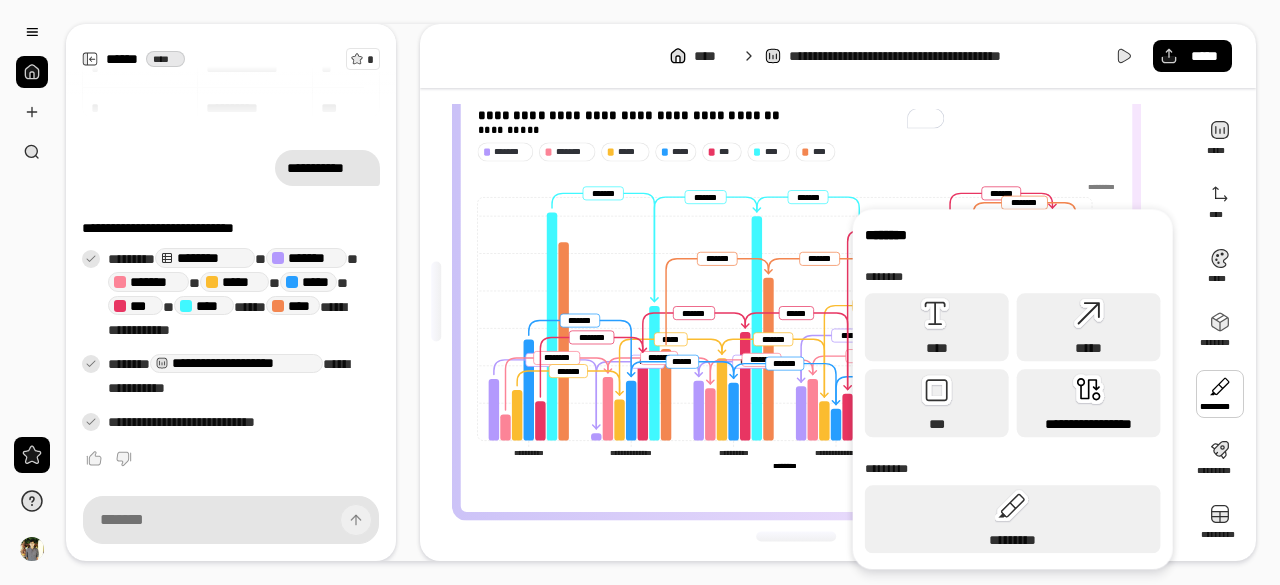 click 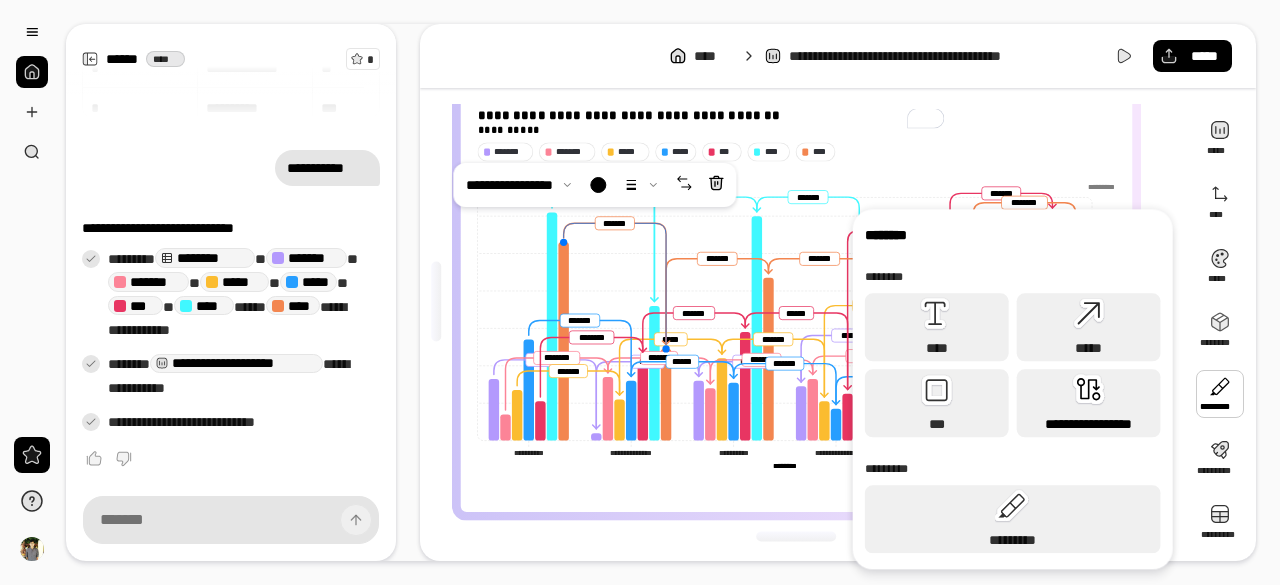 click 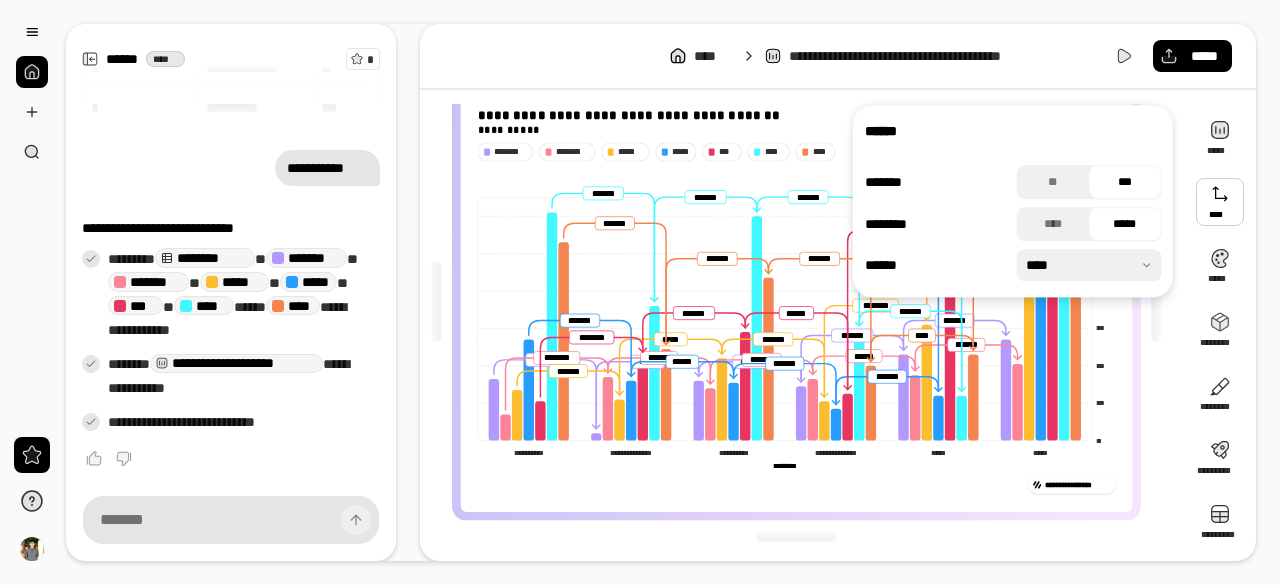 click at bounding box center (436, 302) 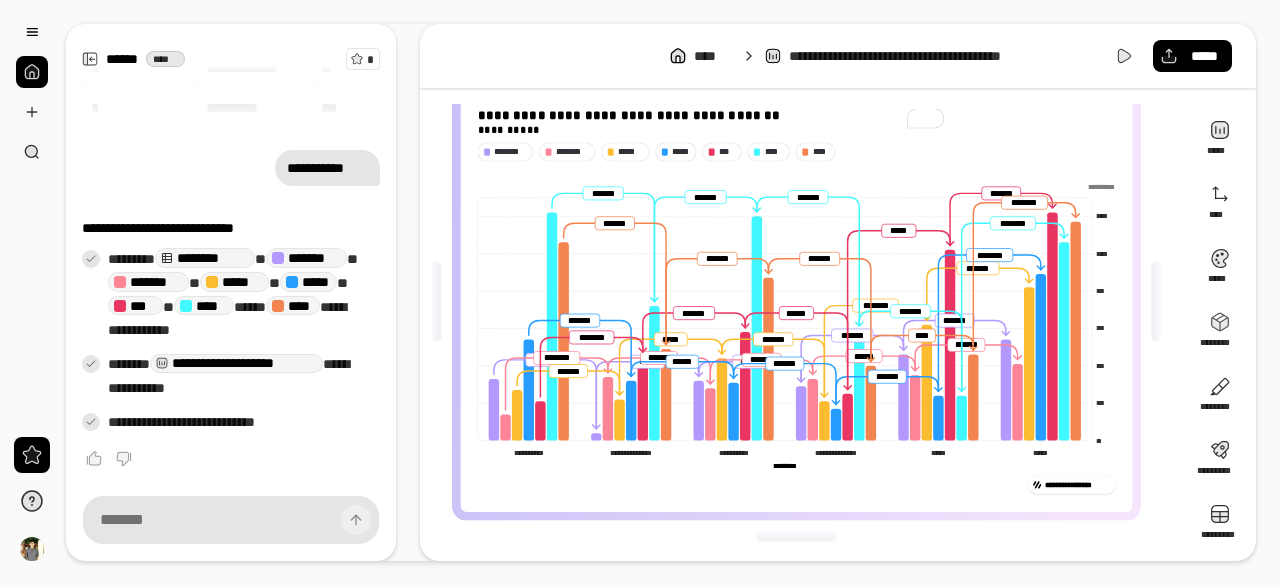 click on "******* ******* ***** ***** *** **** ****" at bounding box center [796, 151] 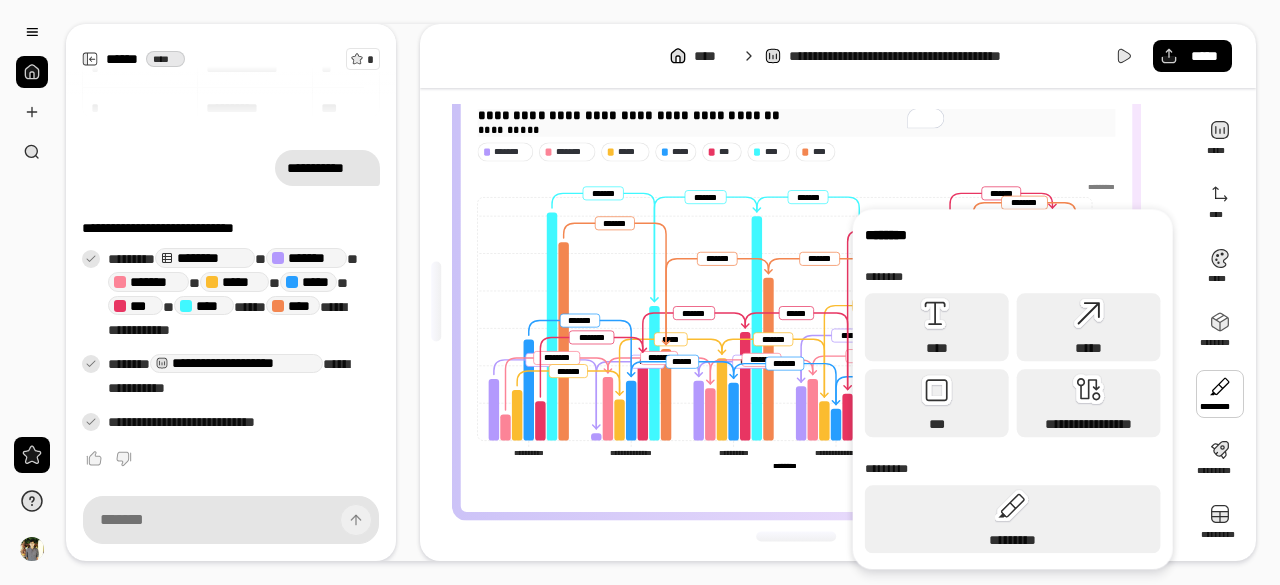 click on "**********" at bounding box center [796, 116] 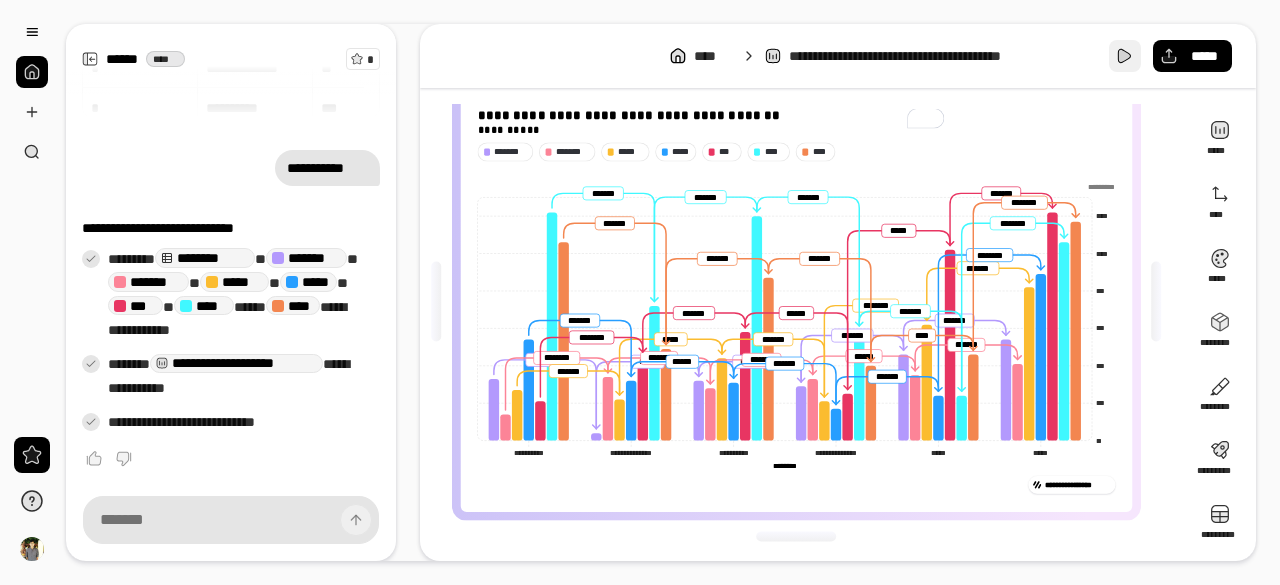 click at bounding box center [1125, 56] 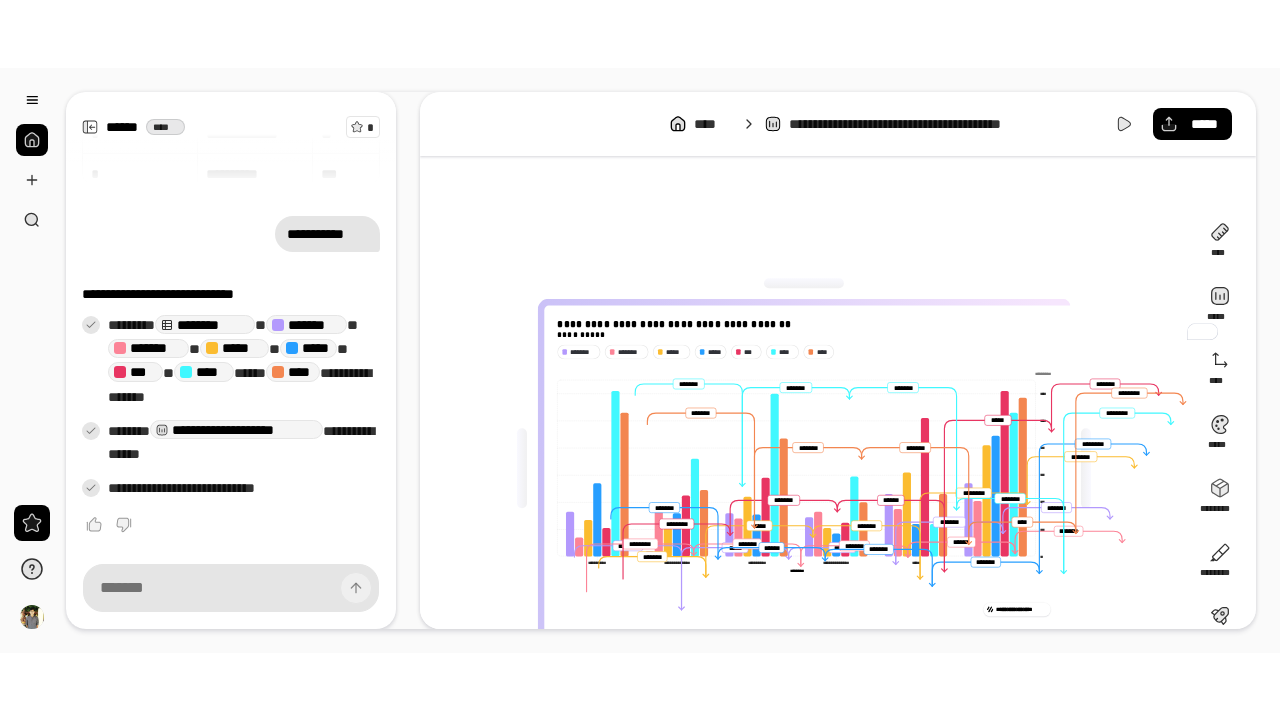 scroll, scrollTop: 0, scrollLeft: 0, axis: both 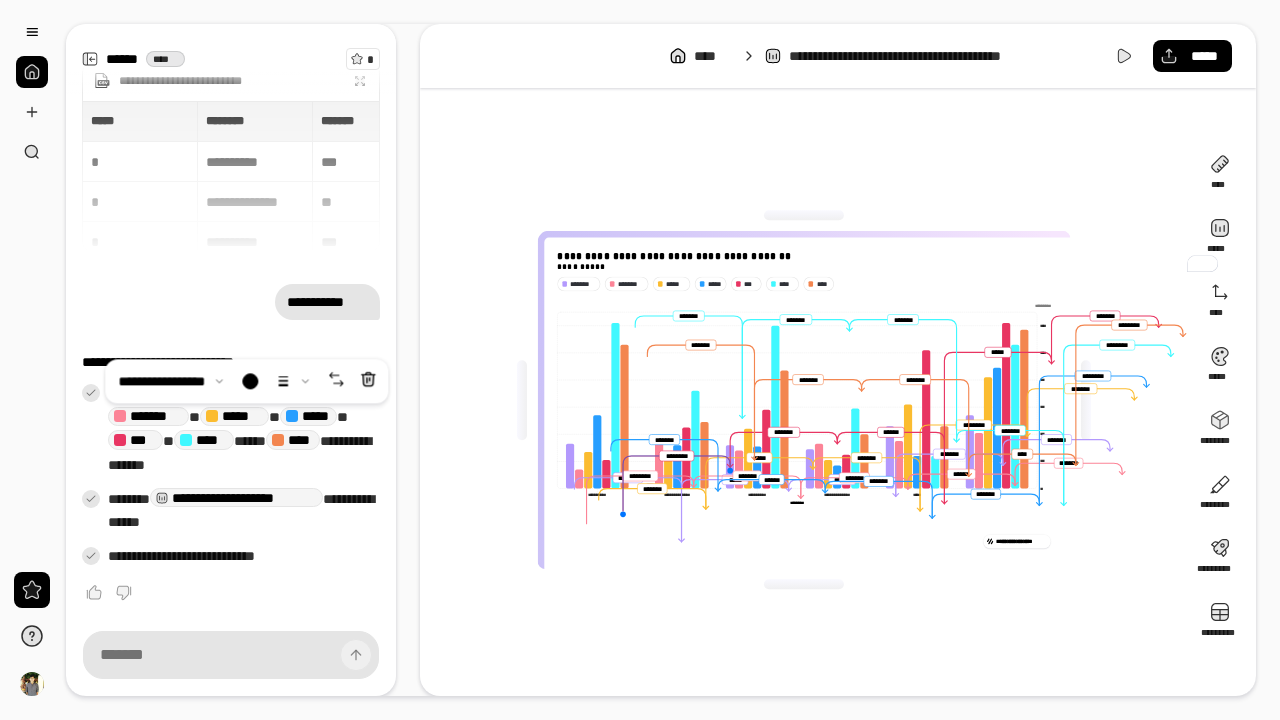 click 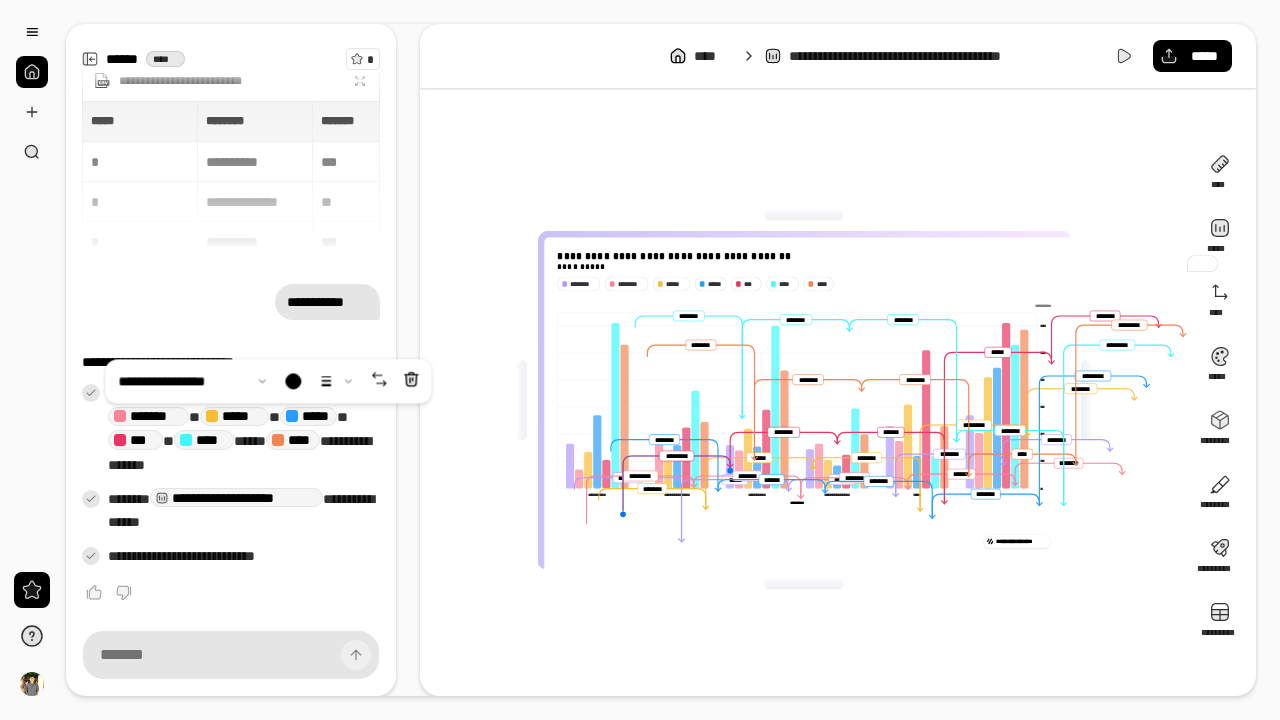 click on "**********" at bounding box center (803, 414) 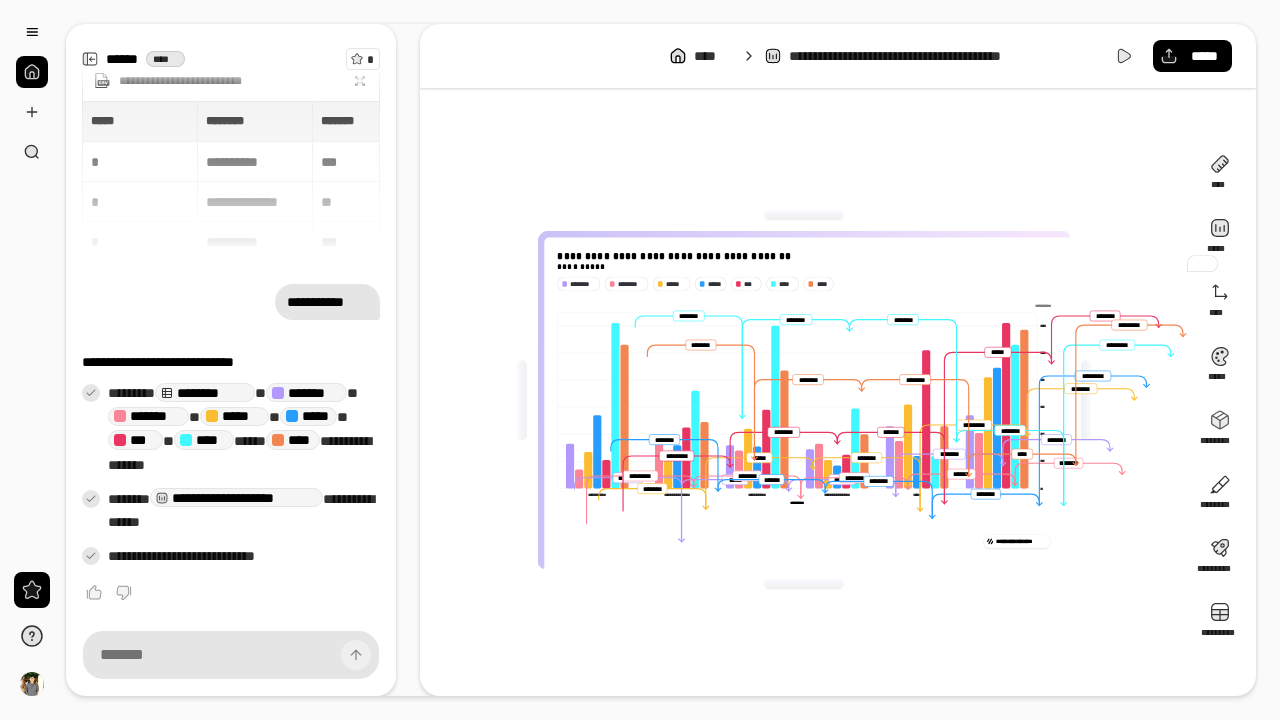 click on "**********" at bounding box center [803, 414] 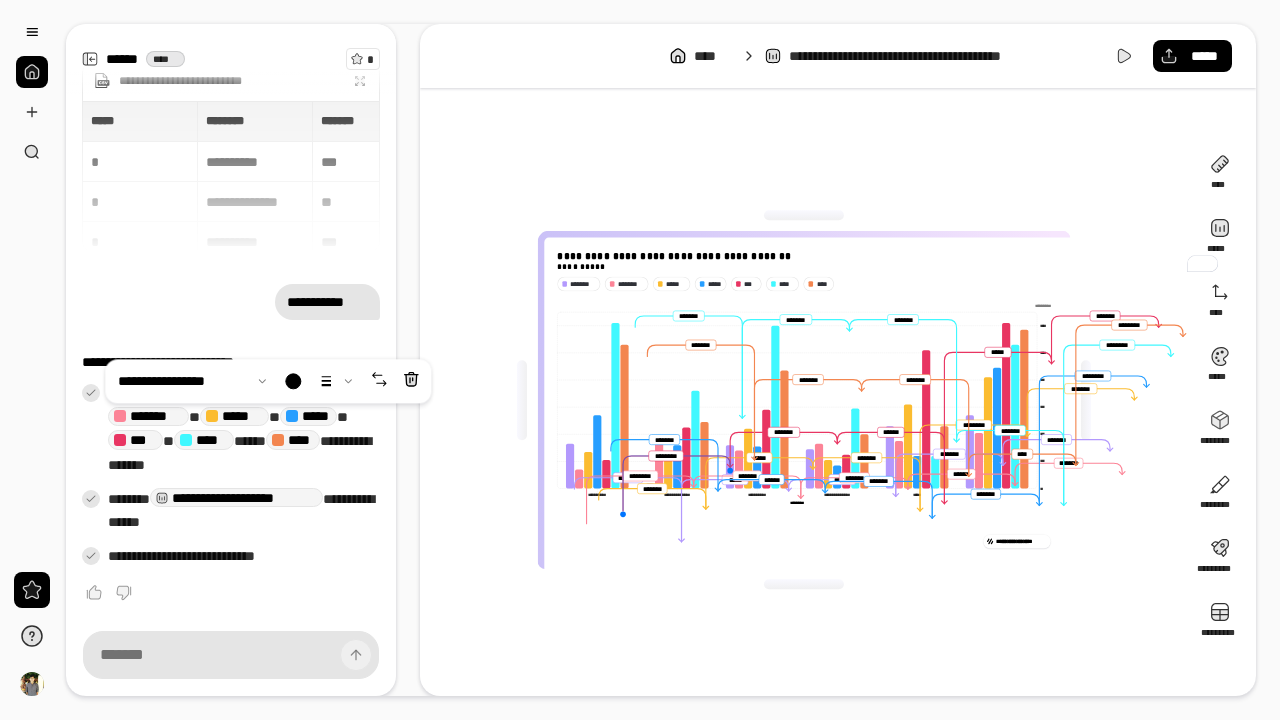 click on "********" 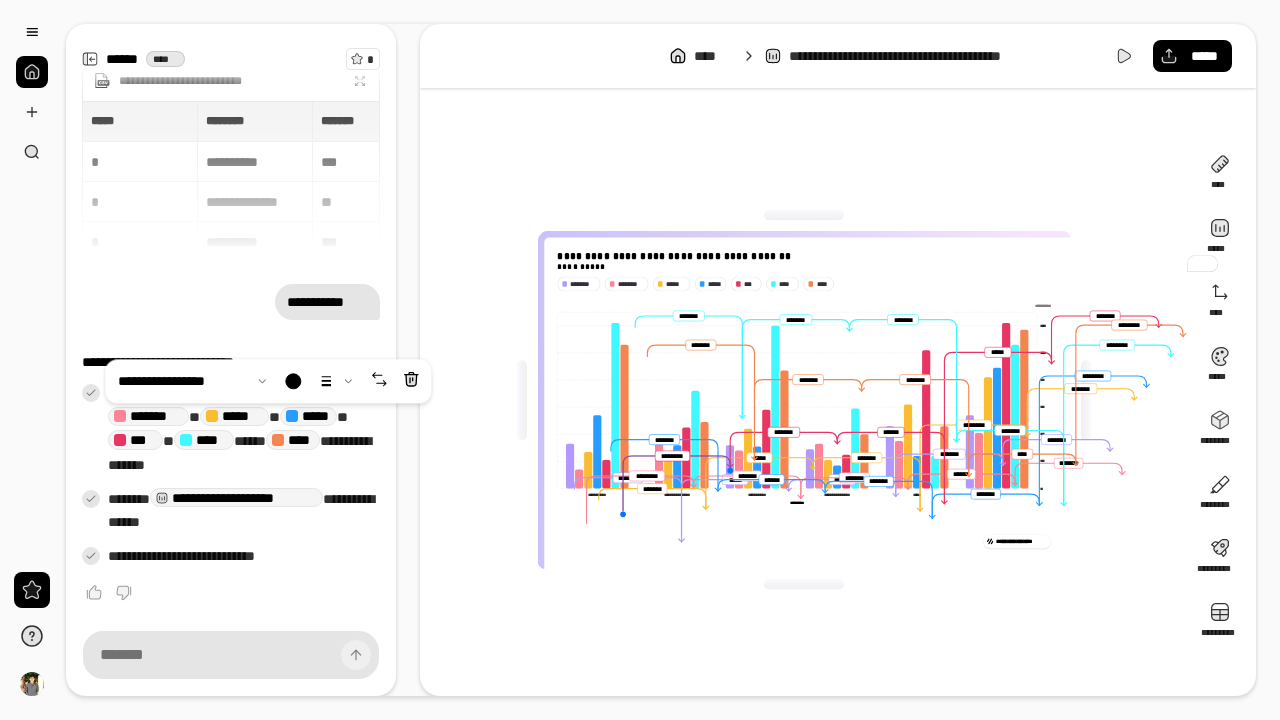 click on "********" 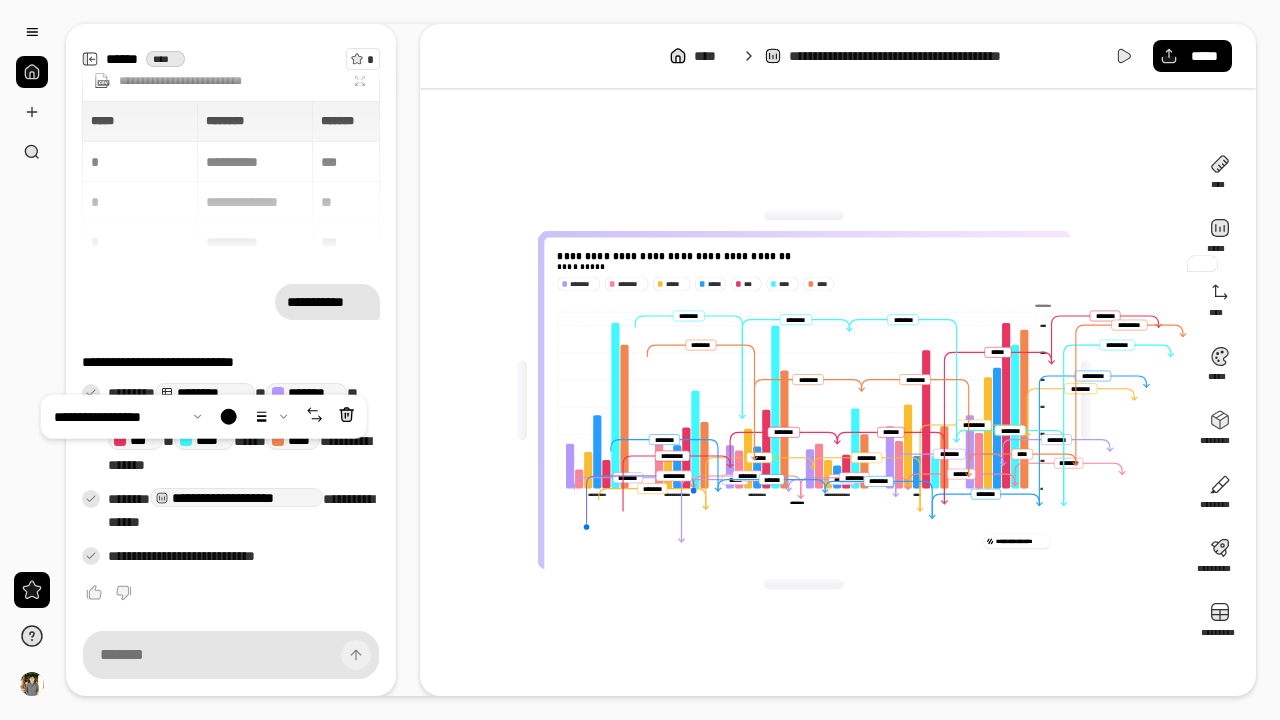 click on "********" 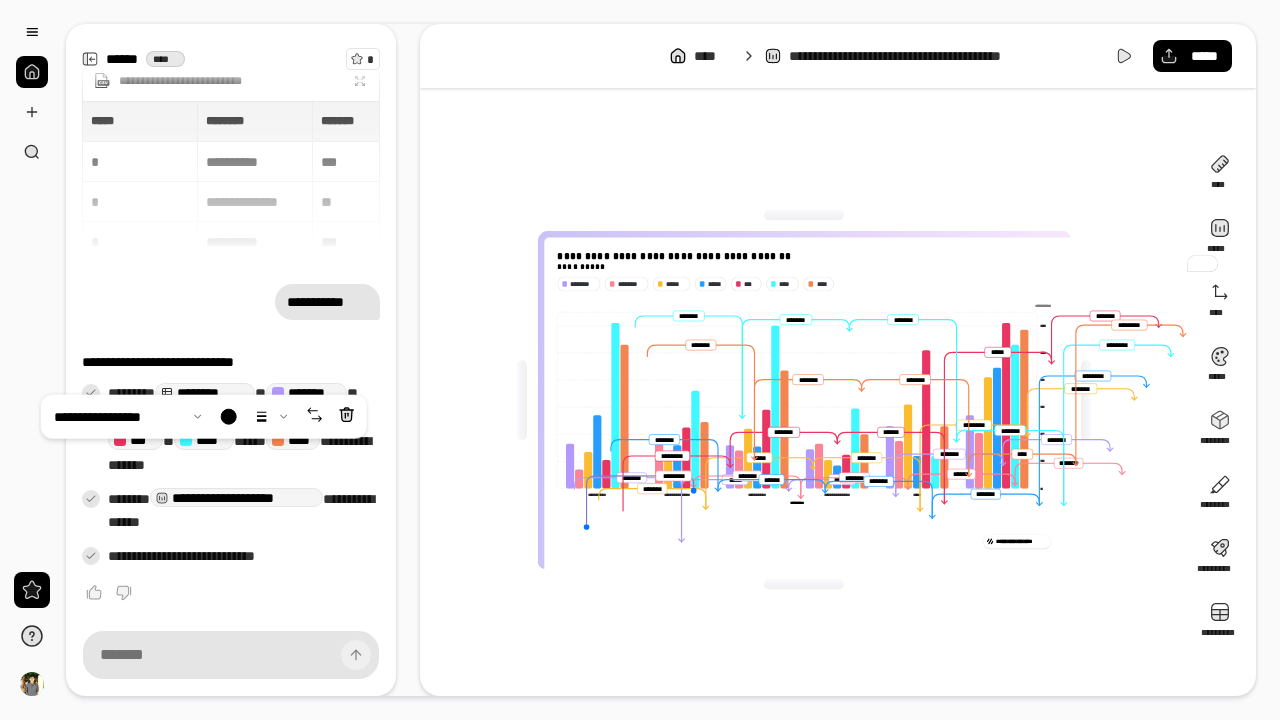 click on "********* ******* ****** ***** ******* ******* ****** ******* ******* ******** ******* ******** ******* ***** ******* ******** ******* ******* ****** ******* ******* ***** ****** ******* ******** ******** ******* ******* ******* ******* ******** **** ******* ******* *******" at bounding box center (878, 434) 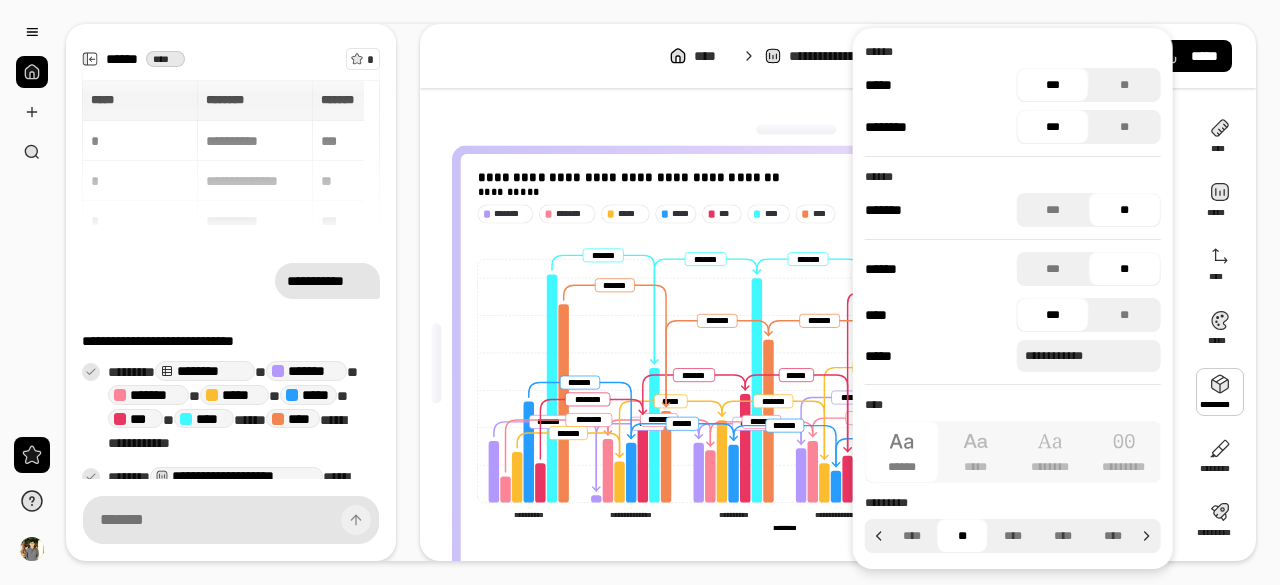click at bounding box center [1220, 392] 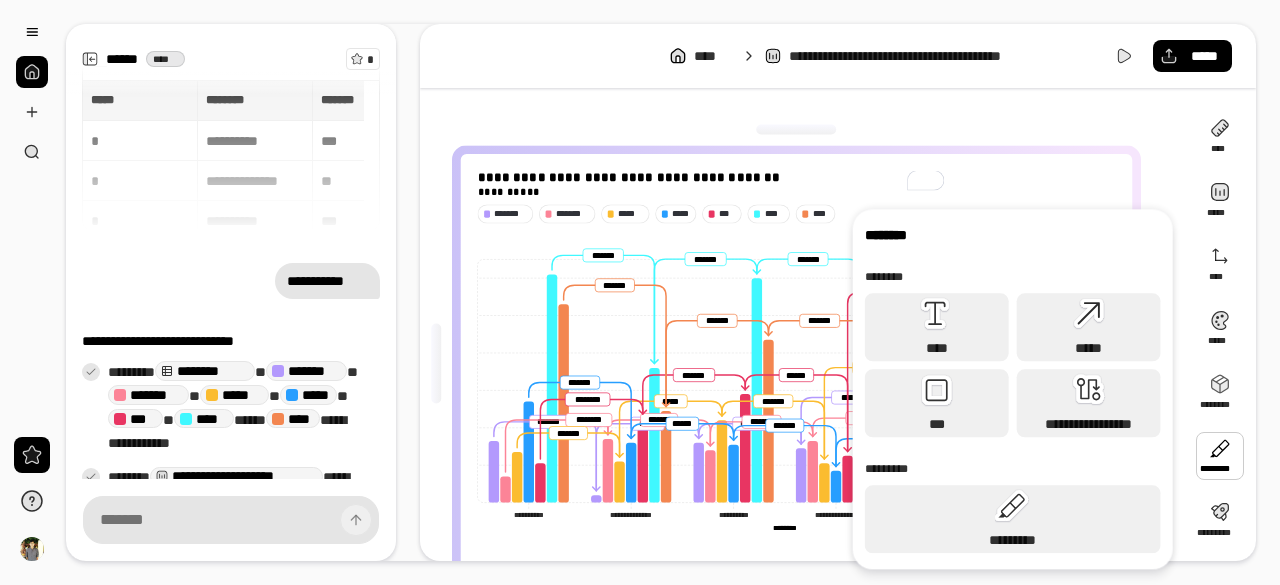 click at bounding box center [1220, 456] 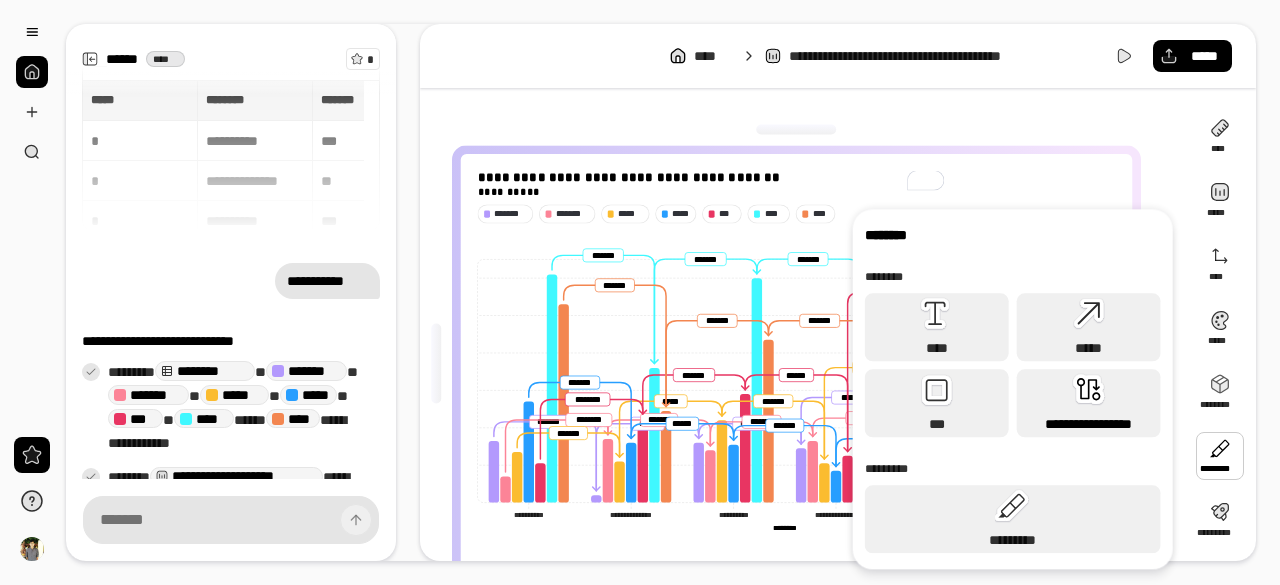 click on "**********" at bounding box center (1089, 424) 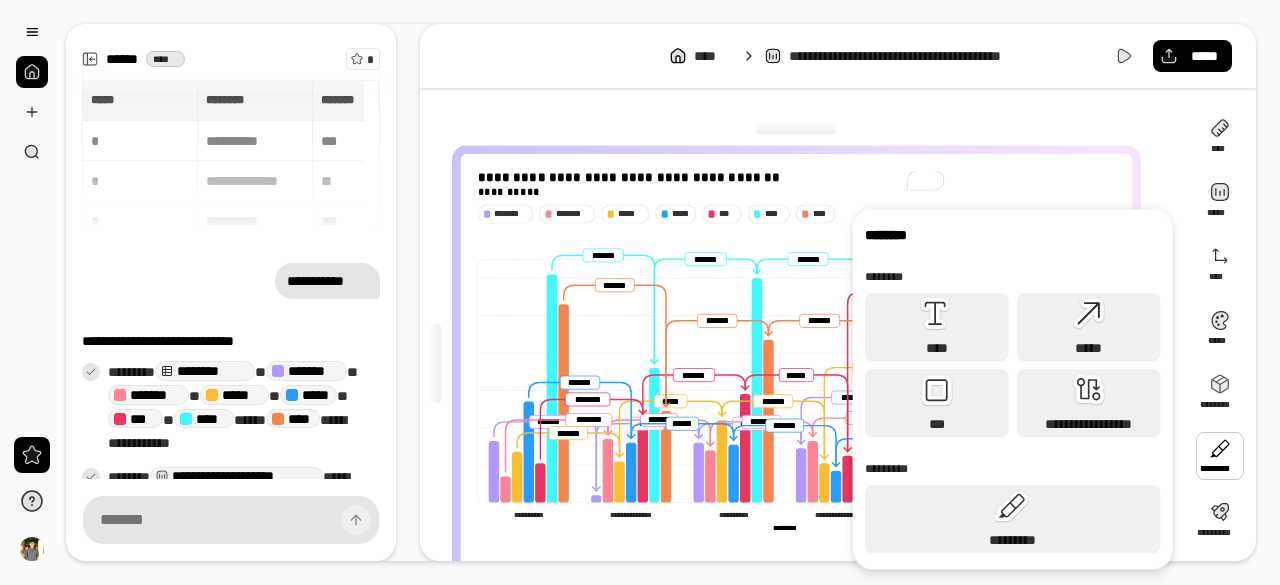 click on "**********" at bounding box center (804, 364) 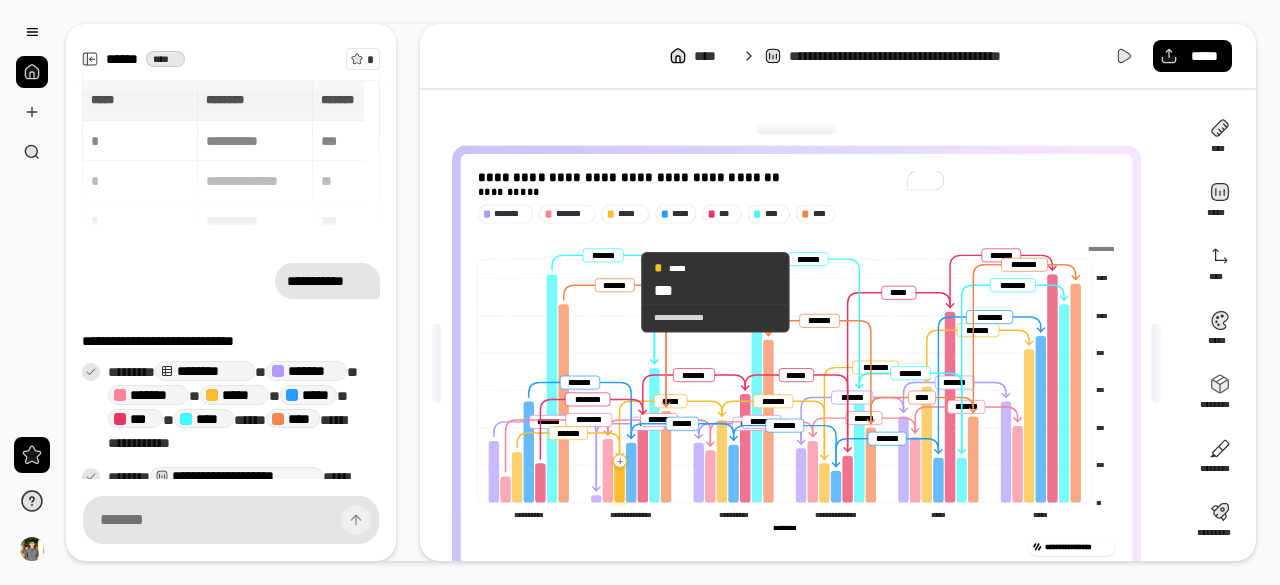 click 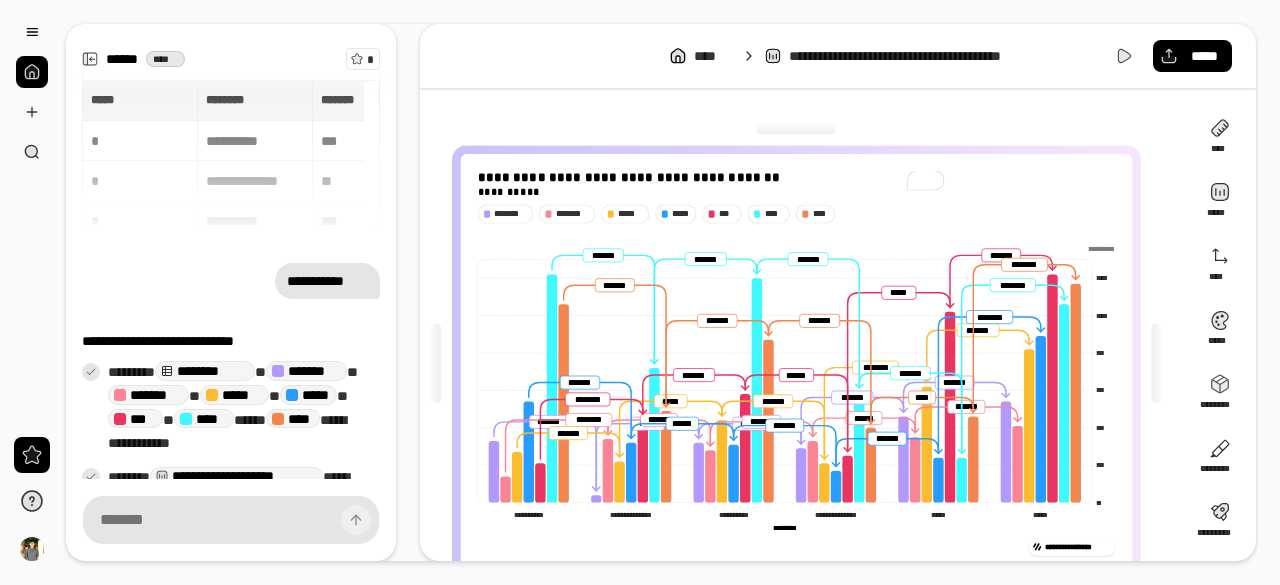 click on "**********" at bounding box center [640, 292] 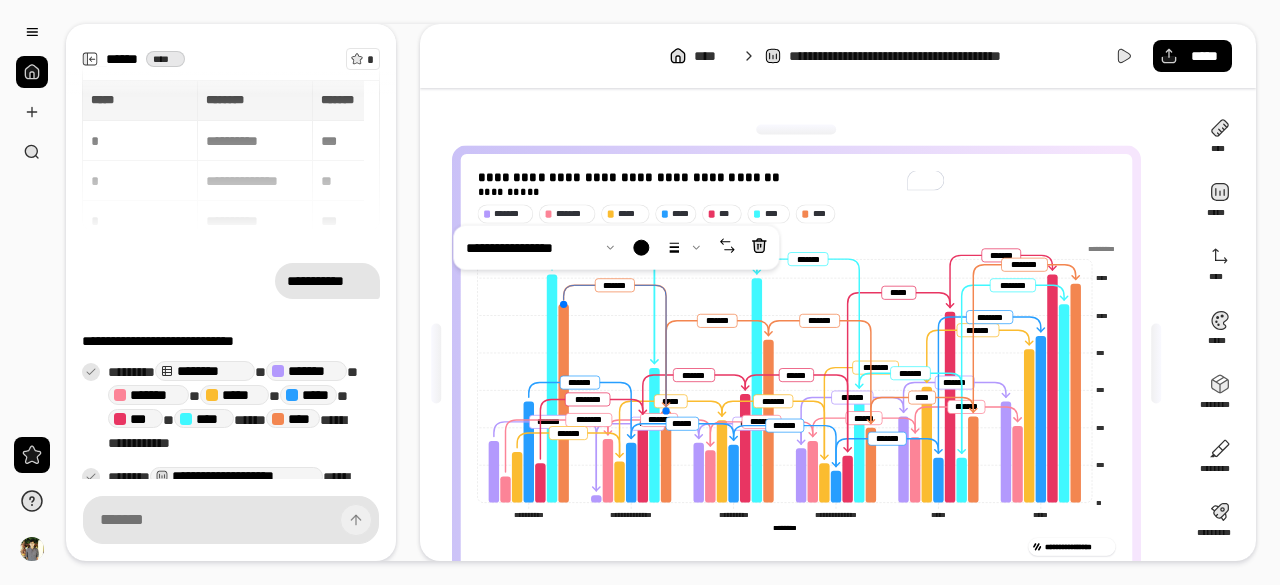 click on "**********" at bounding box center [804, 364] 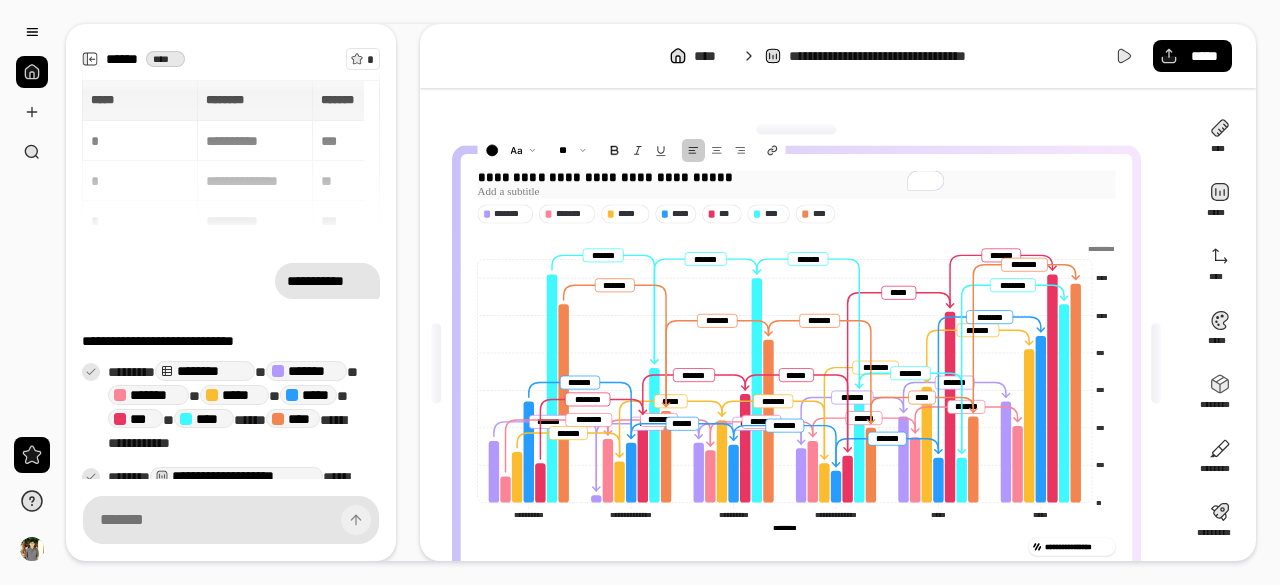 click on "**********" at bounding box center [796, 178] 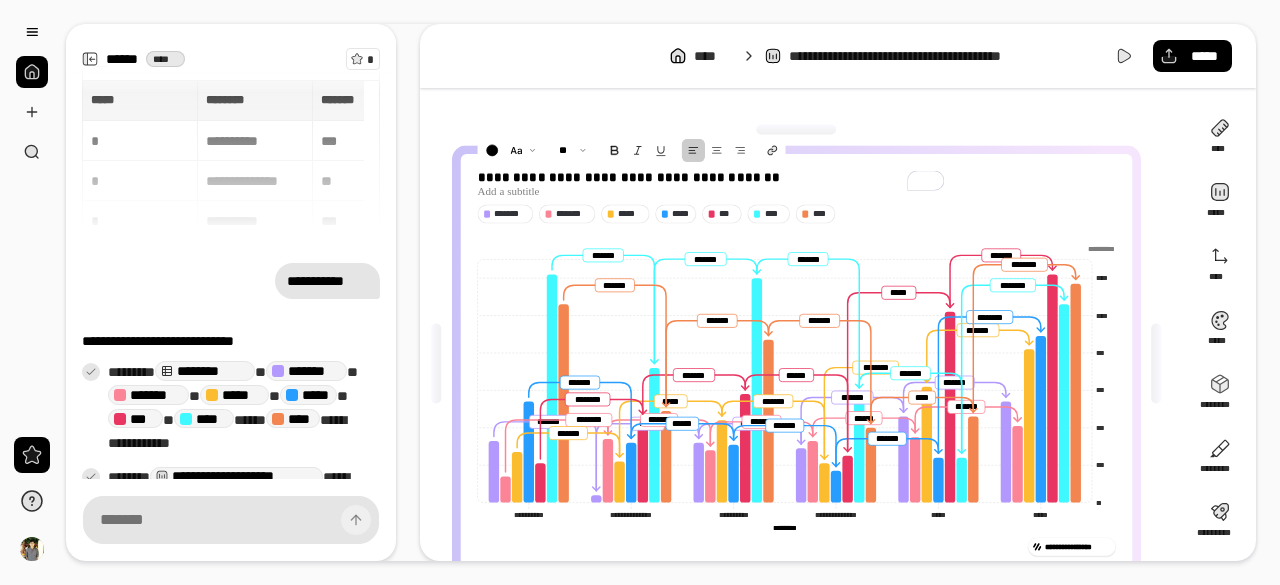 click on "**********" at bounding box center [804, 364] 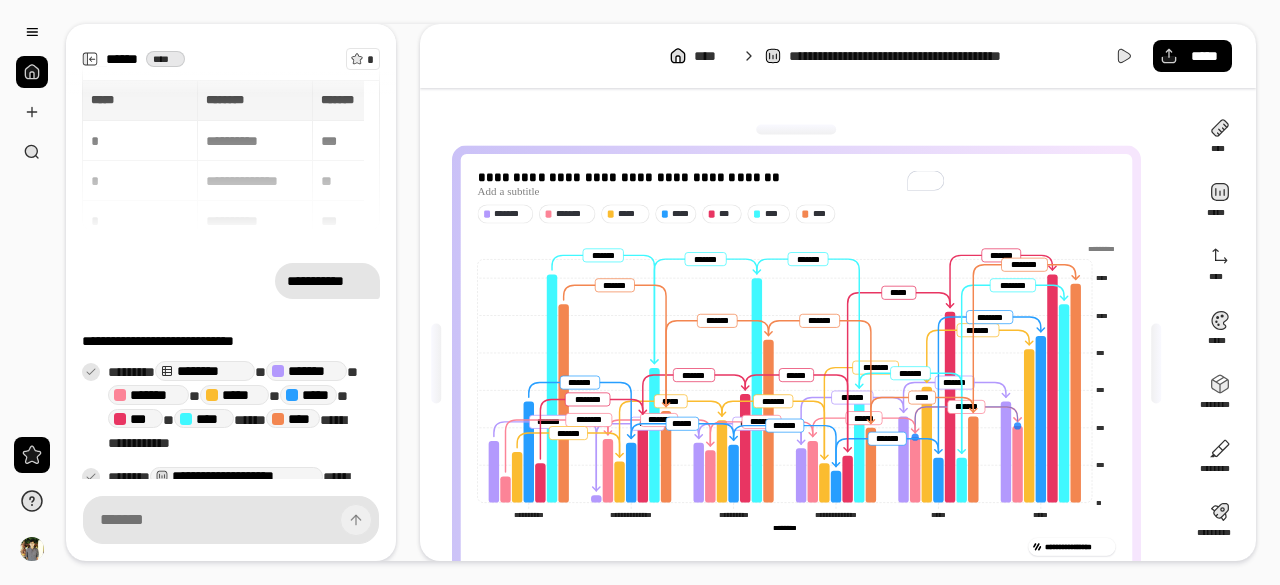 click 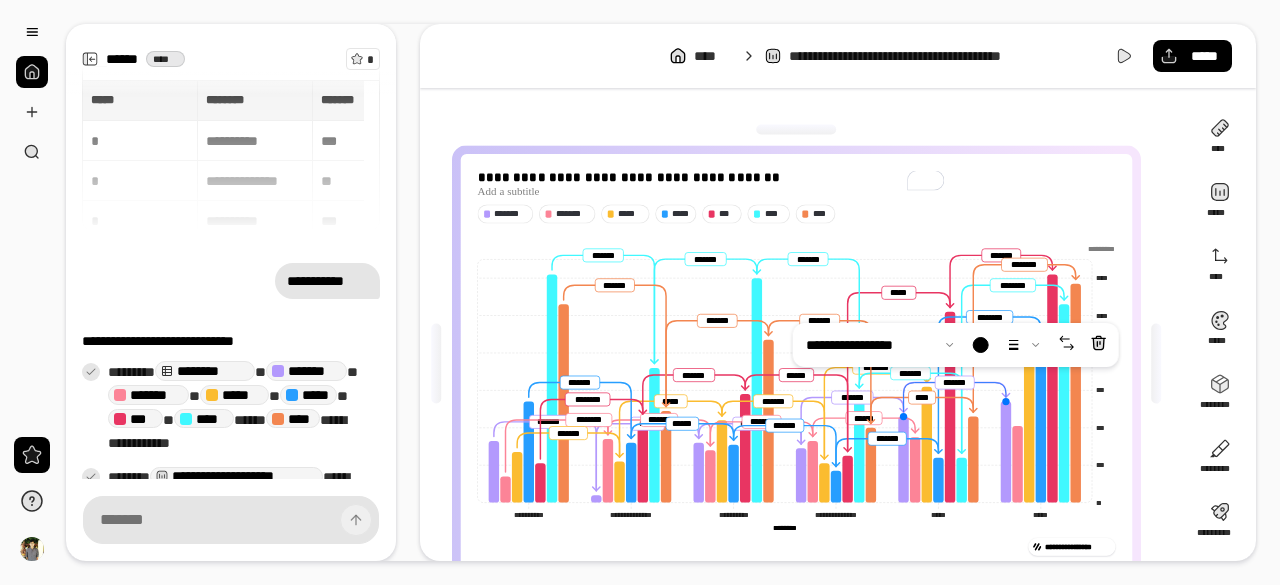 click 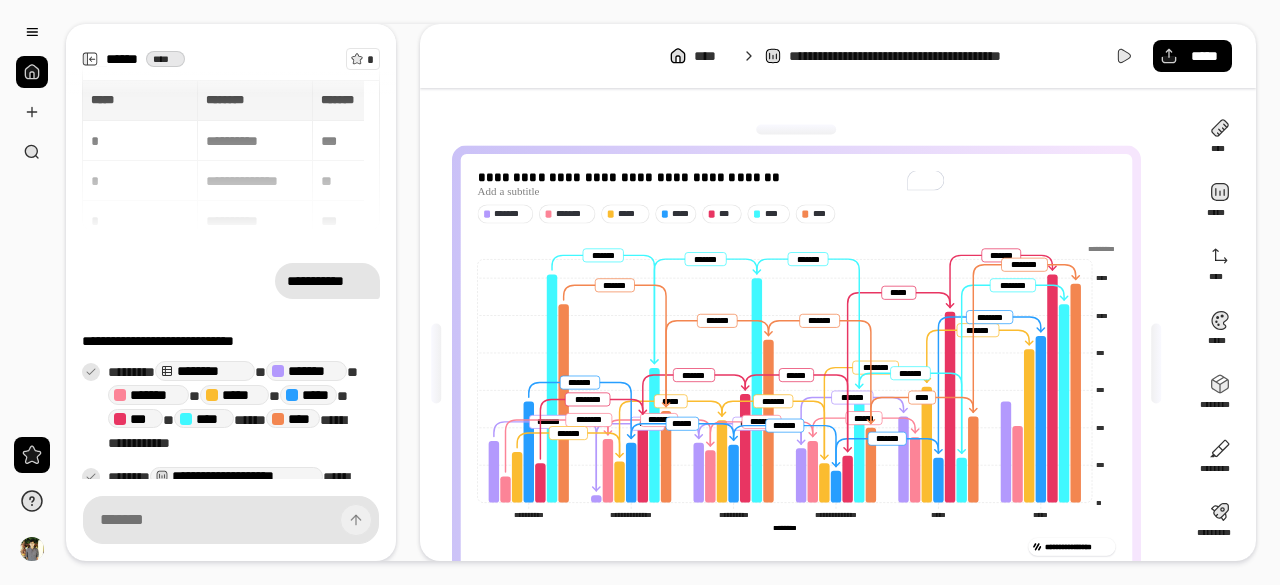 click on "**********" at bounding box center [640, 292] 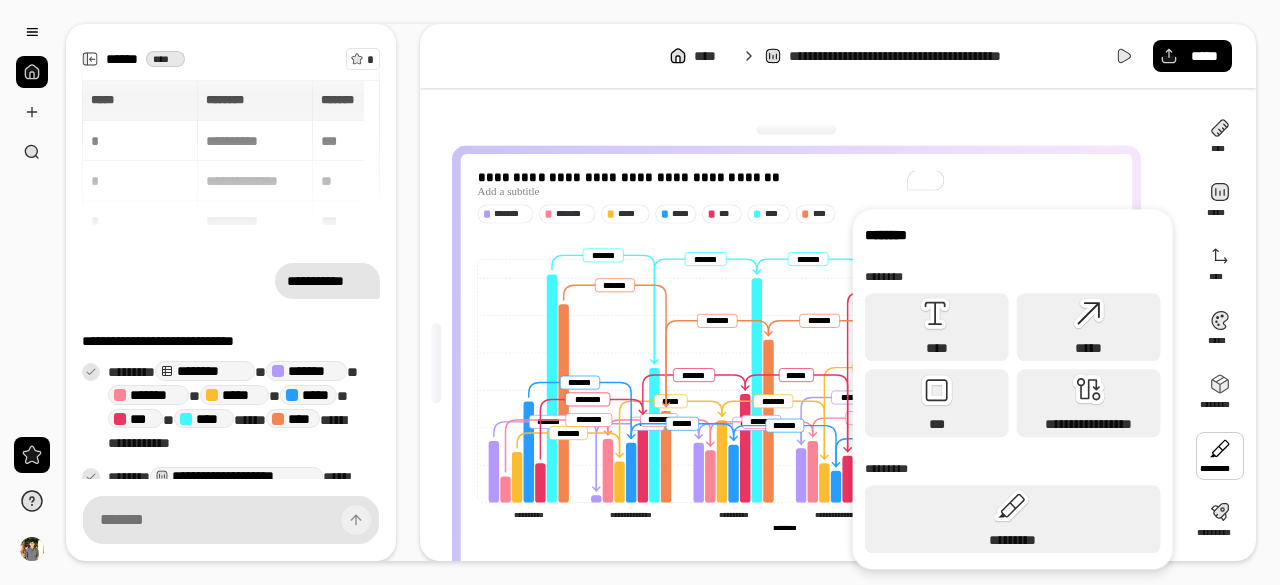 click at bounding box center [1220, 456] 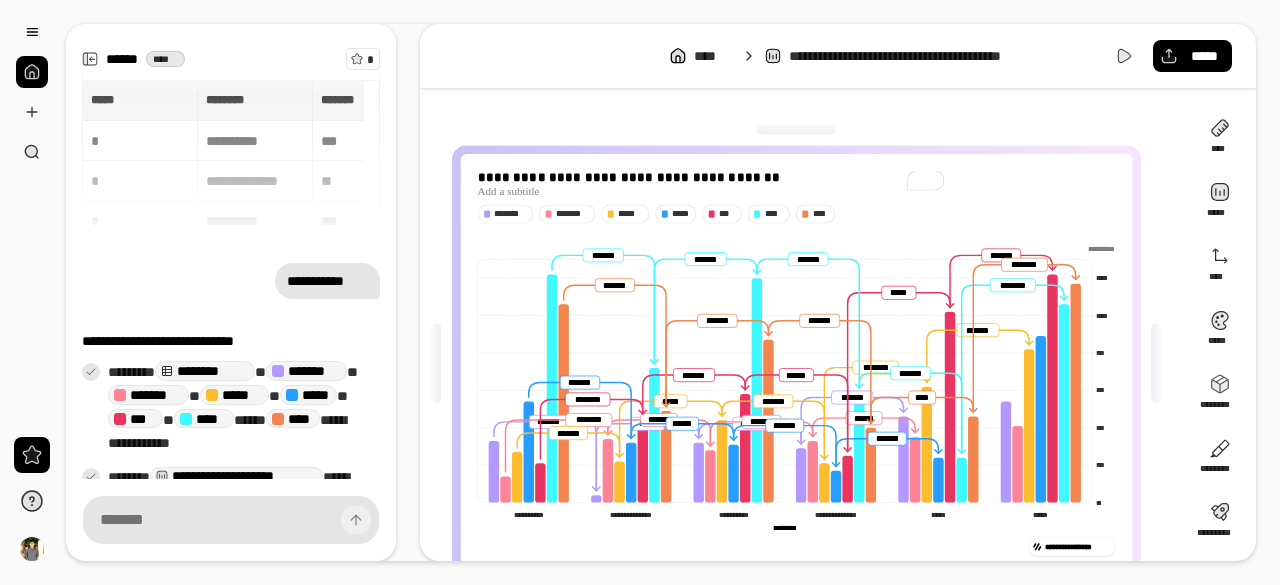 click on "**********" at bounding box center (804, 364) 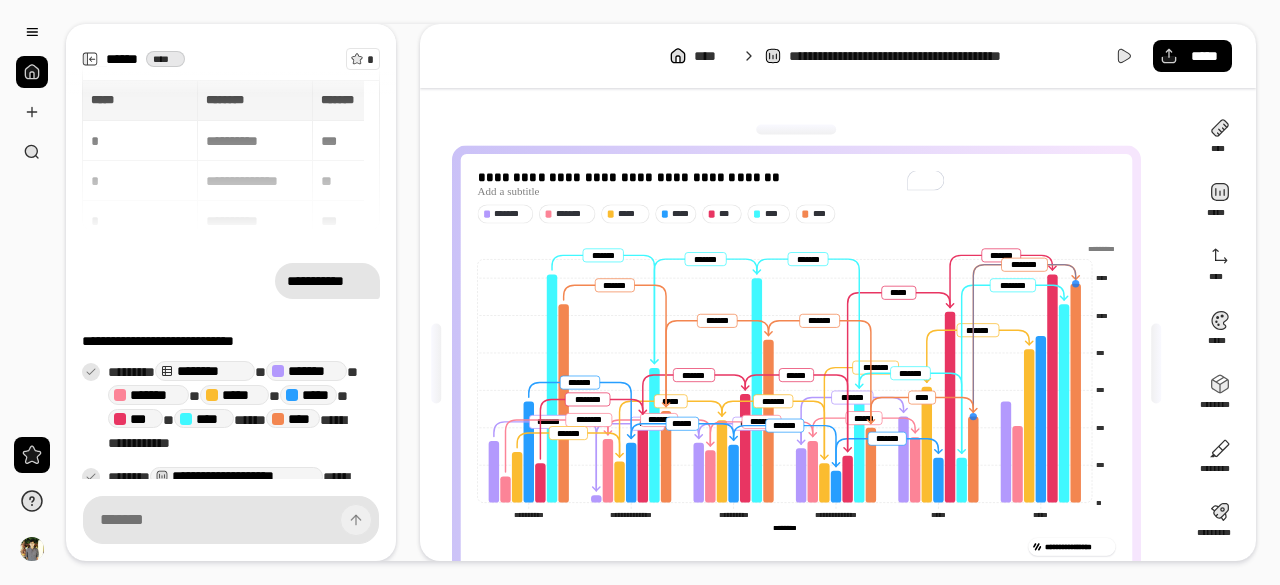 click 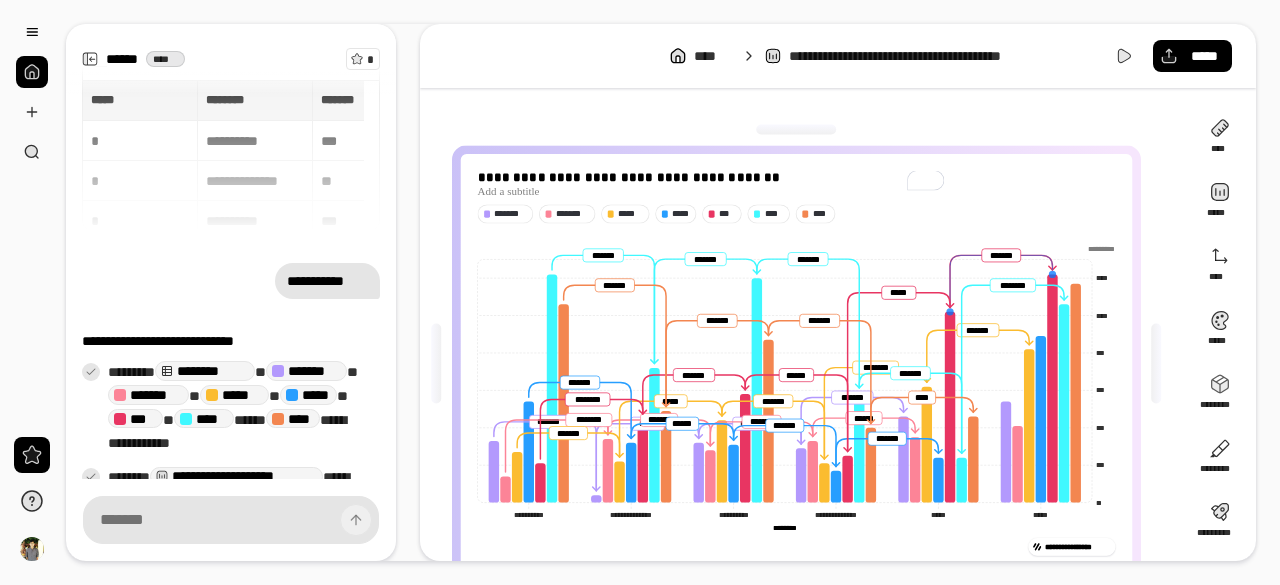 click on "*********" at bounding box center [796, 249] 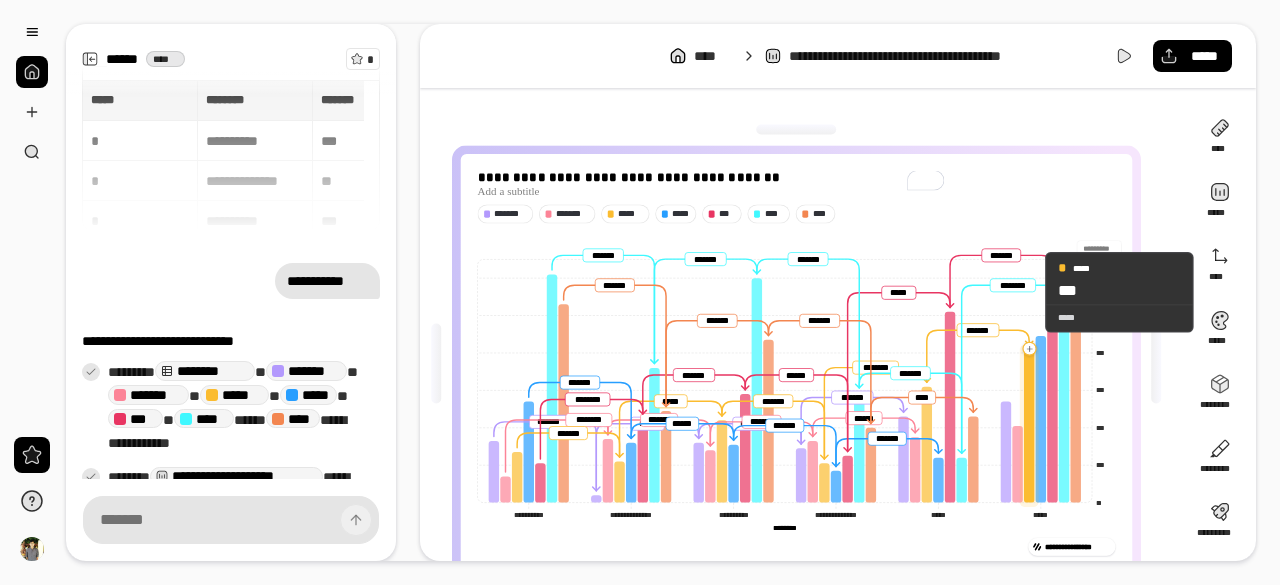 click 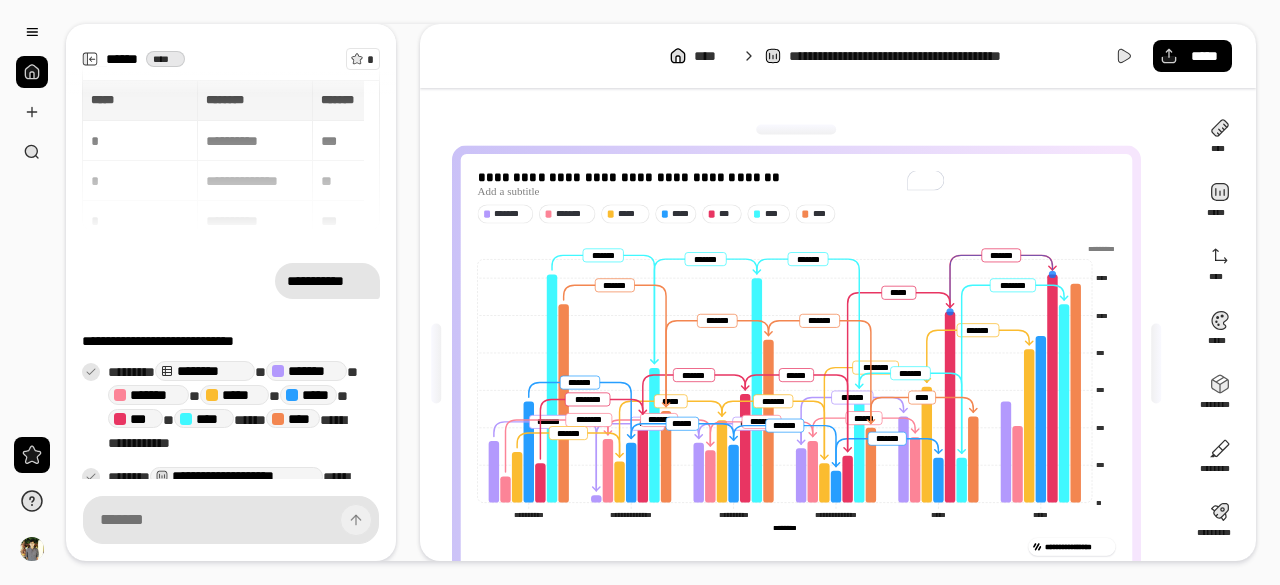 click 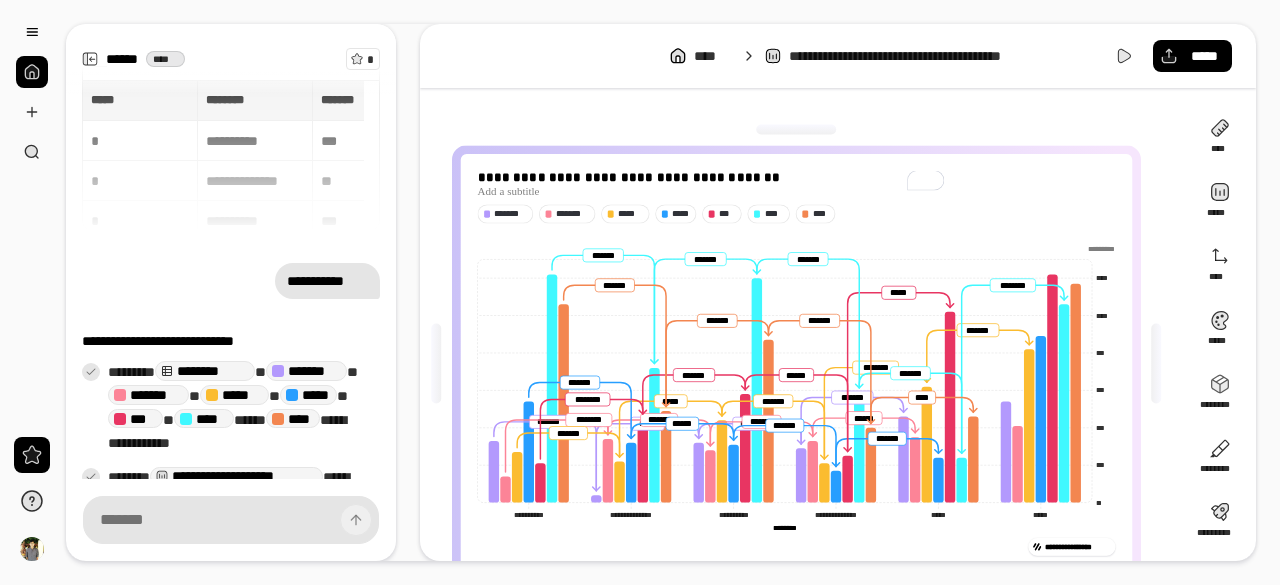 click on "**********" at bounding box center [640, 292] 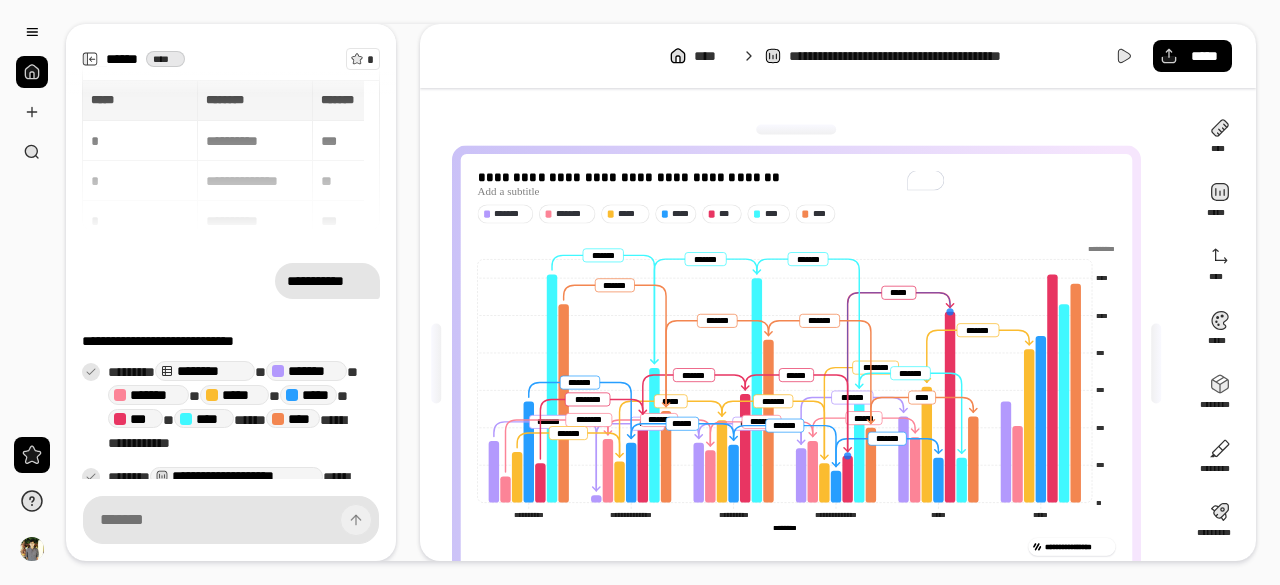 click 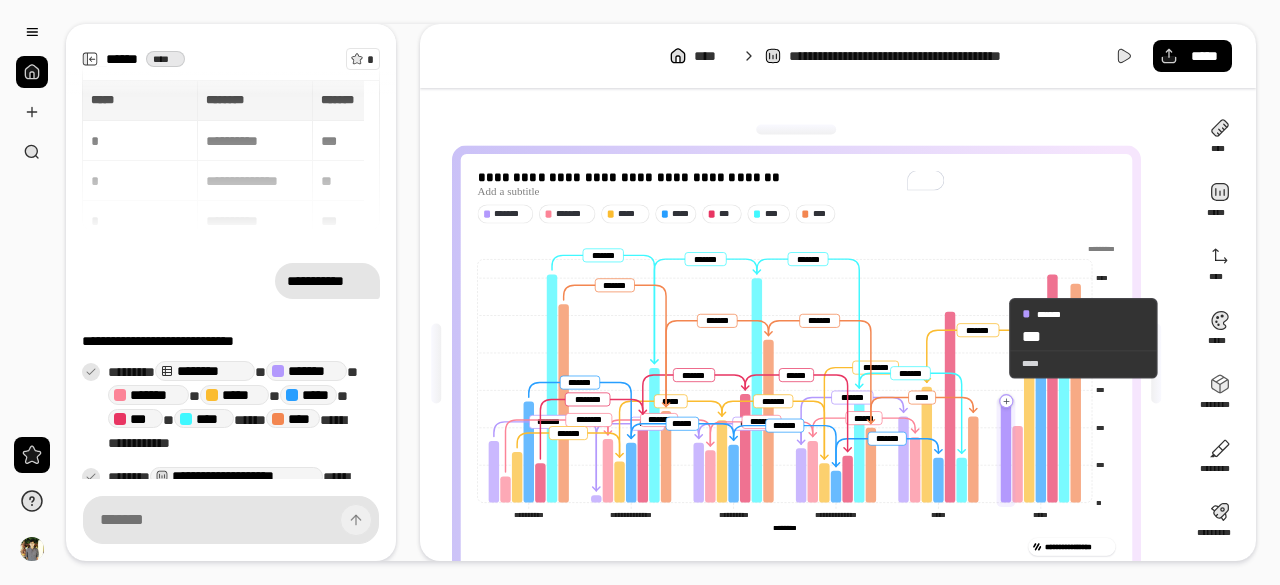 click 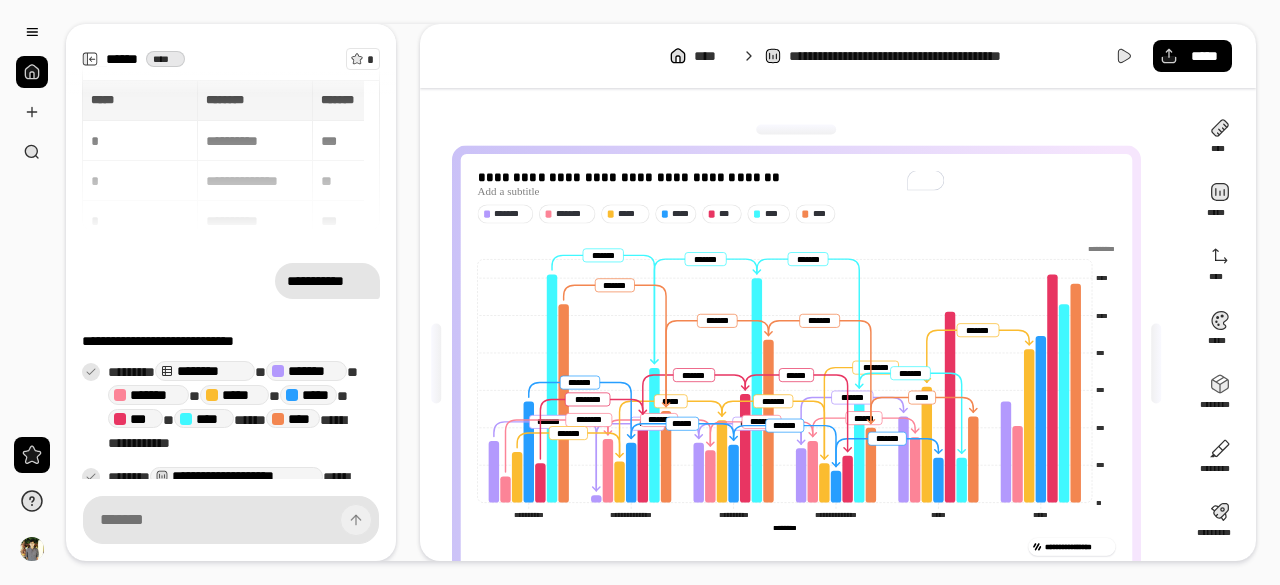 click on "**********" at bounding box center (640, 292) 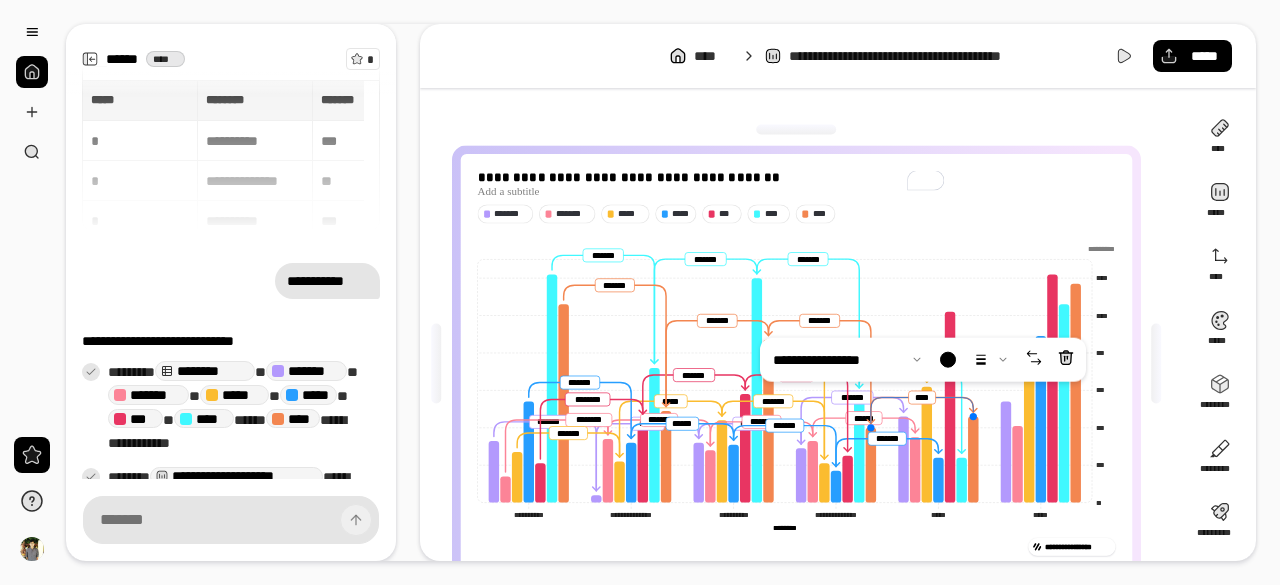 click 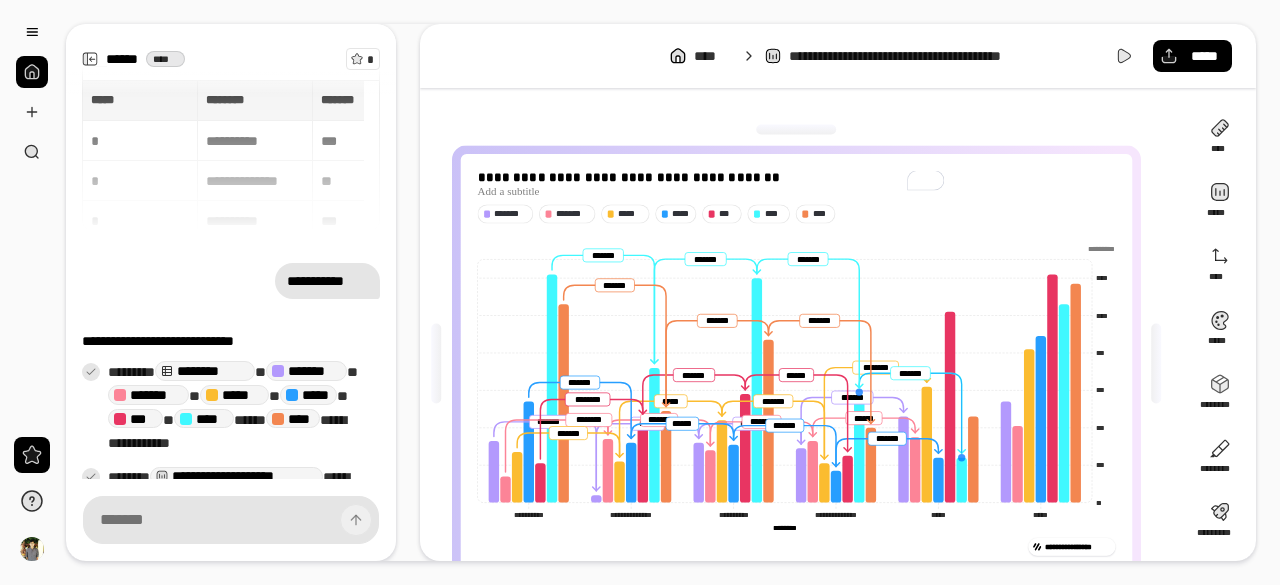 click 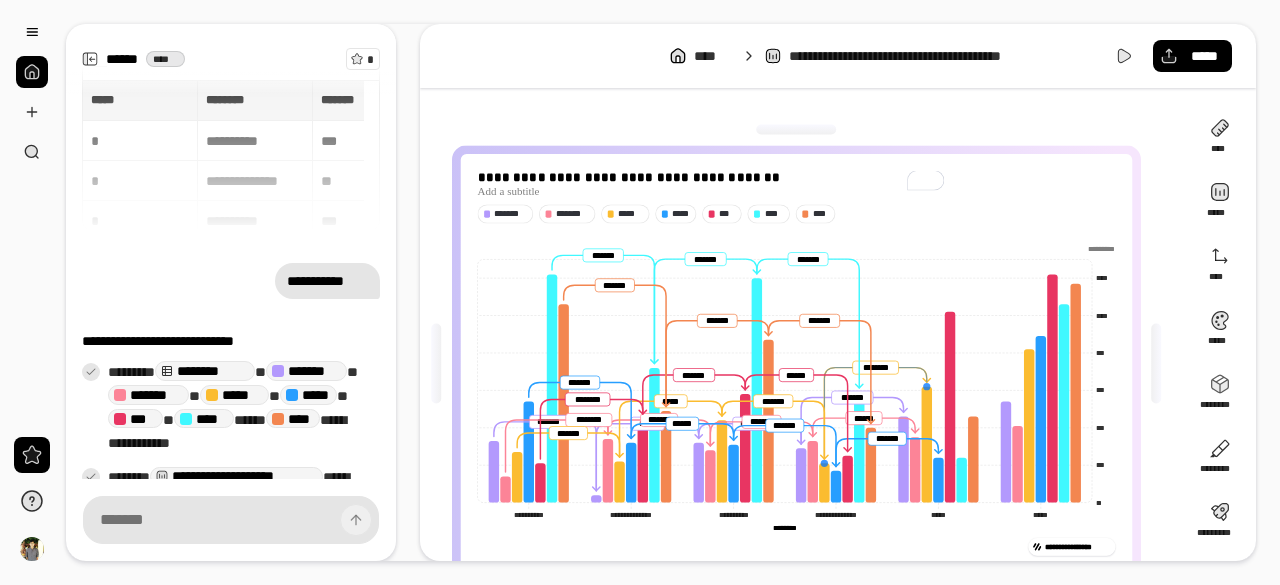 click 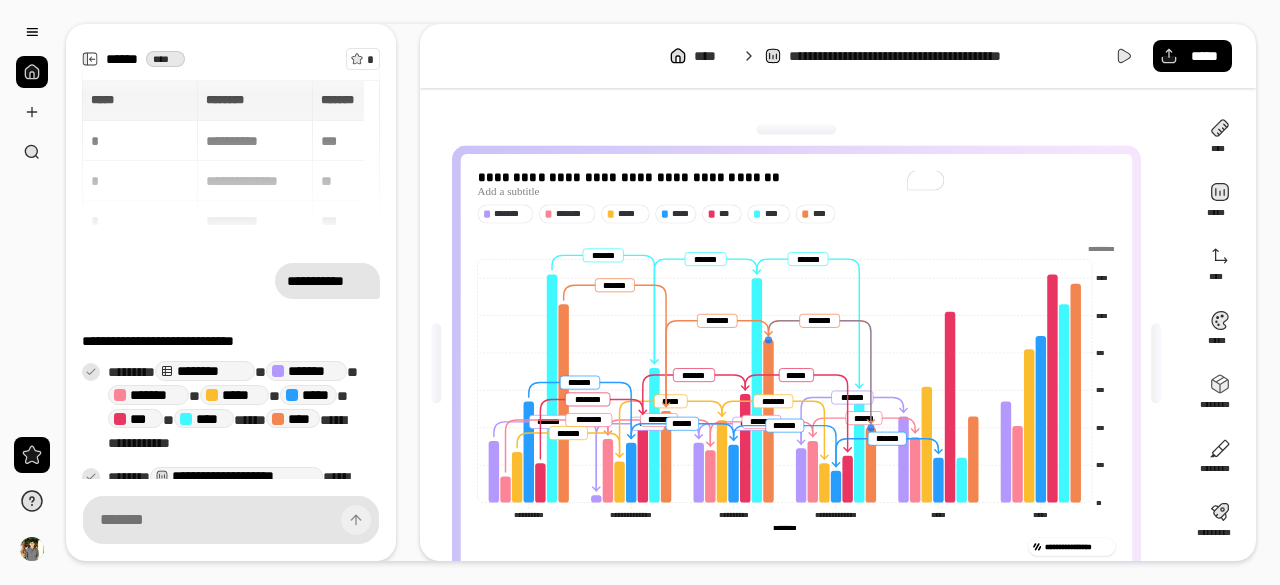 click 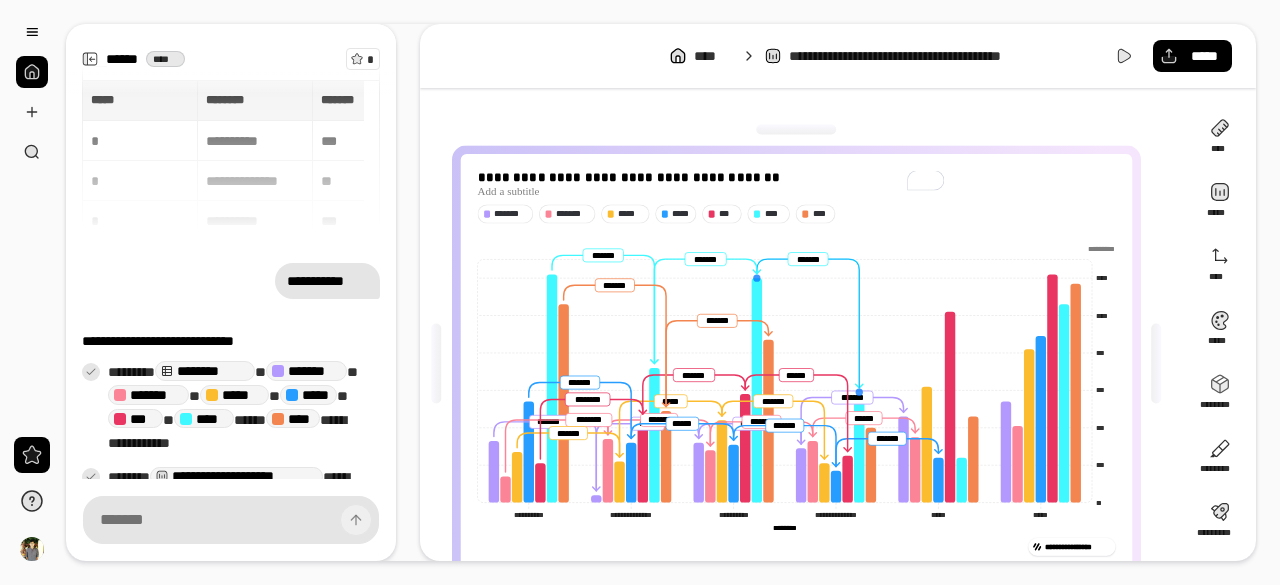 click 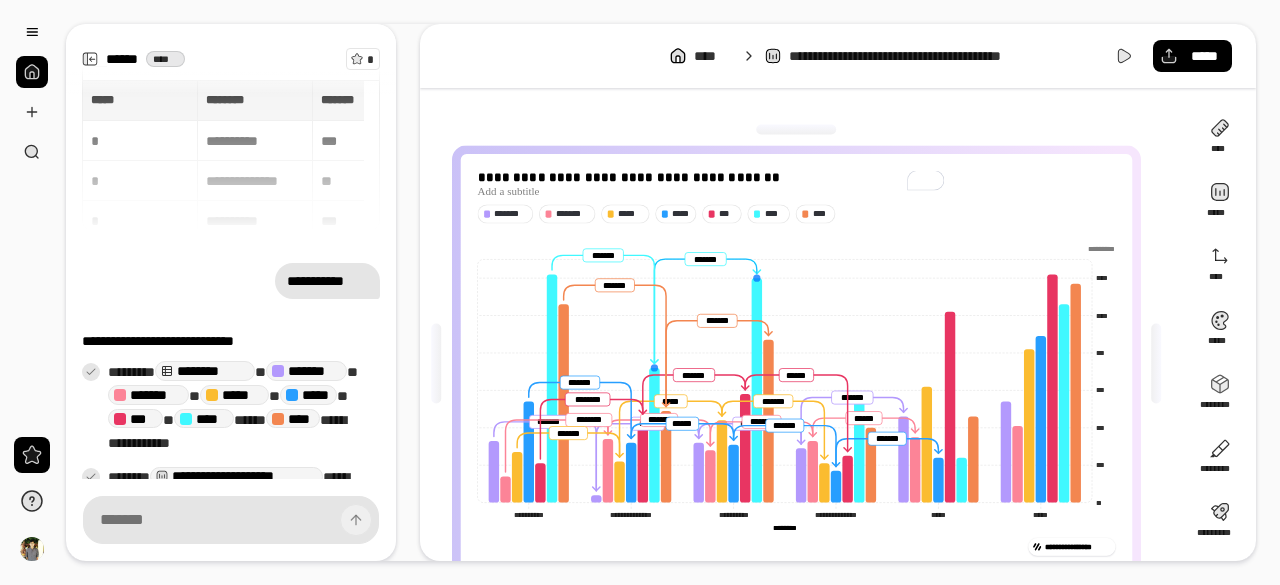 click 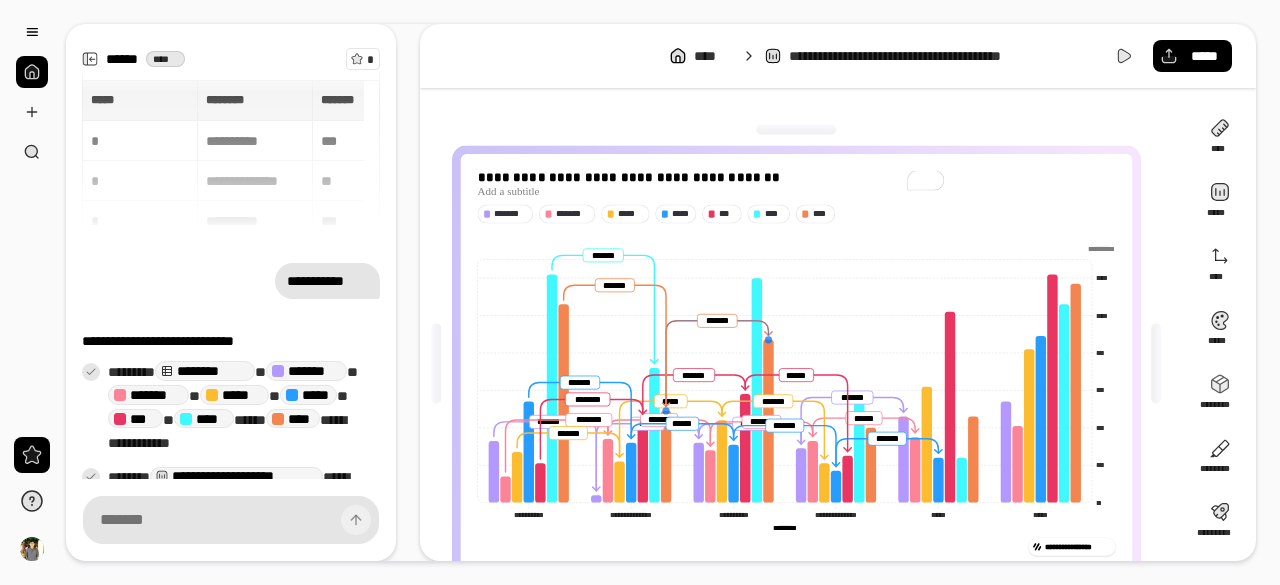 click 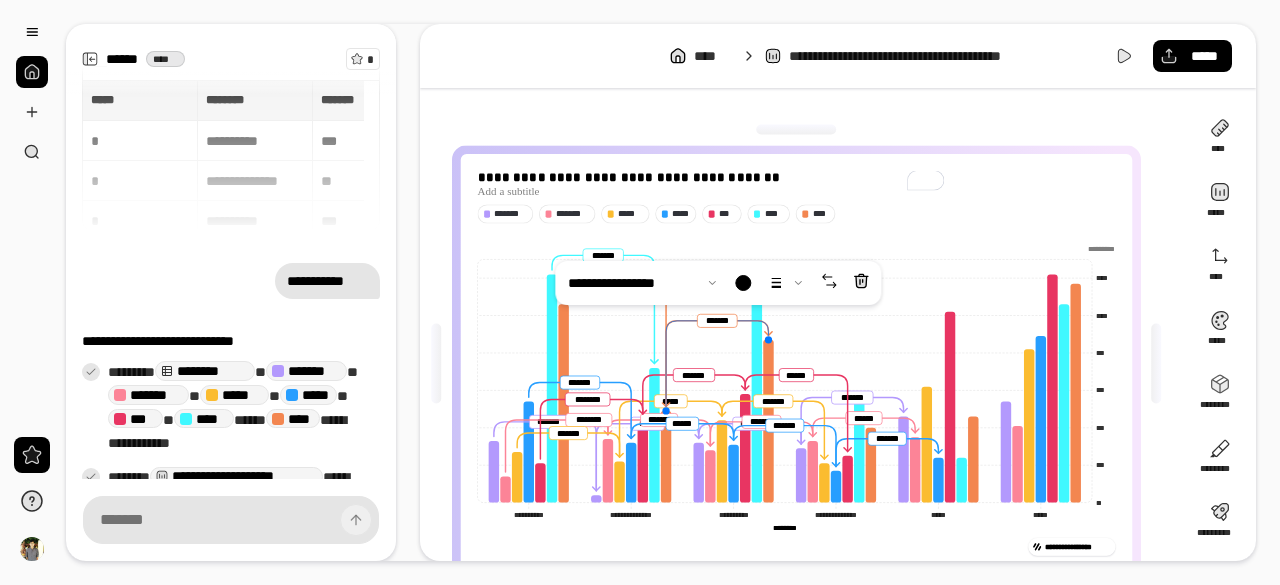 click on "**********" at bounding box center (640, 292) 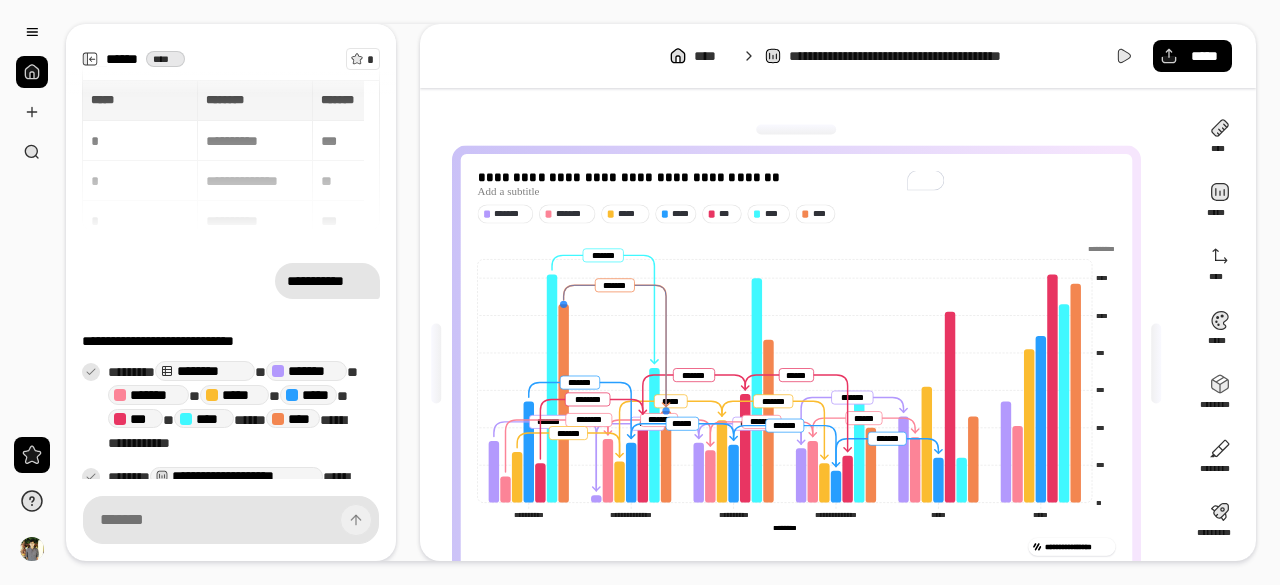 click 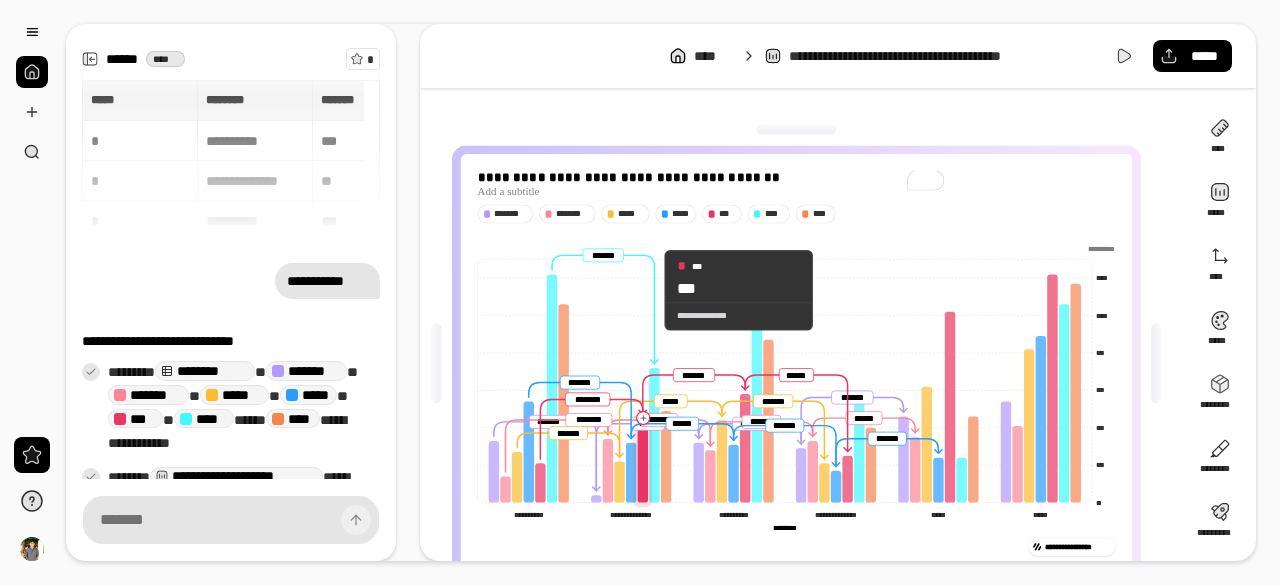 click 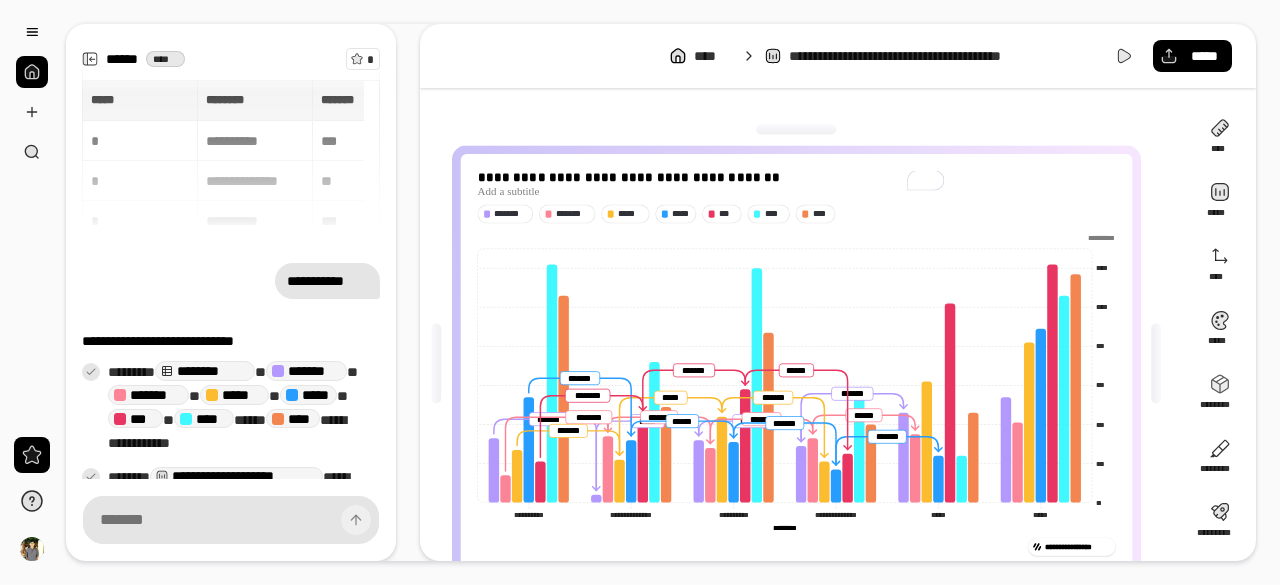 click on "**********" at bounding box center (640, 292) 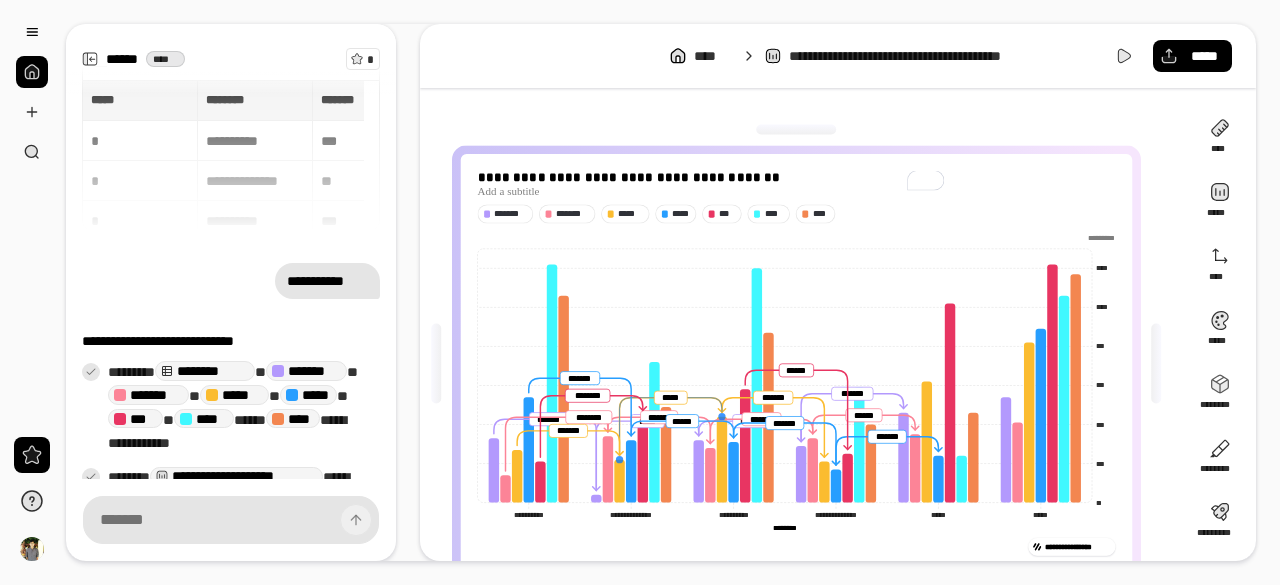 click 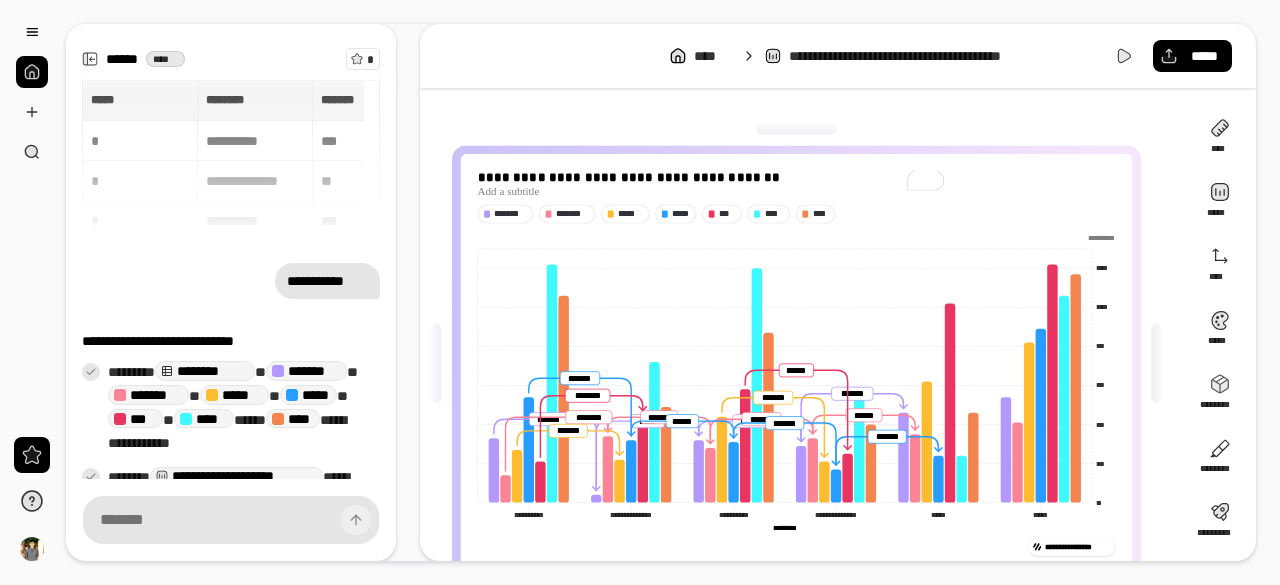 click on "**********" at bounding box center [640, 292] 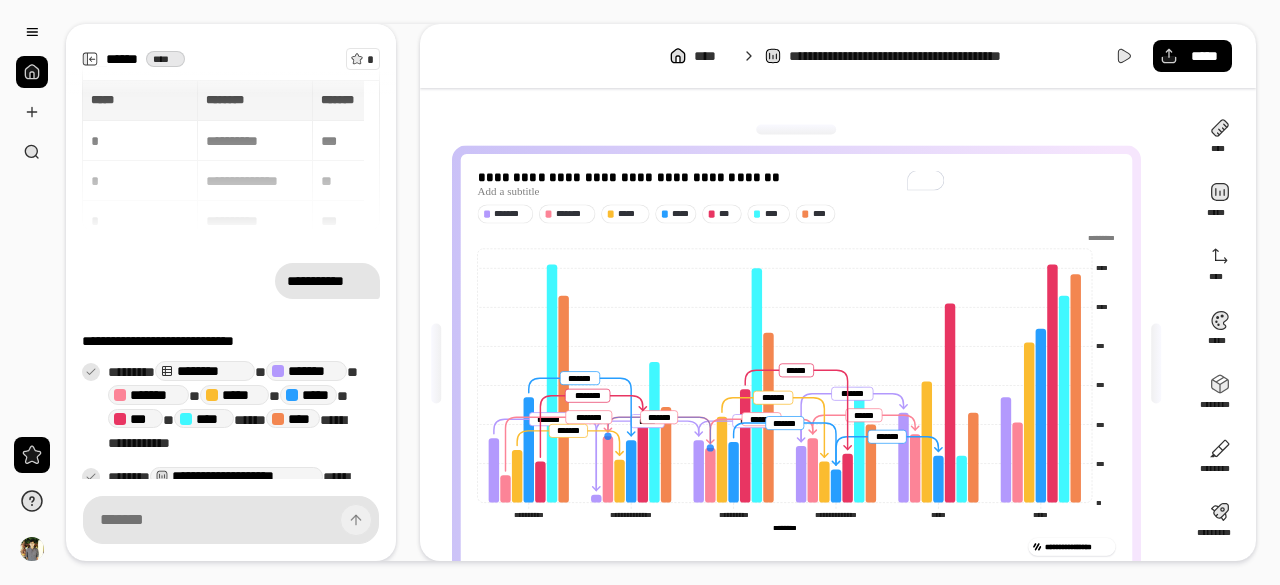click 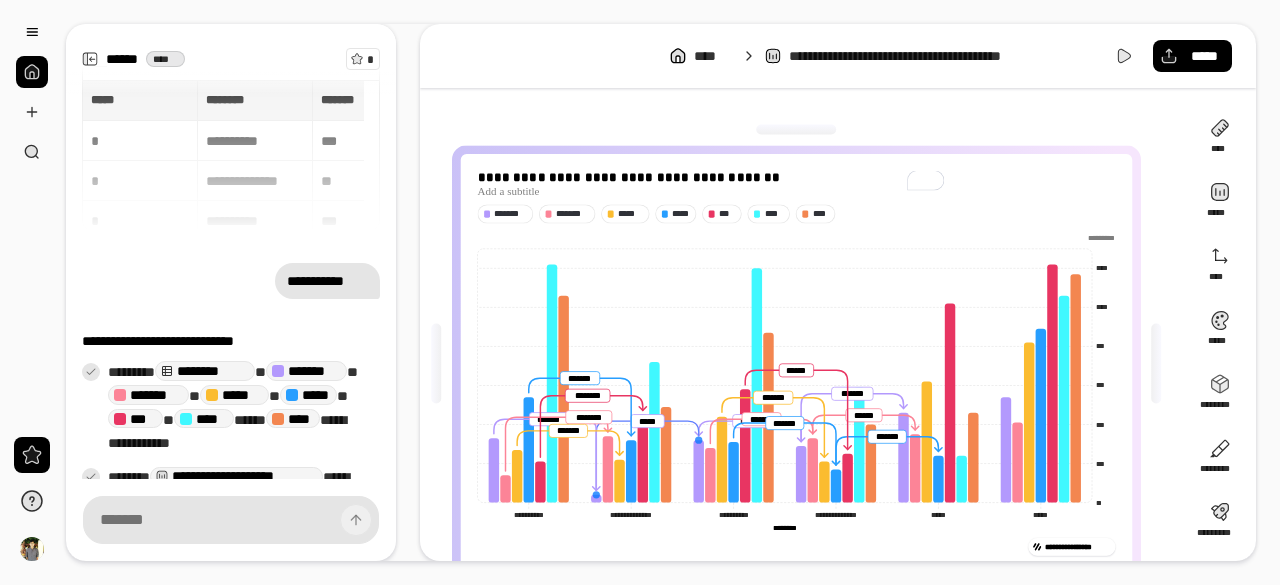 click 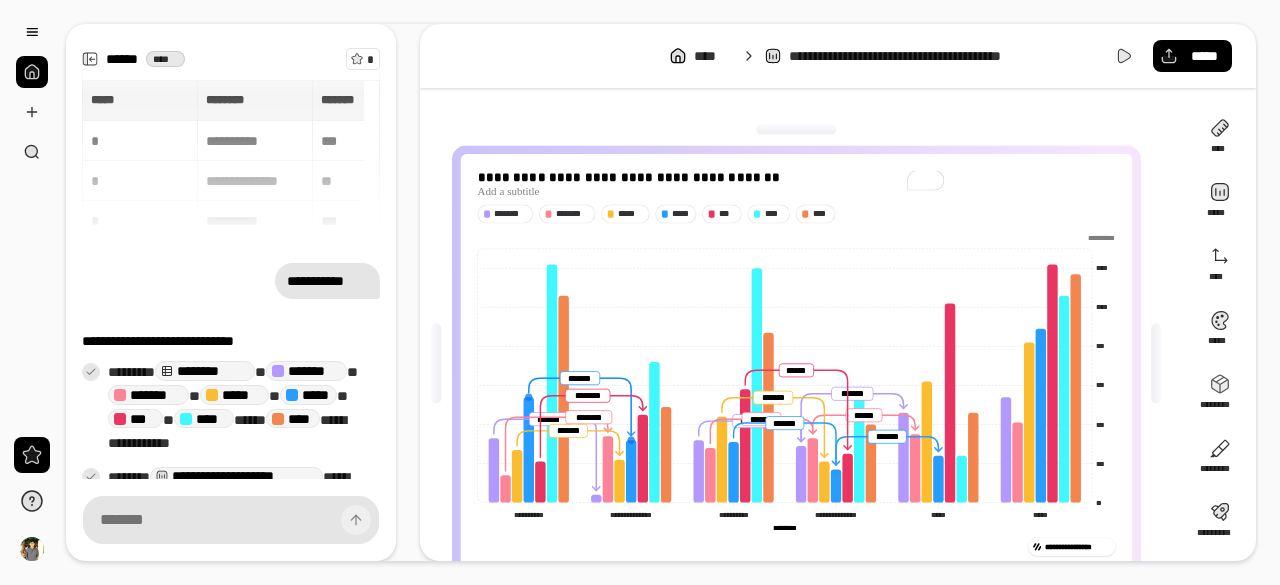 click 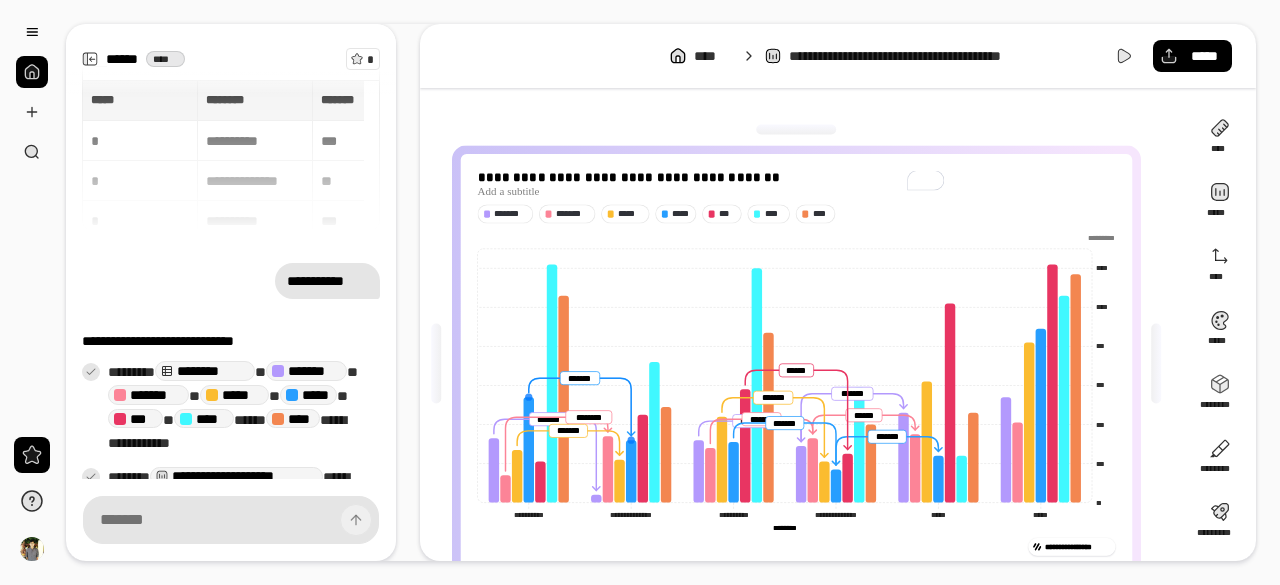 click 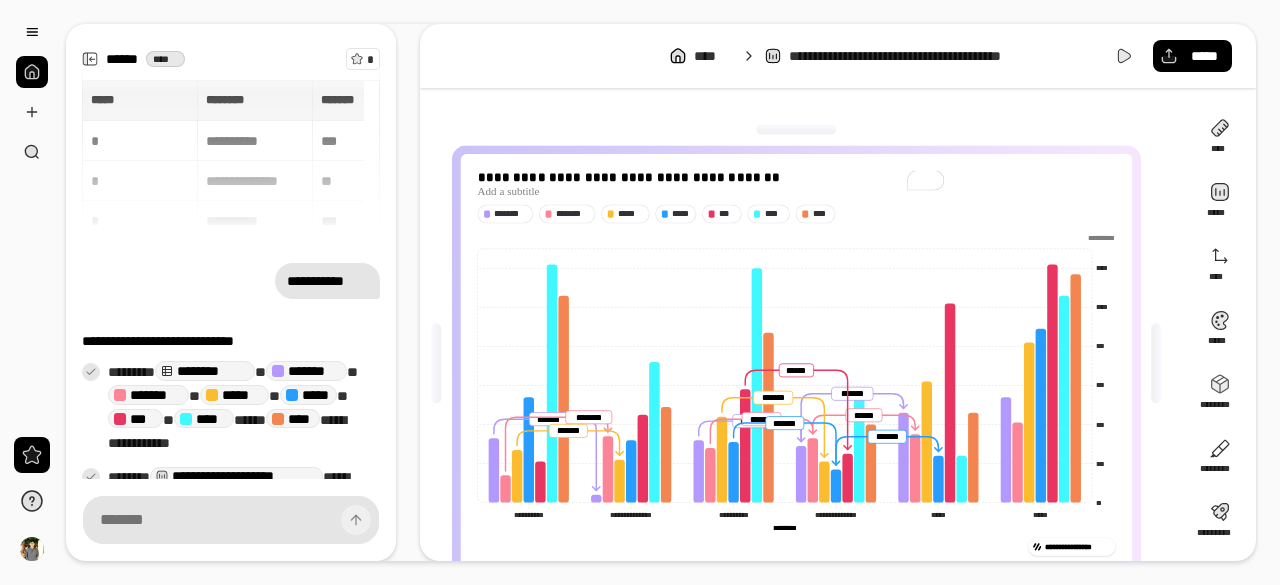 click on "**********" at bounding box center (640, 292) 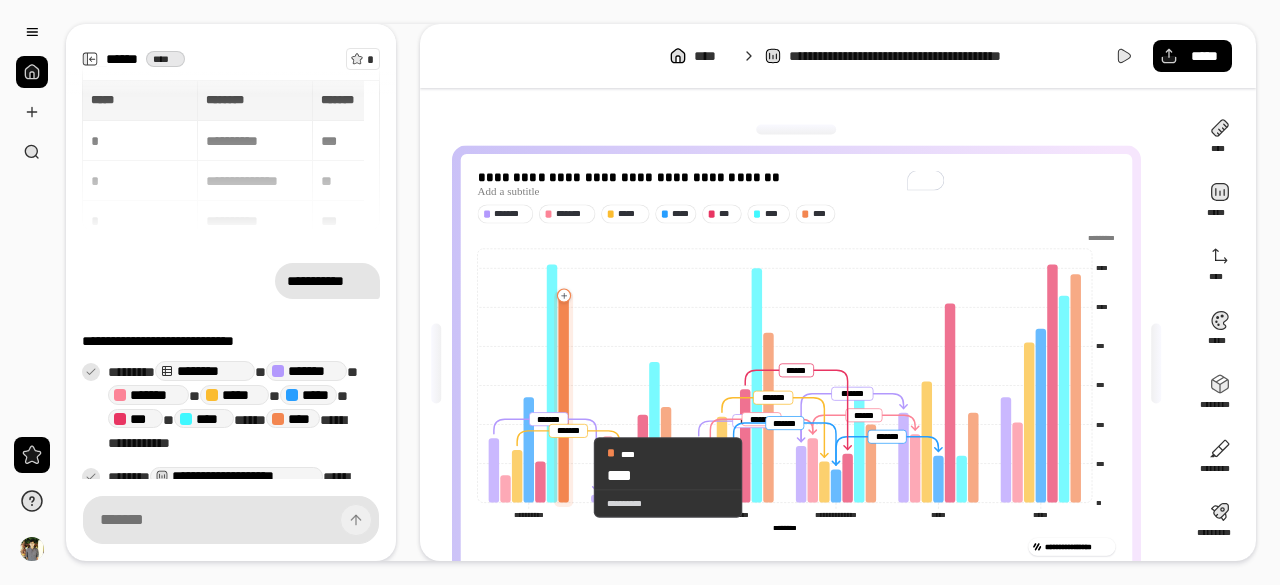 click 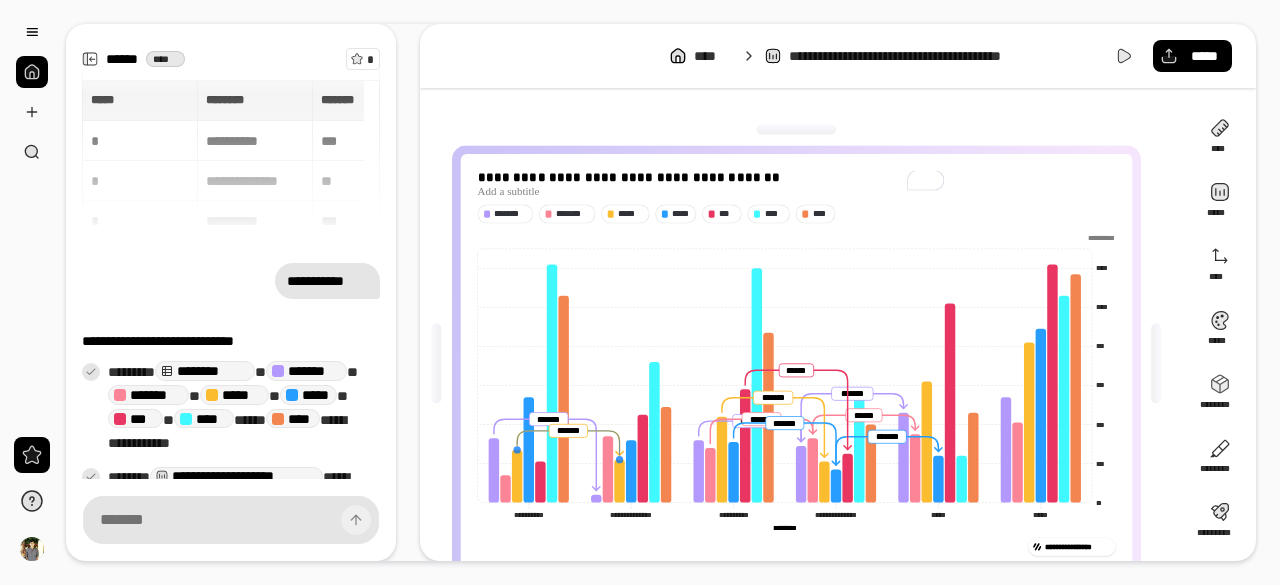 click 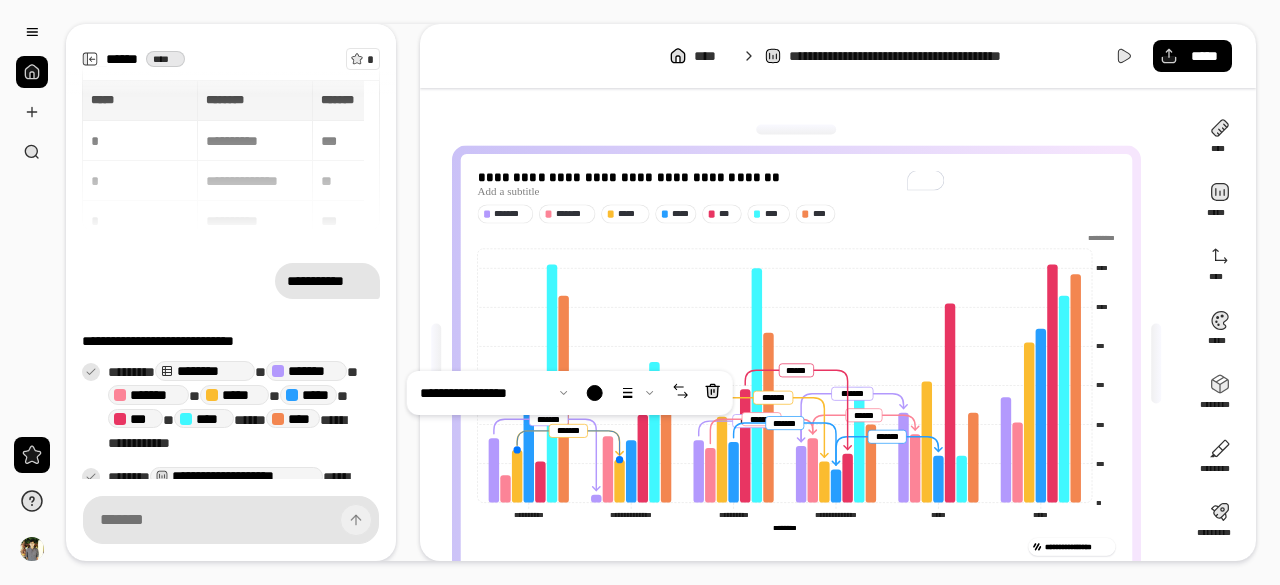 click 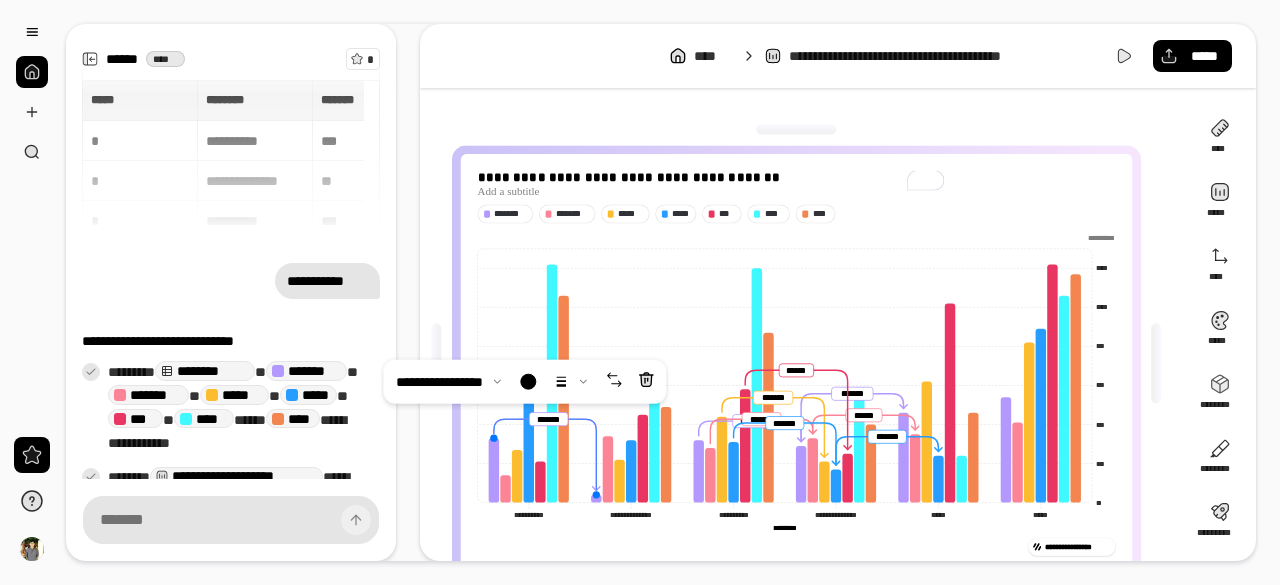 click 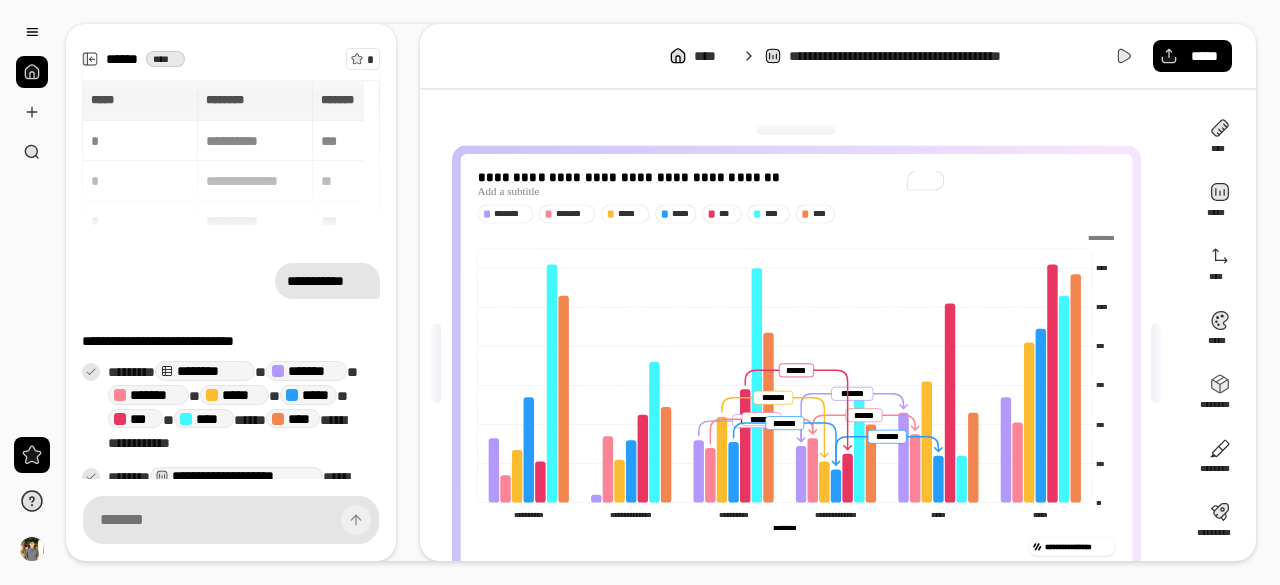 click on "**********" at bounding box center (640, 292) 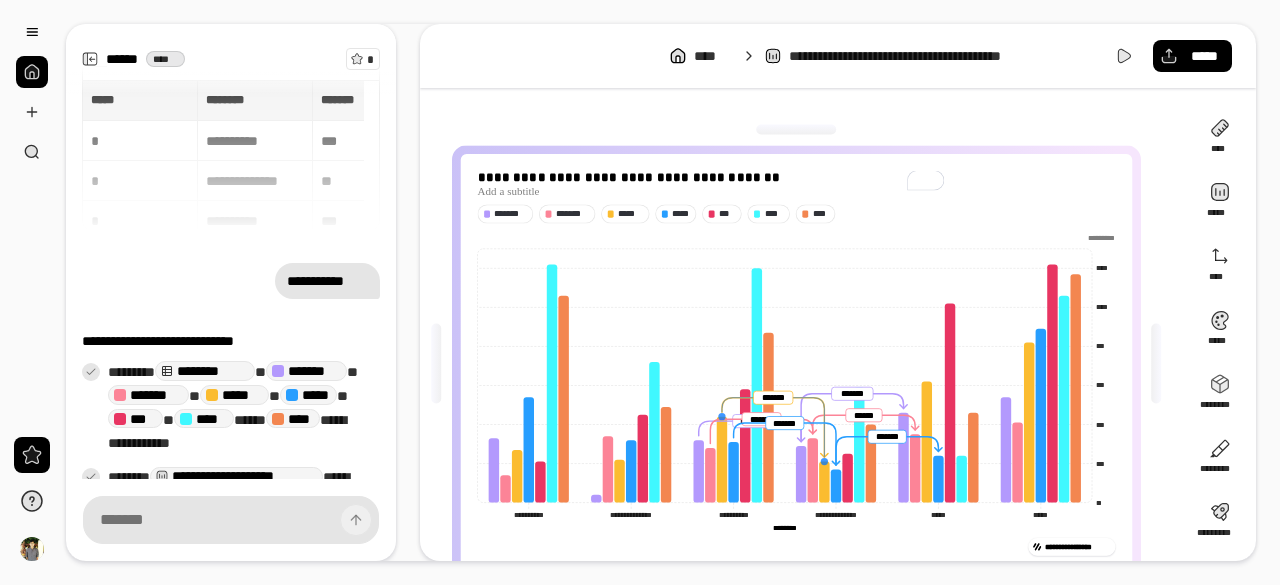 click 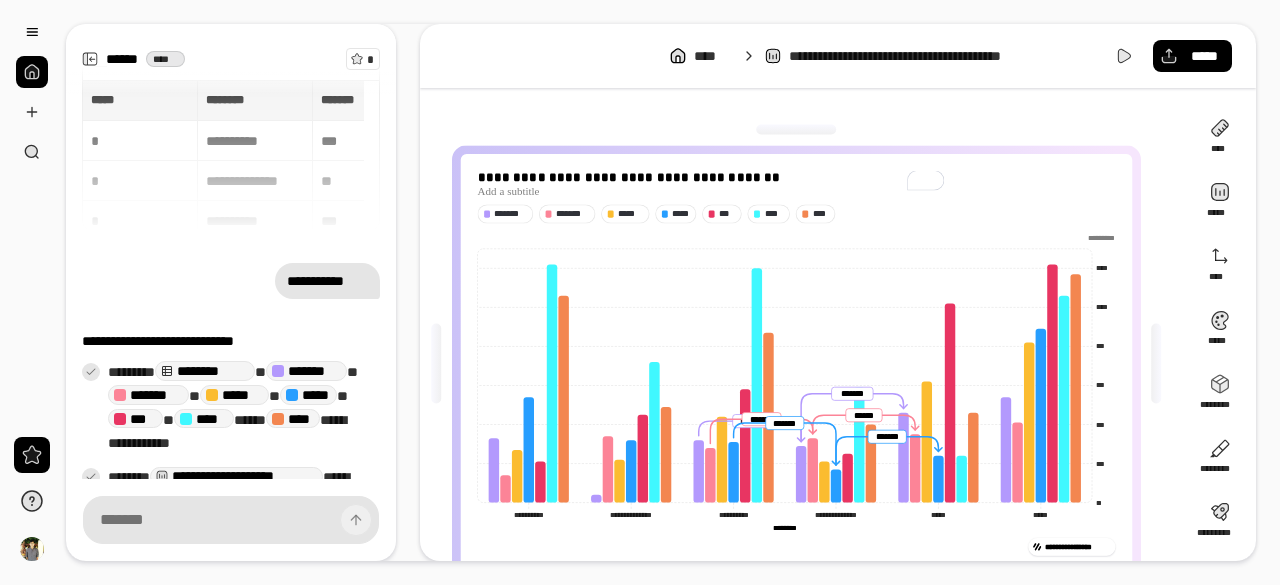 click on "**********" at bounding box center [640, 292] 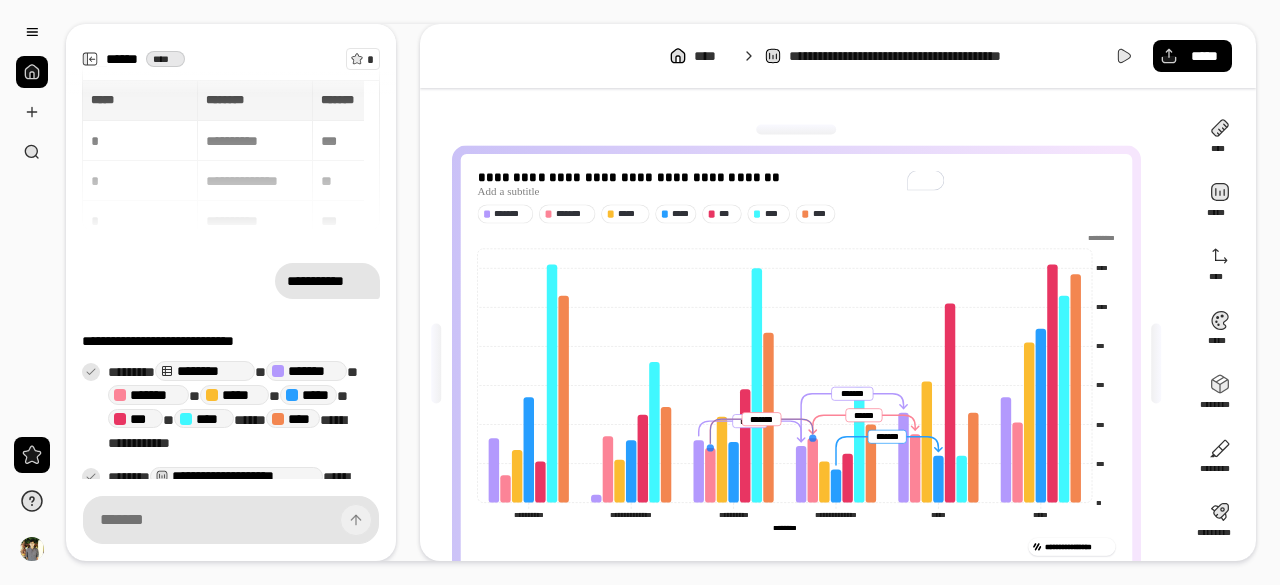 click 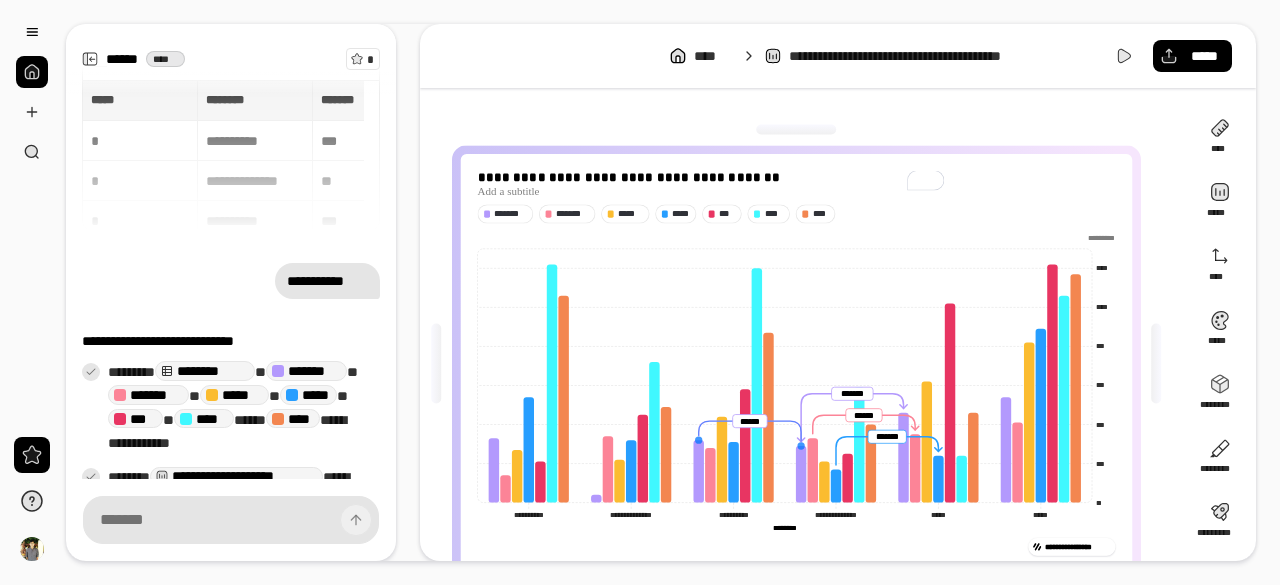 click 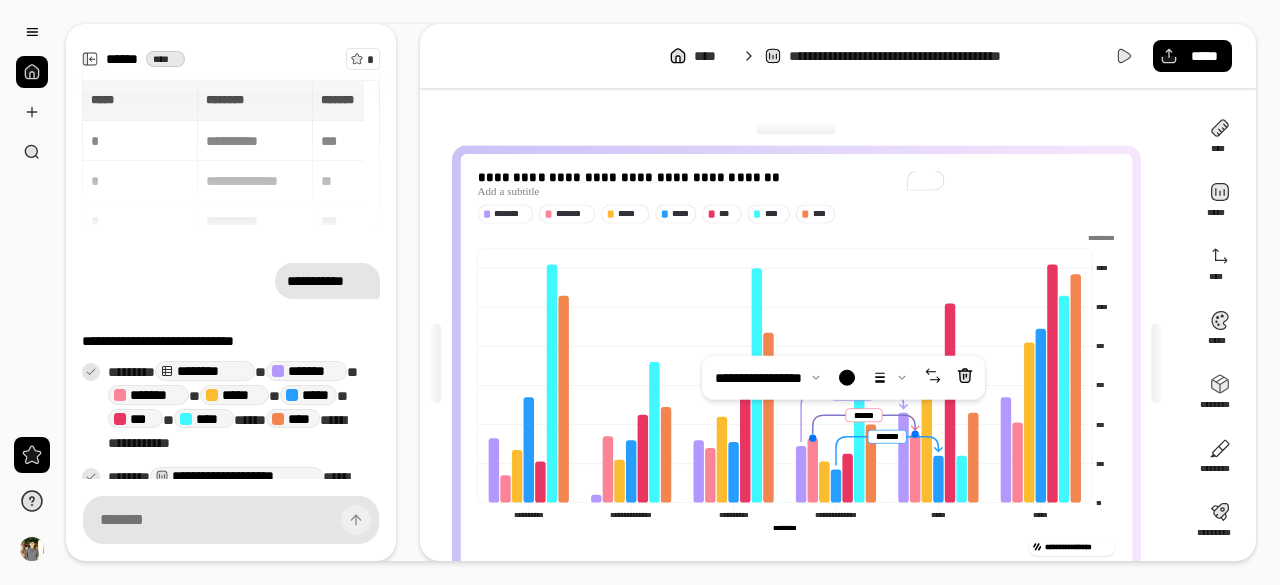 click 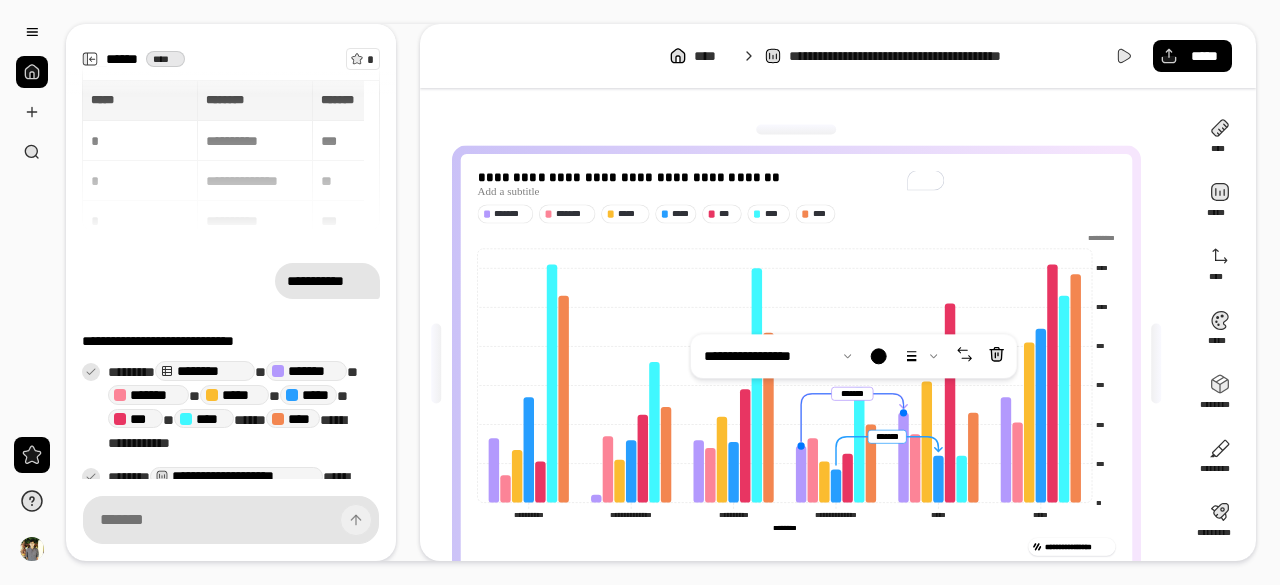 click 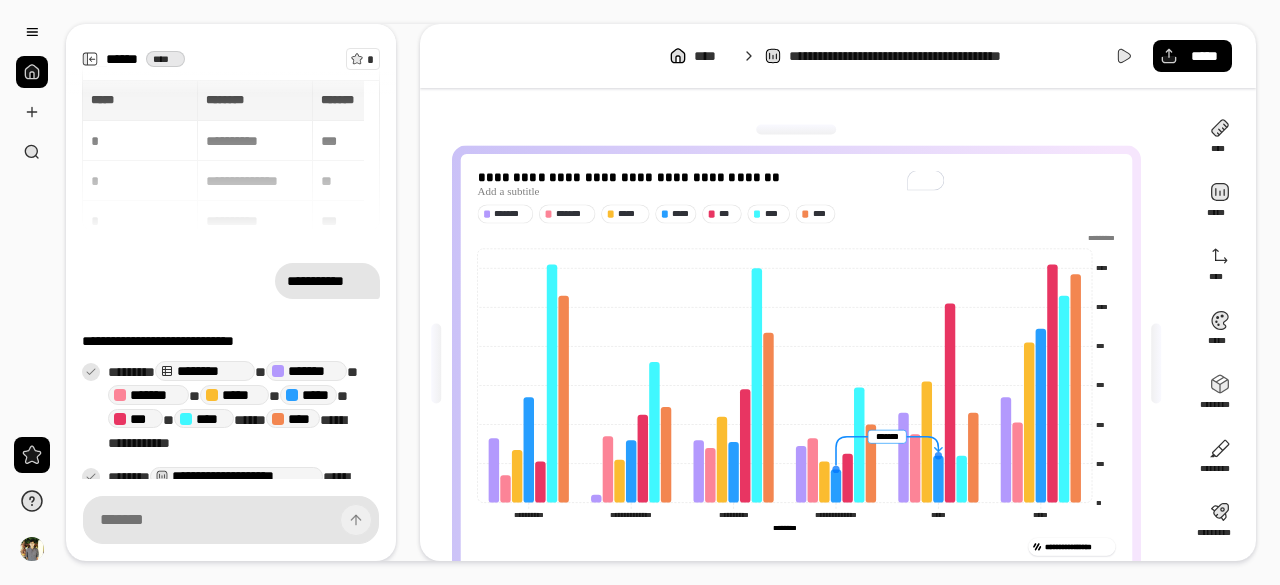 click 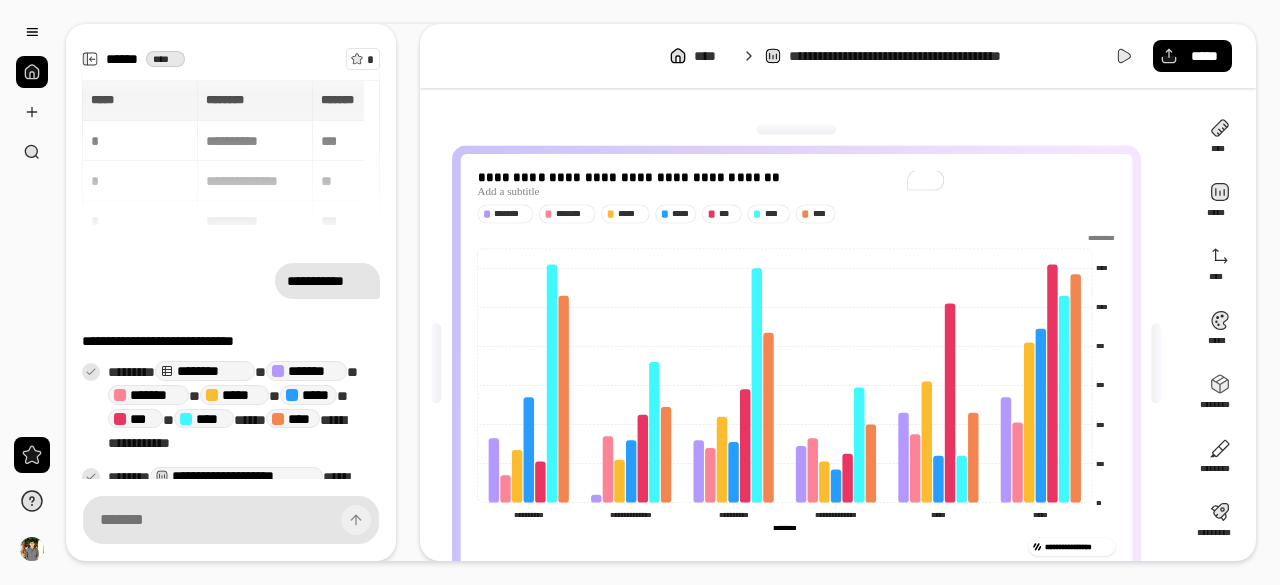 click on "**********" at bounding box center [804, 364] 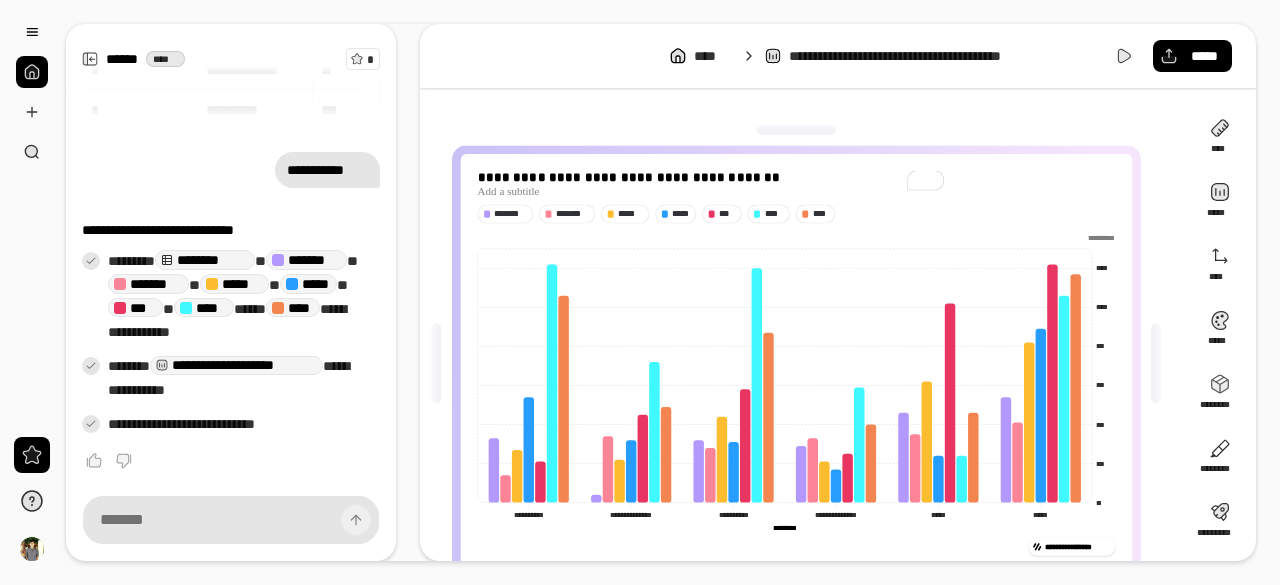 scroll, scrollTop: 113, scrollLeft: 0, axis: vertical 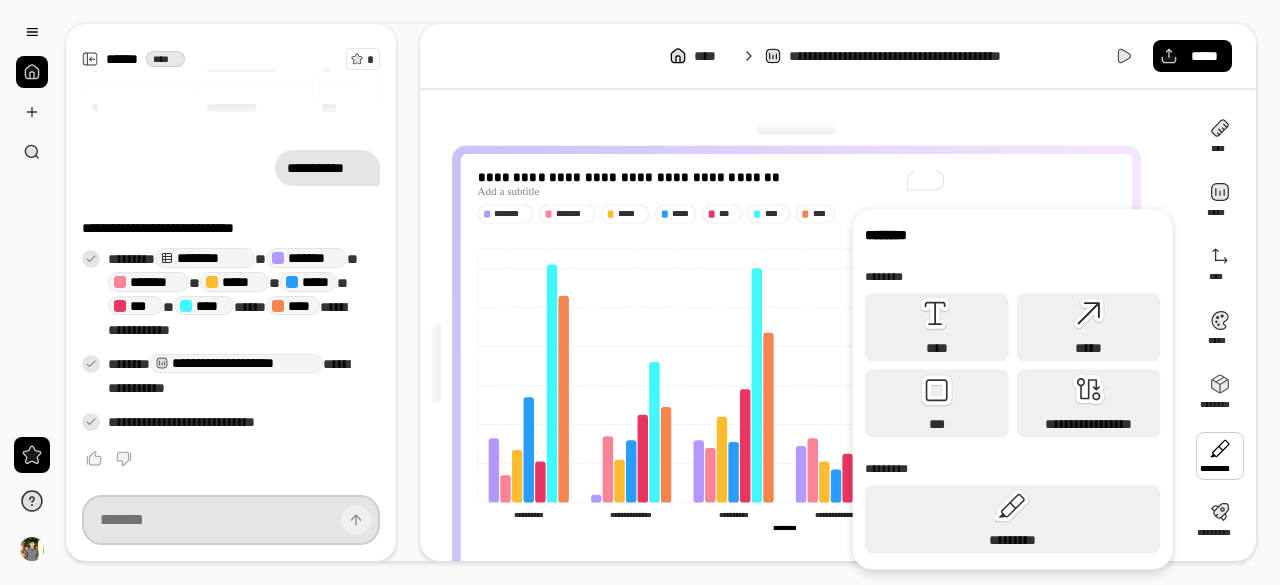 click at bounding box center (231, 520) 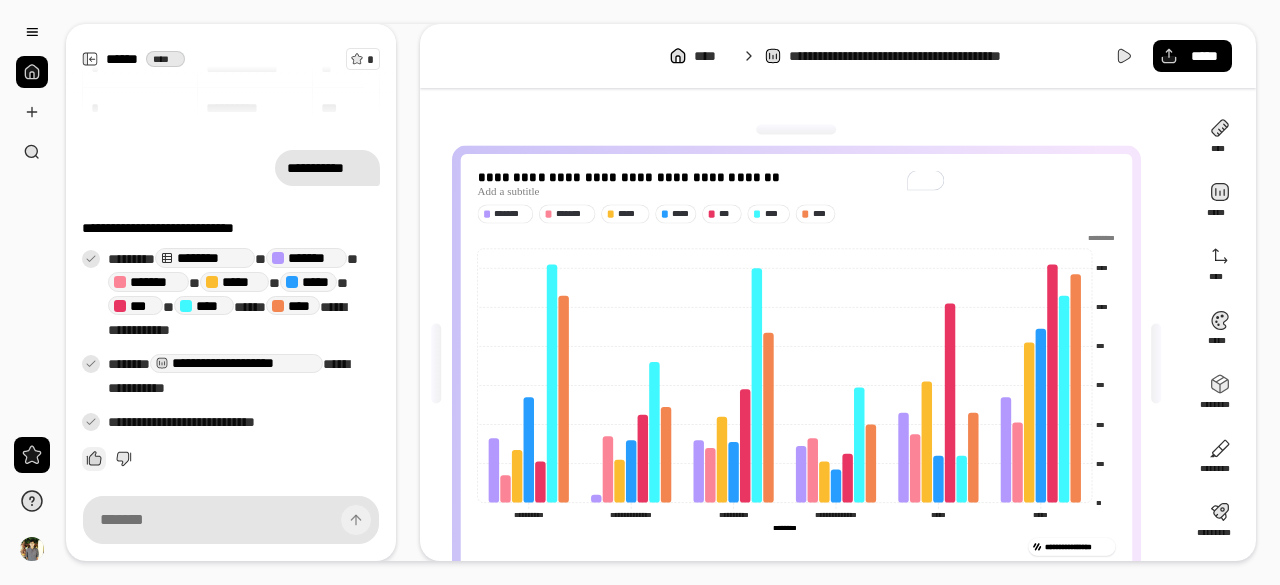 click at bounding box center [94, 459] 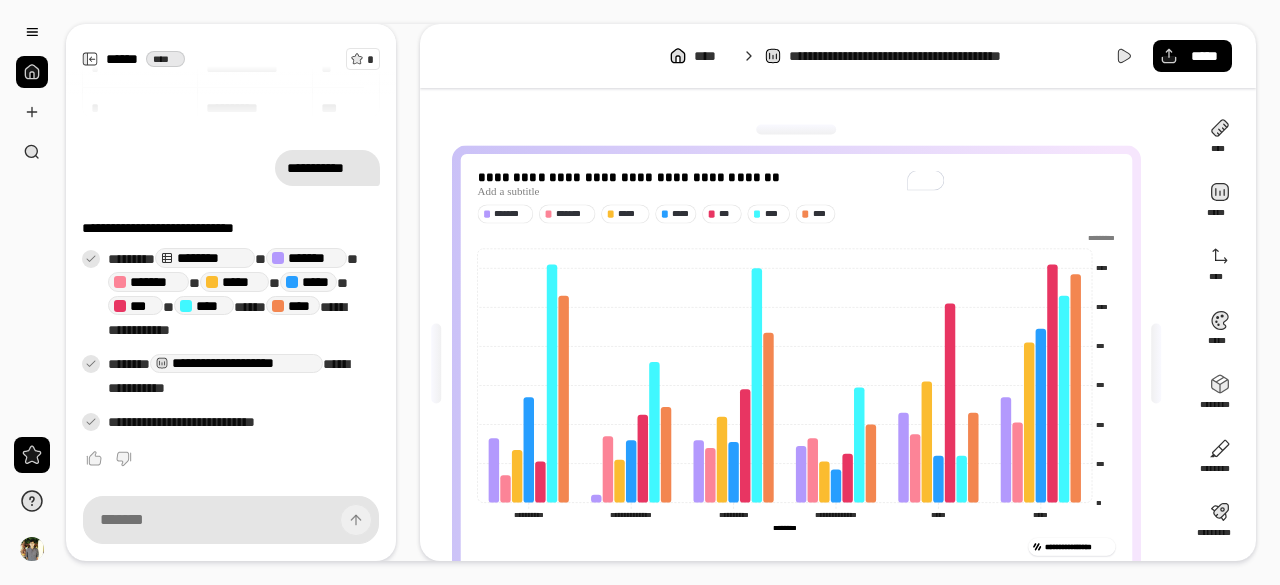 scroll, scrollTop: 112, scrollLeft: 0, axis: vertical 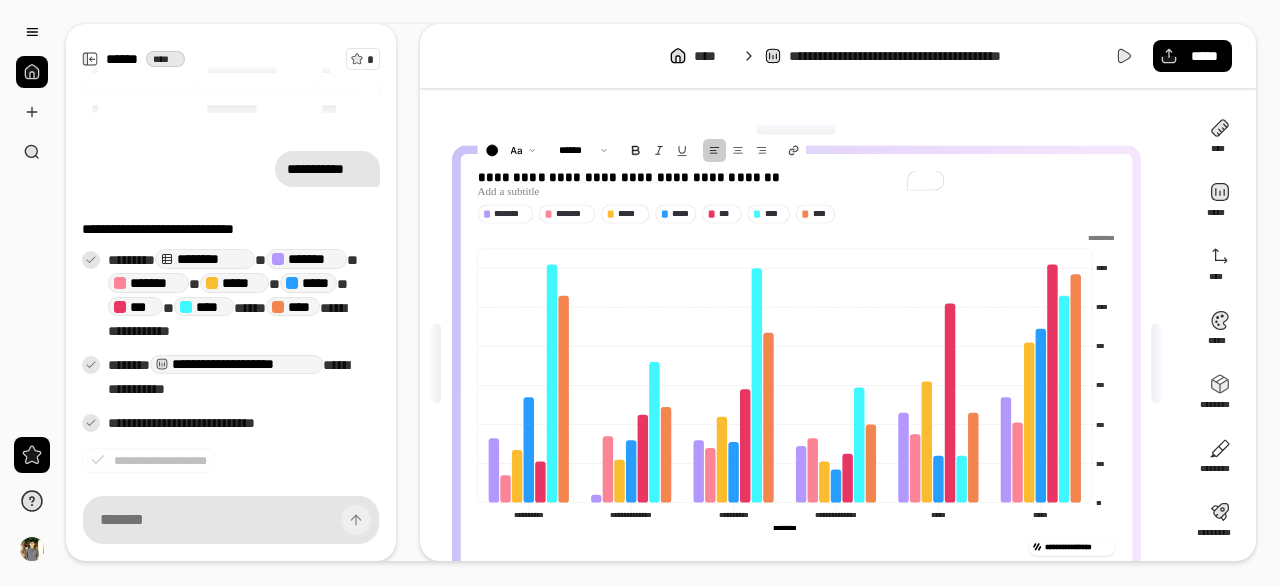 drag, startPoint x: 1036, startPoint y: 187, endPoint x: 1117, endPoint y: 141, distance: 93.15041 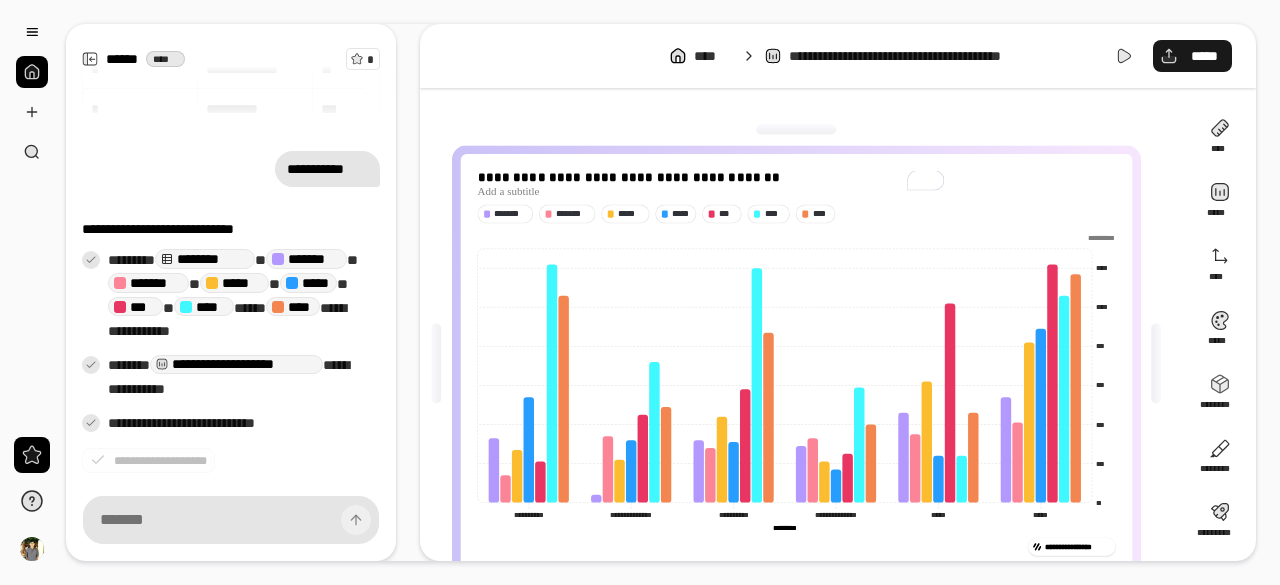 click on "*****" at bounding box center (1192, 56) 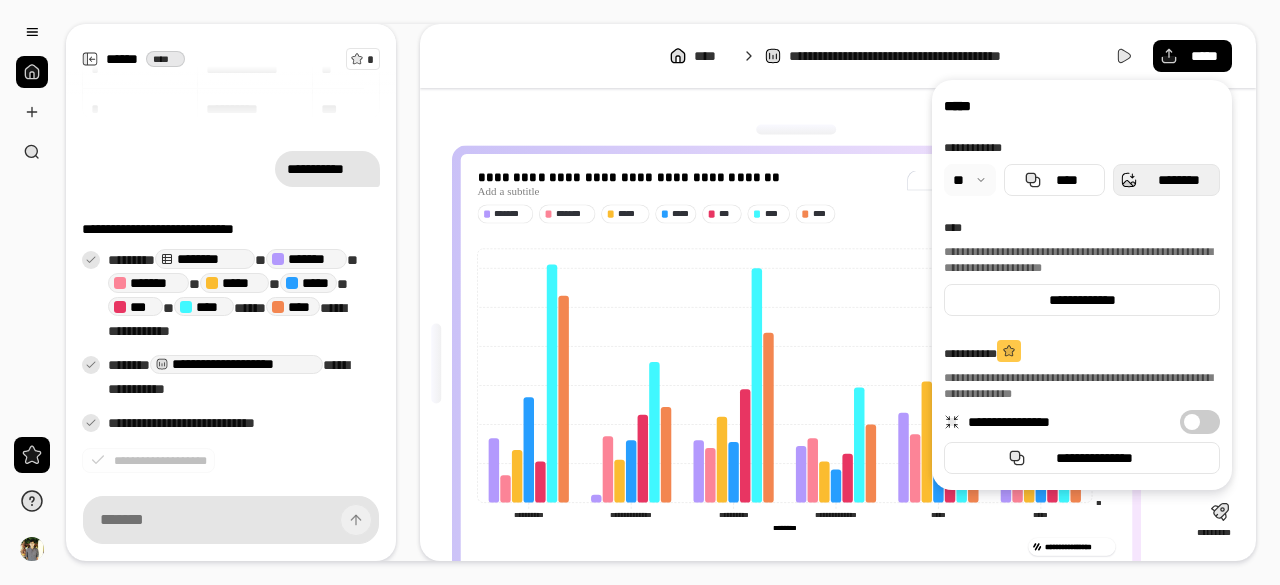 click on "********" at bounding box center [1178, 180] 